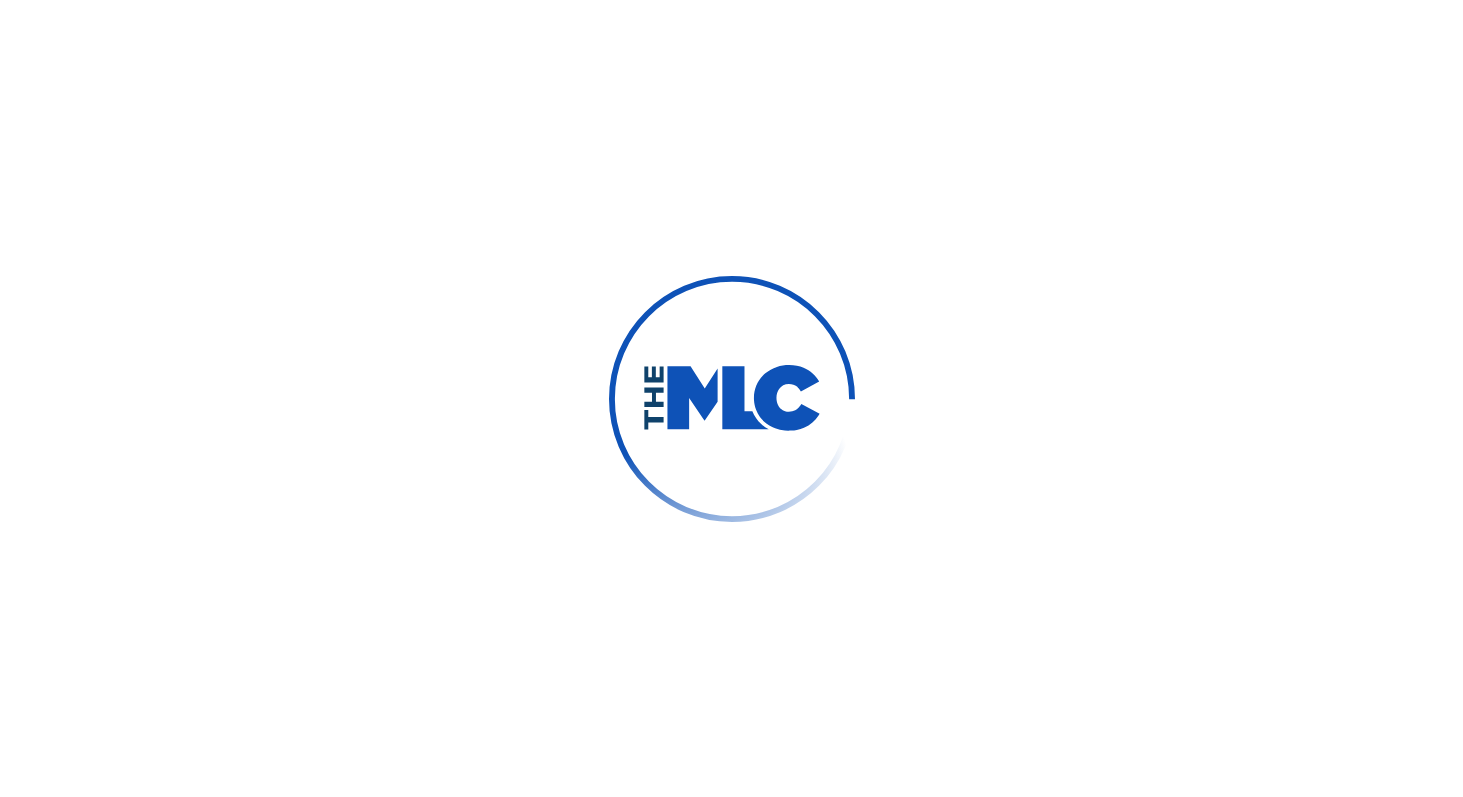 scroll, scrollTop: 0, scrollLeft: 0, axis: both 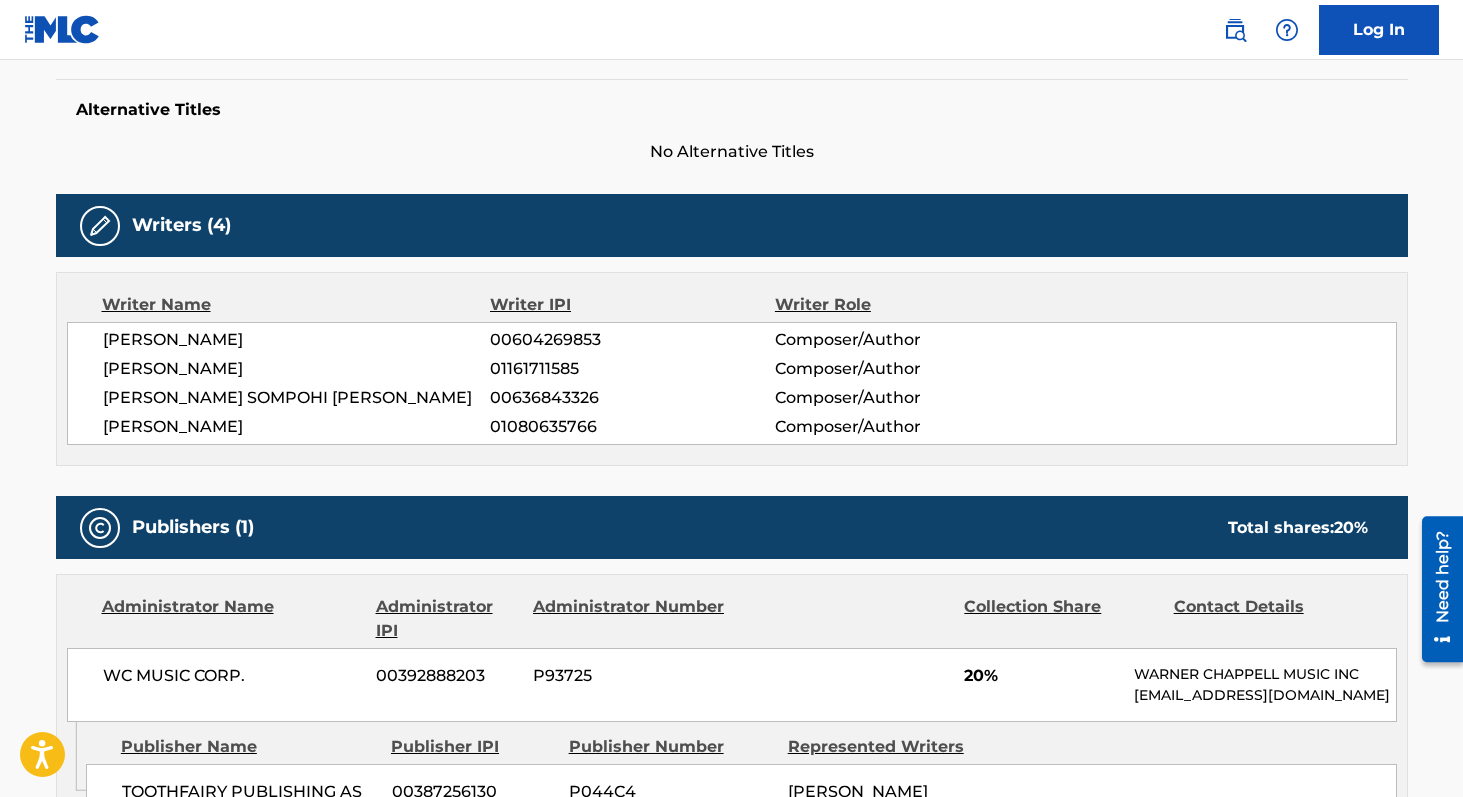 click on "00604269853" at bounding box center [632, 340] 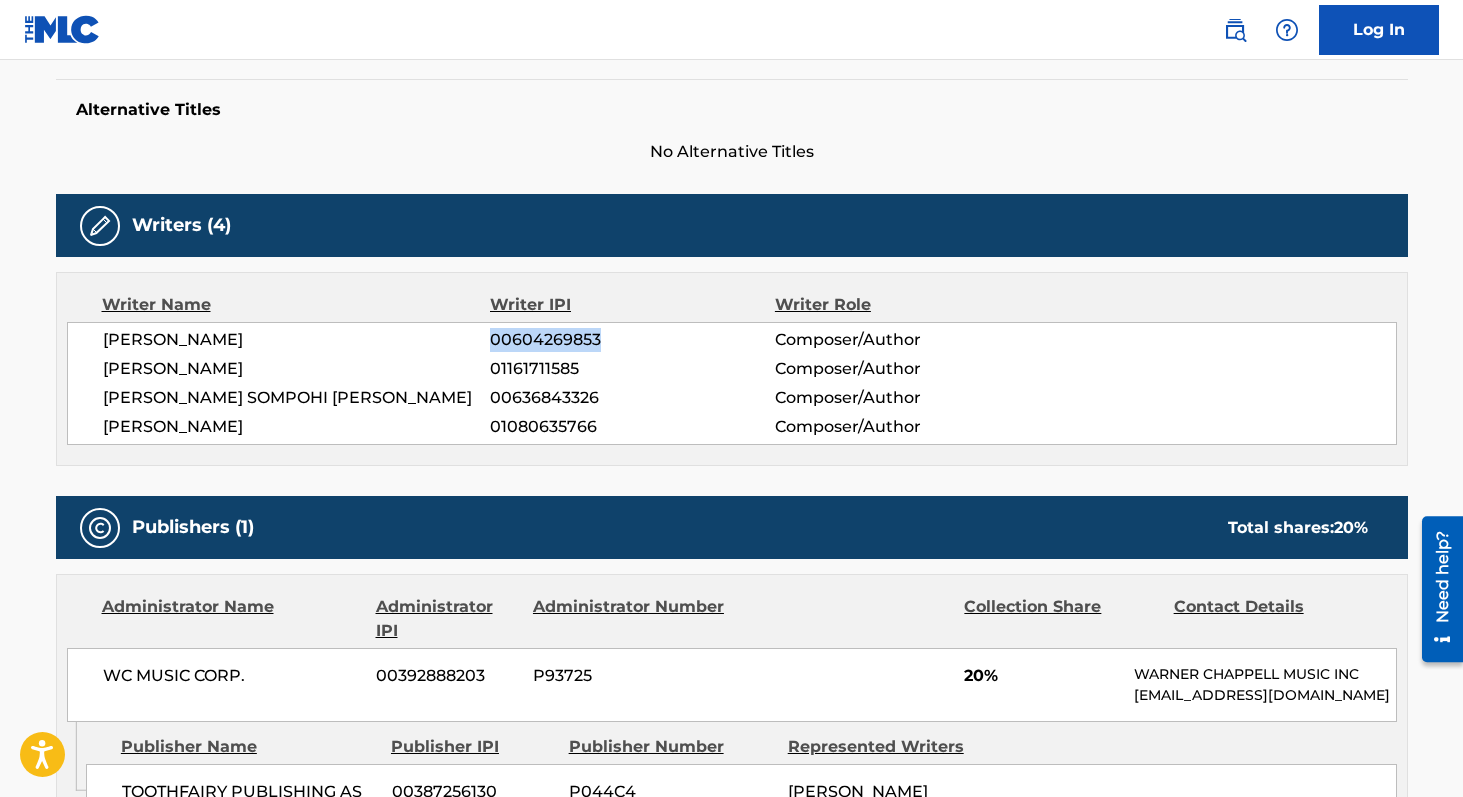 copy on "00604269853" 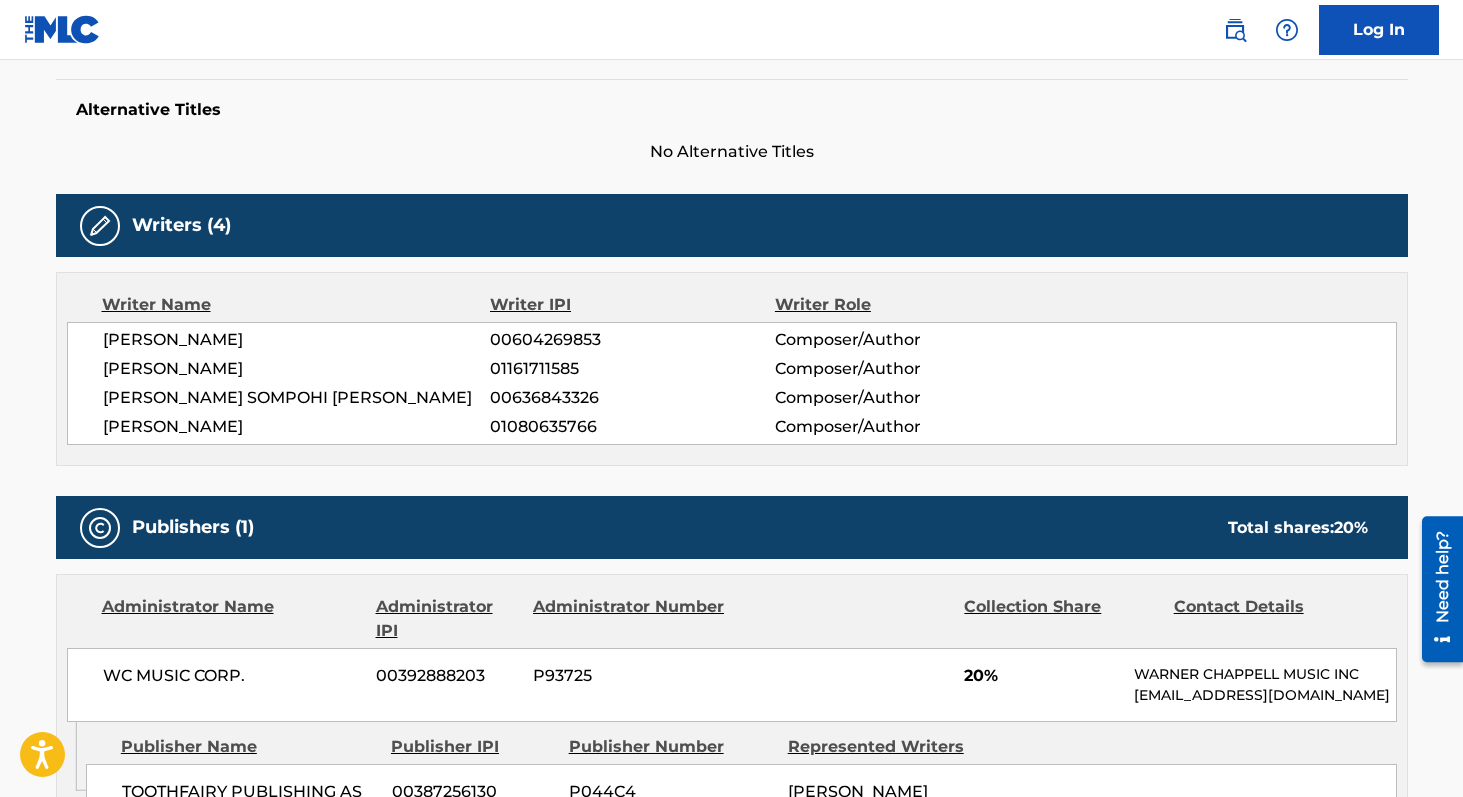 click on "01161711585" at bounding box center (632, 369) 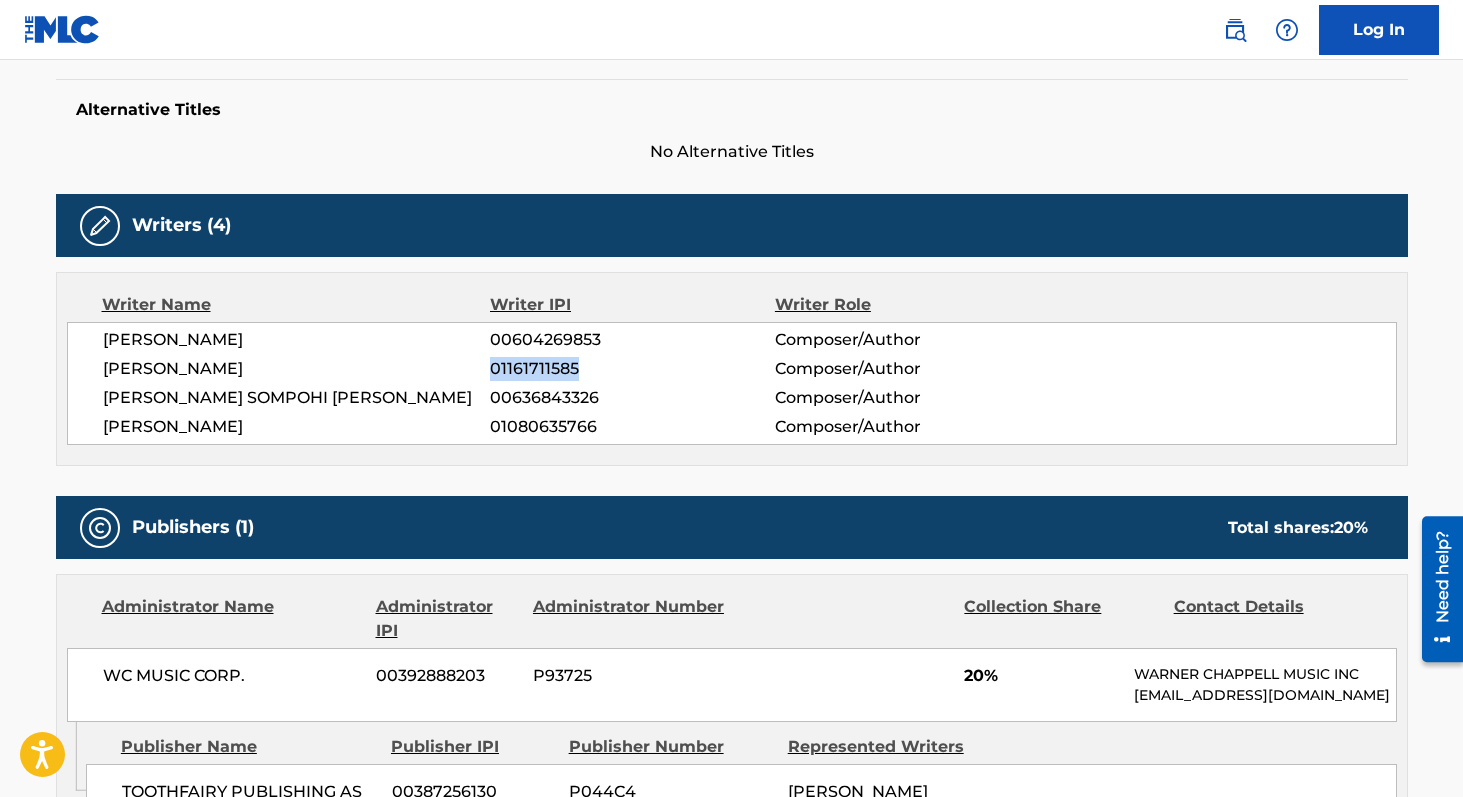 copy on "01161711585" 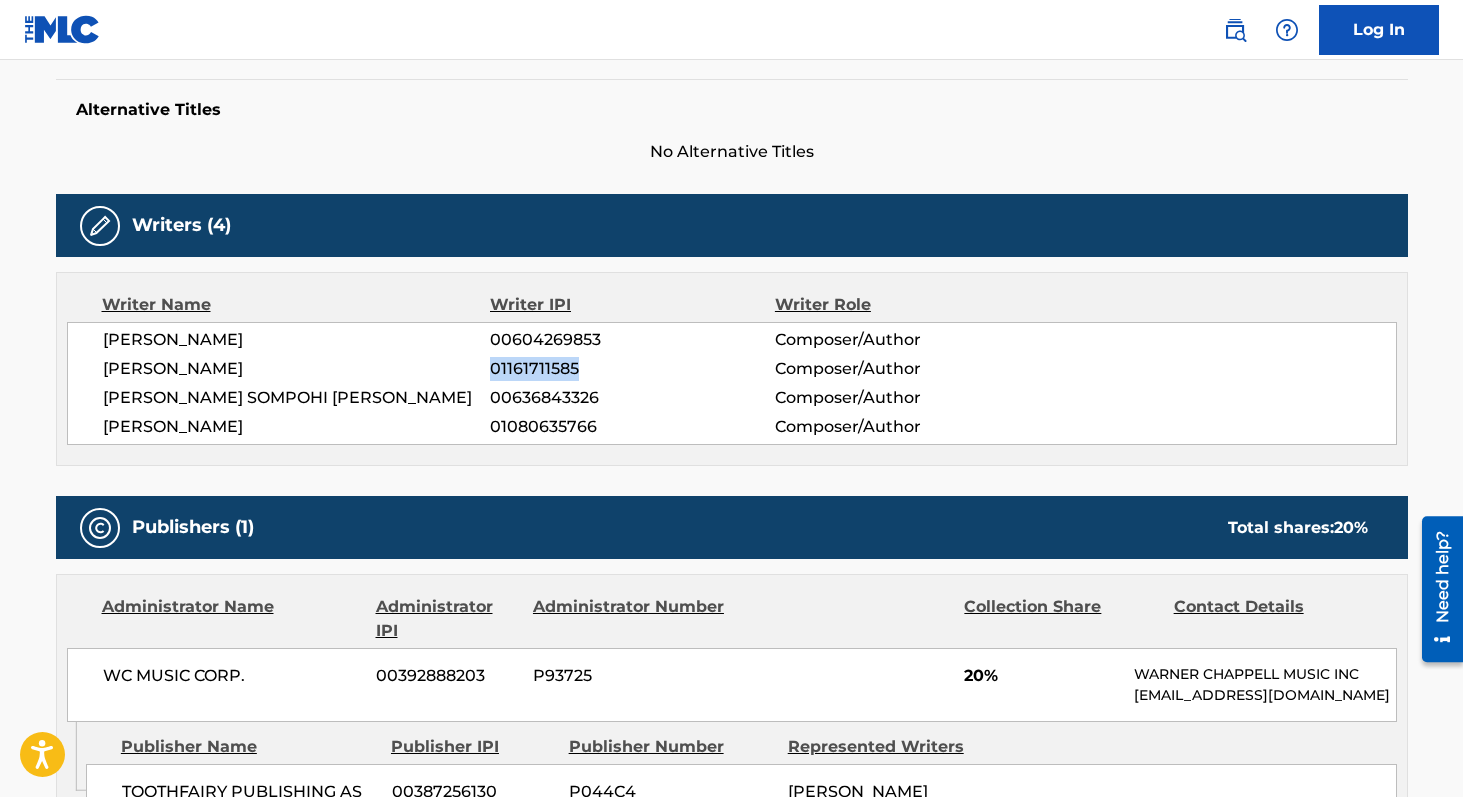 click on "00636843326" at bounding box center [632, 398] 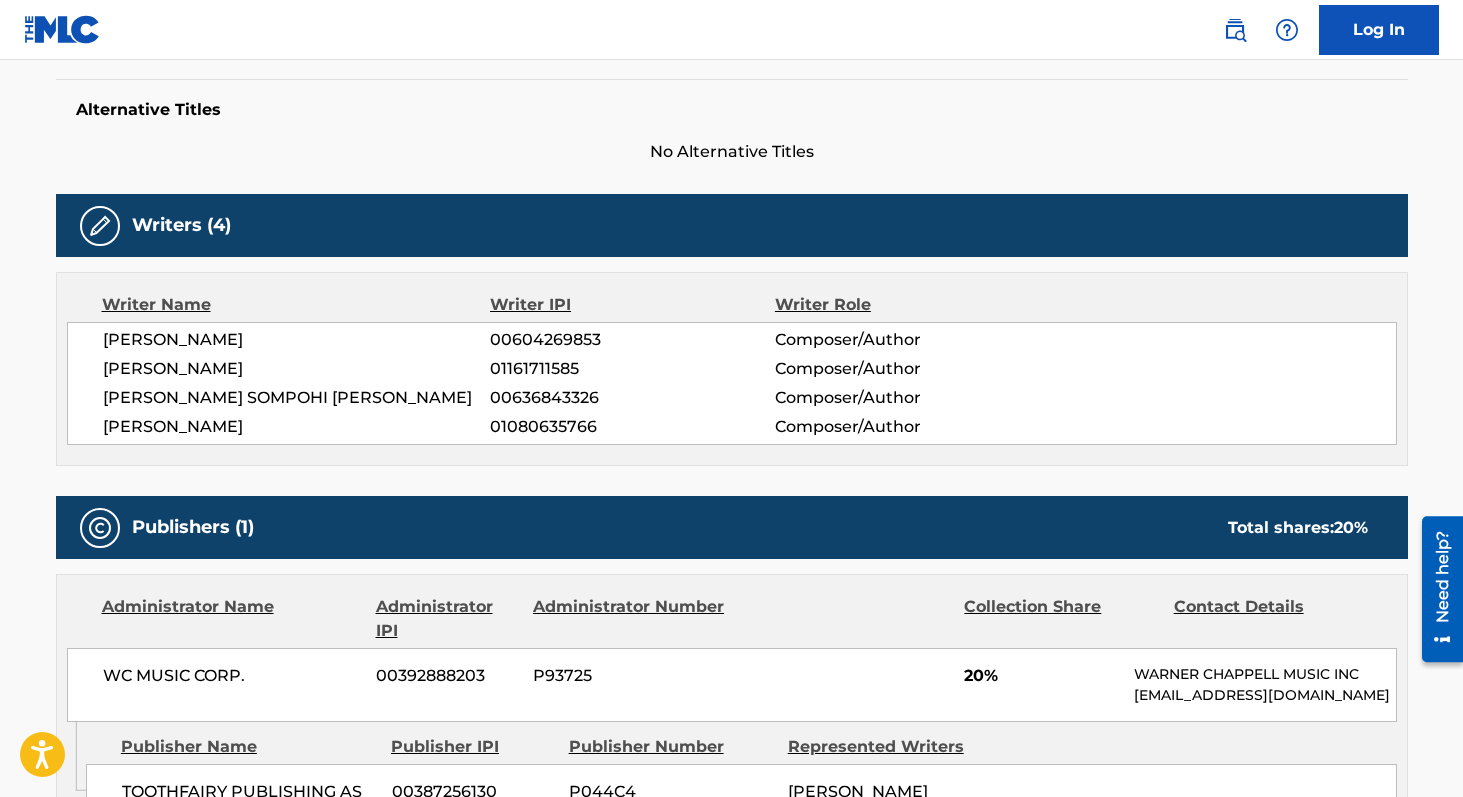 click on "00636843326" at bounding box center [632, 398] 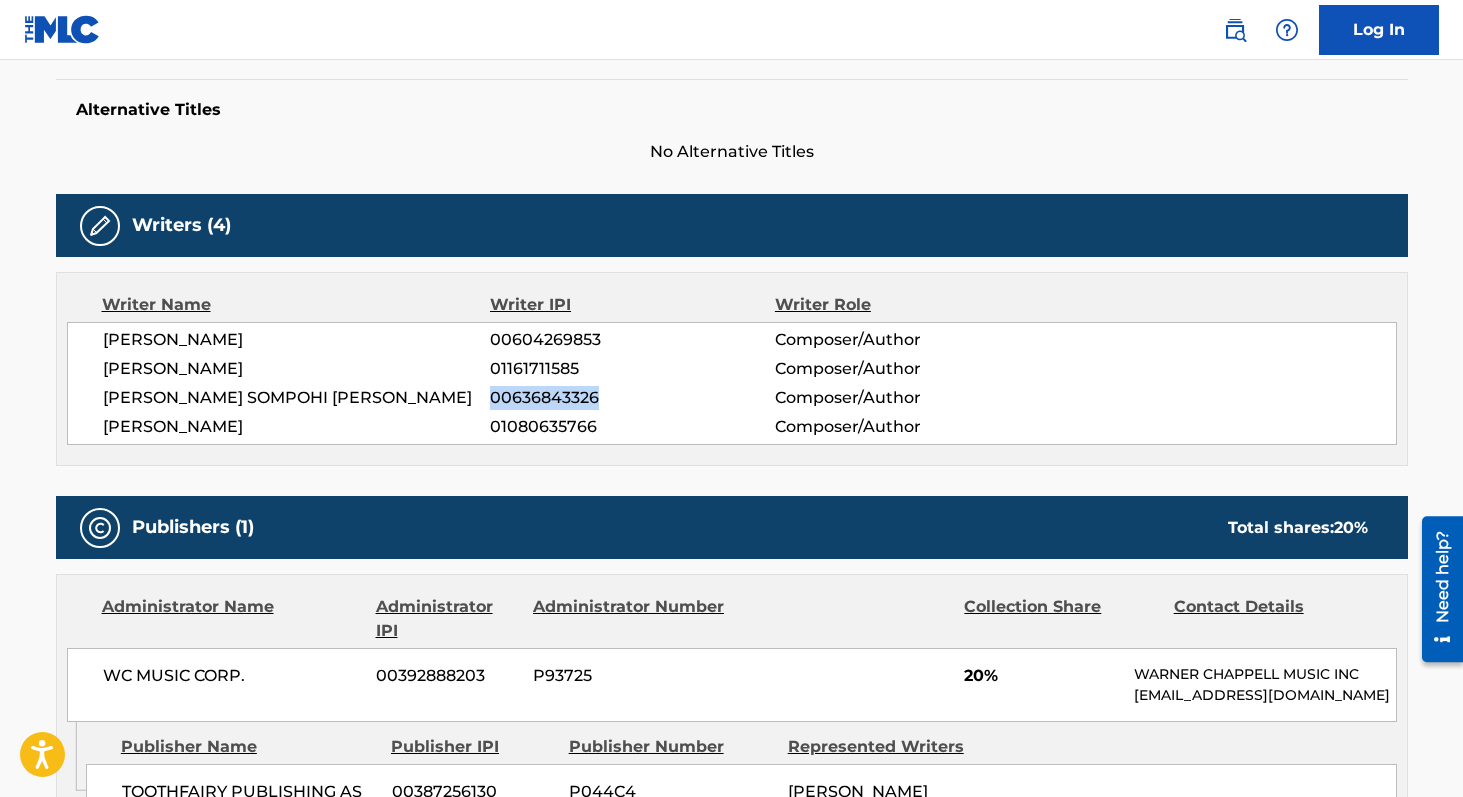 copy on "00636843326" 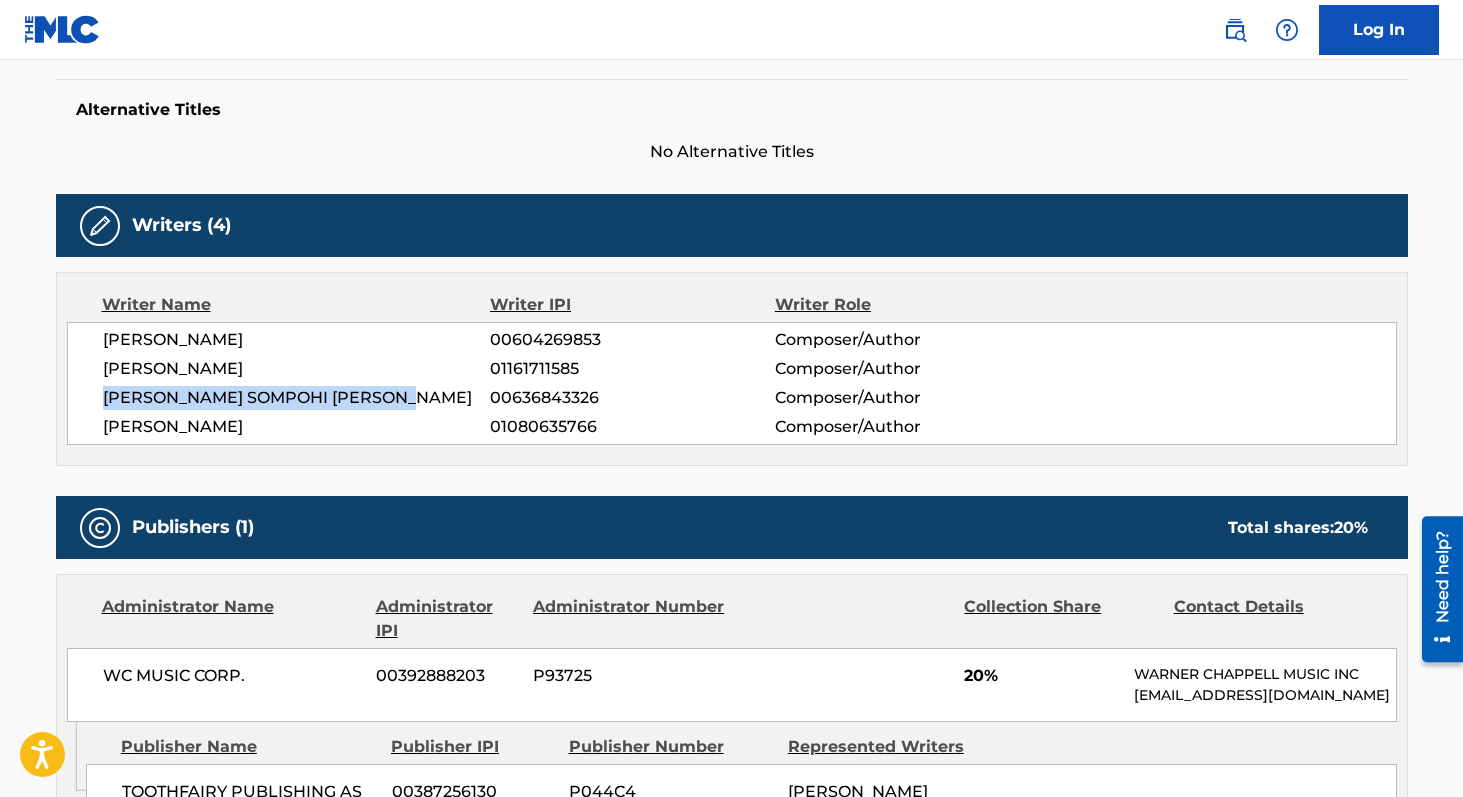 drag, startPoint x: 445, startPoint y: 400, endPoint x: 107, endPoint y: 398, distance: 338.00592 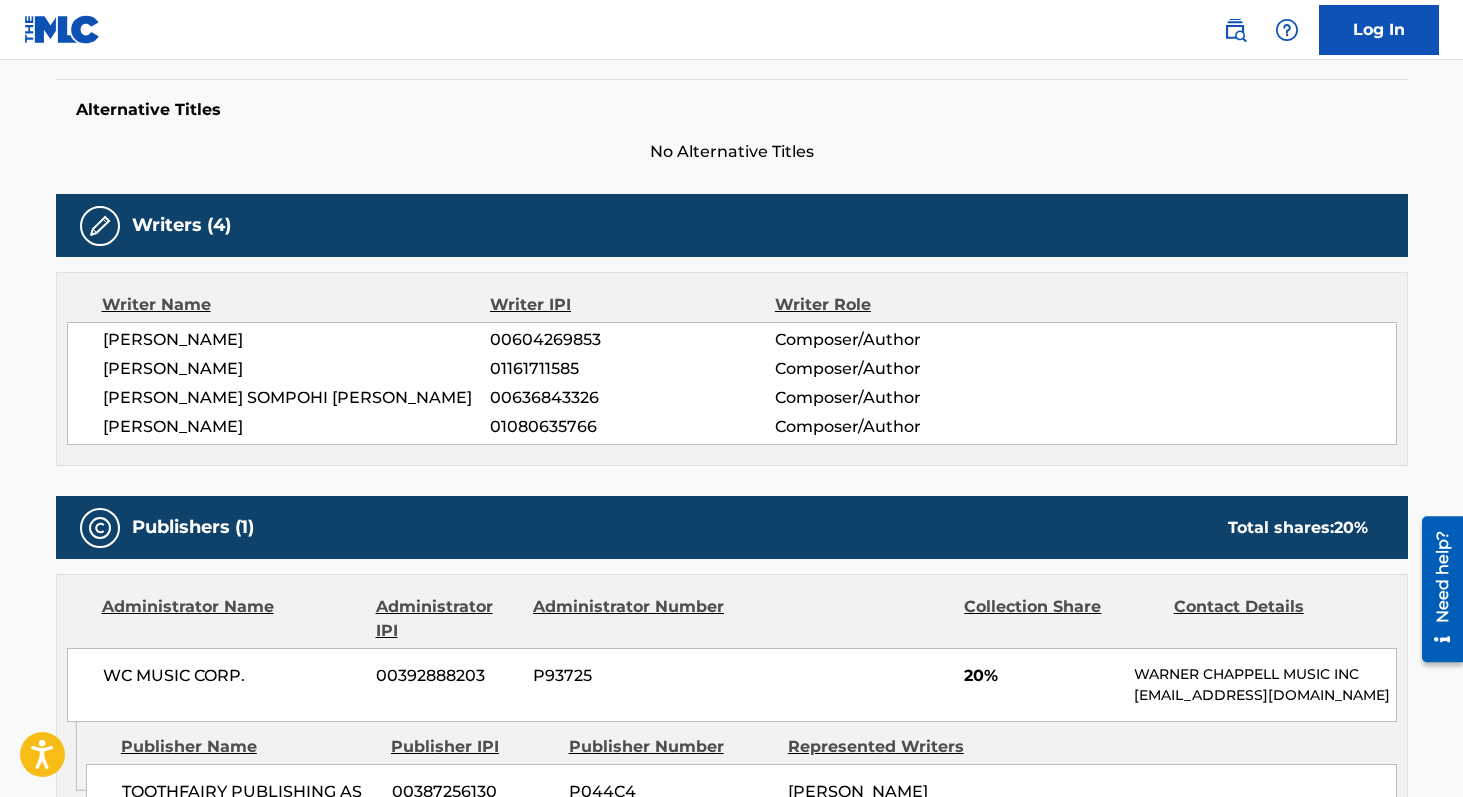 click on "01080635766" at bounding box center [632, 427] 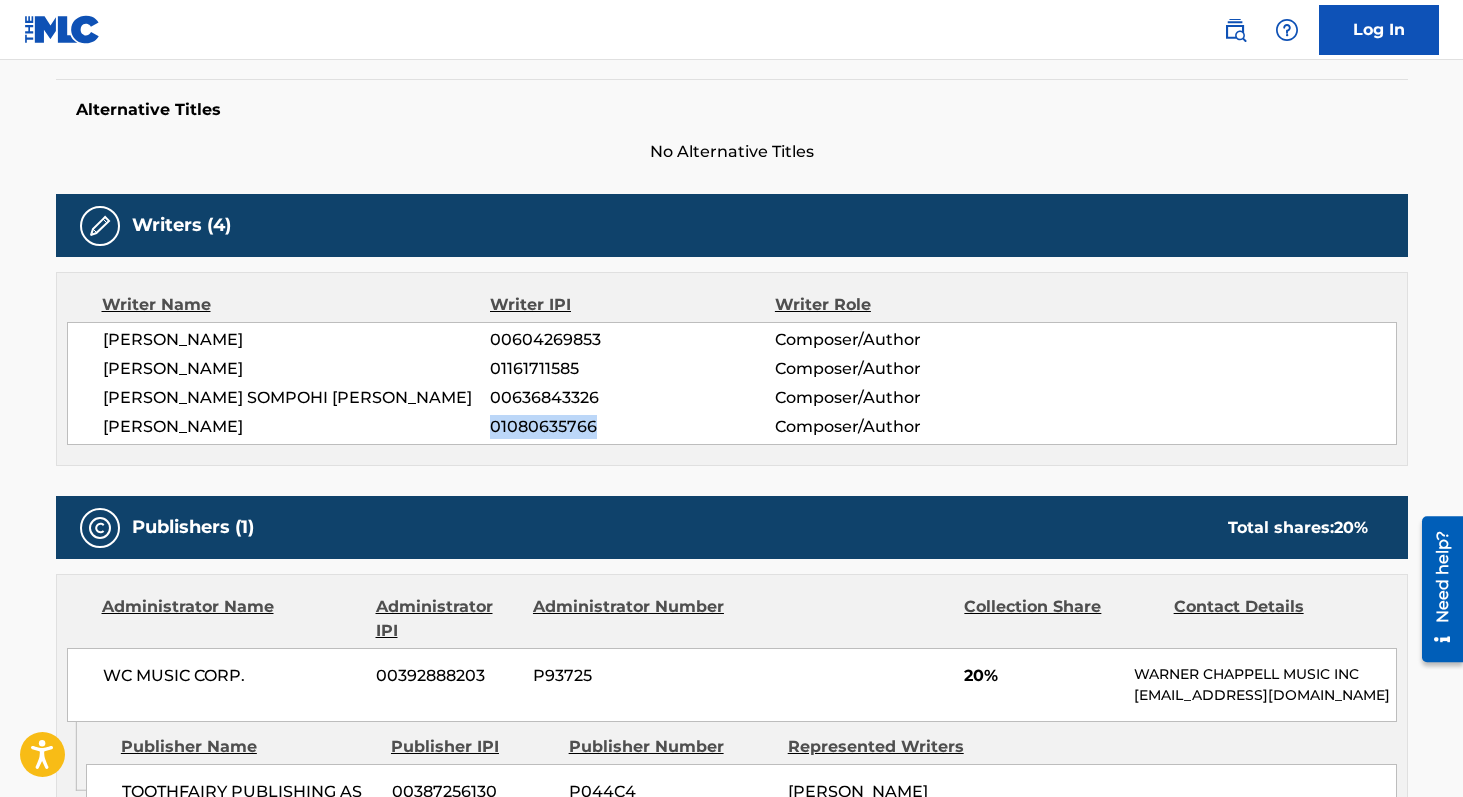 copy on "01080635766" 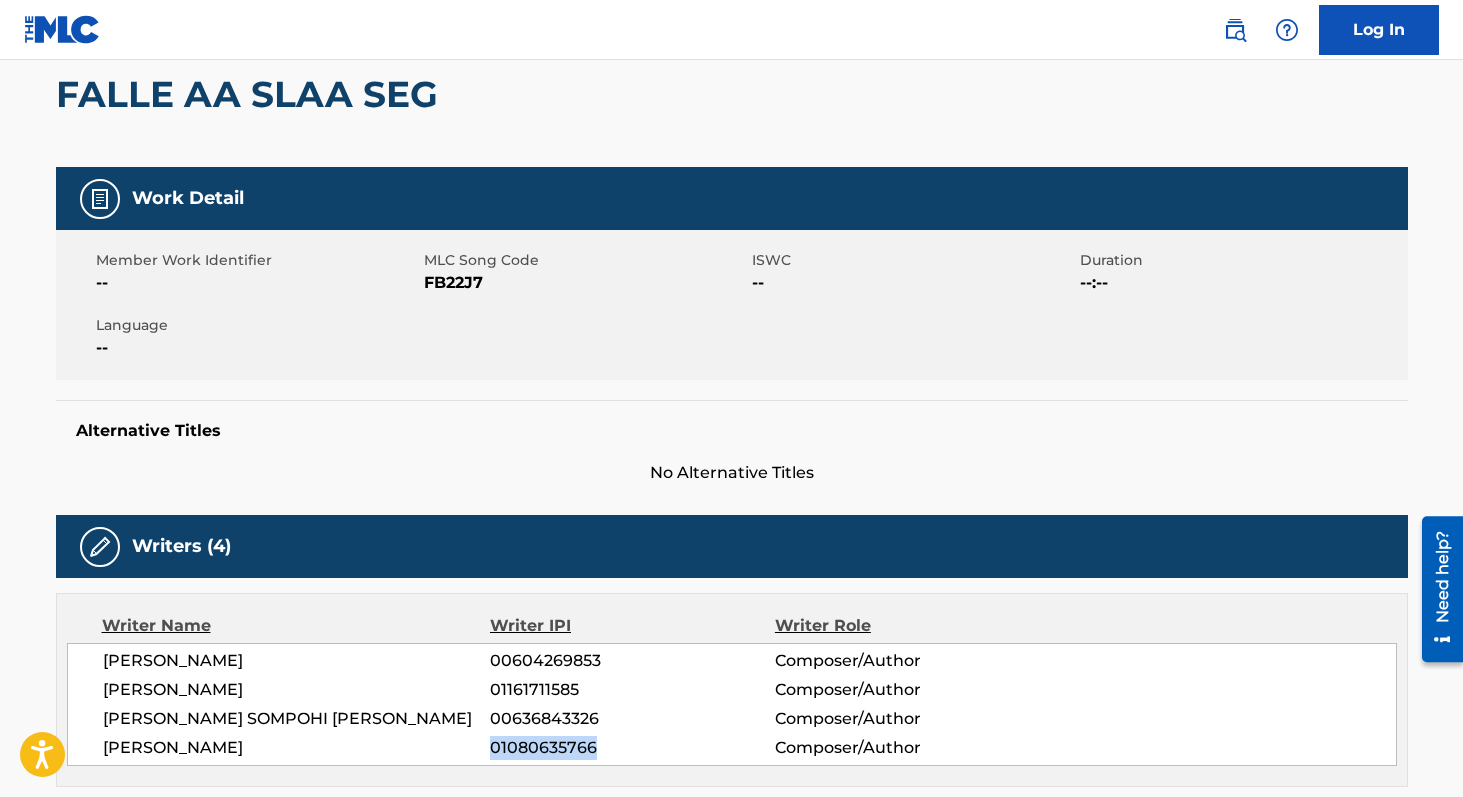 scroll, scrollTop: 0, scrollLeft: 0, axis: both 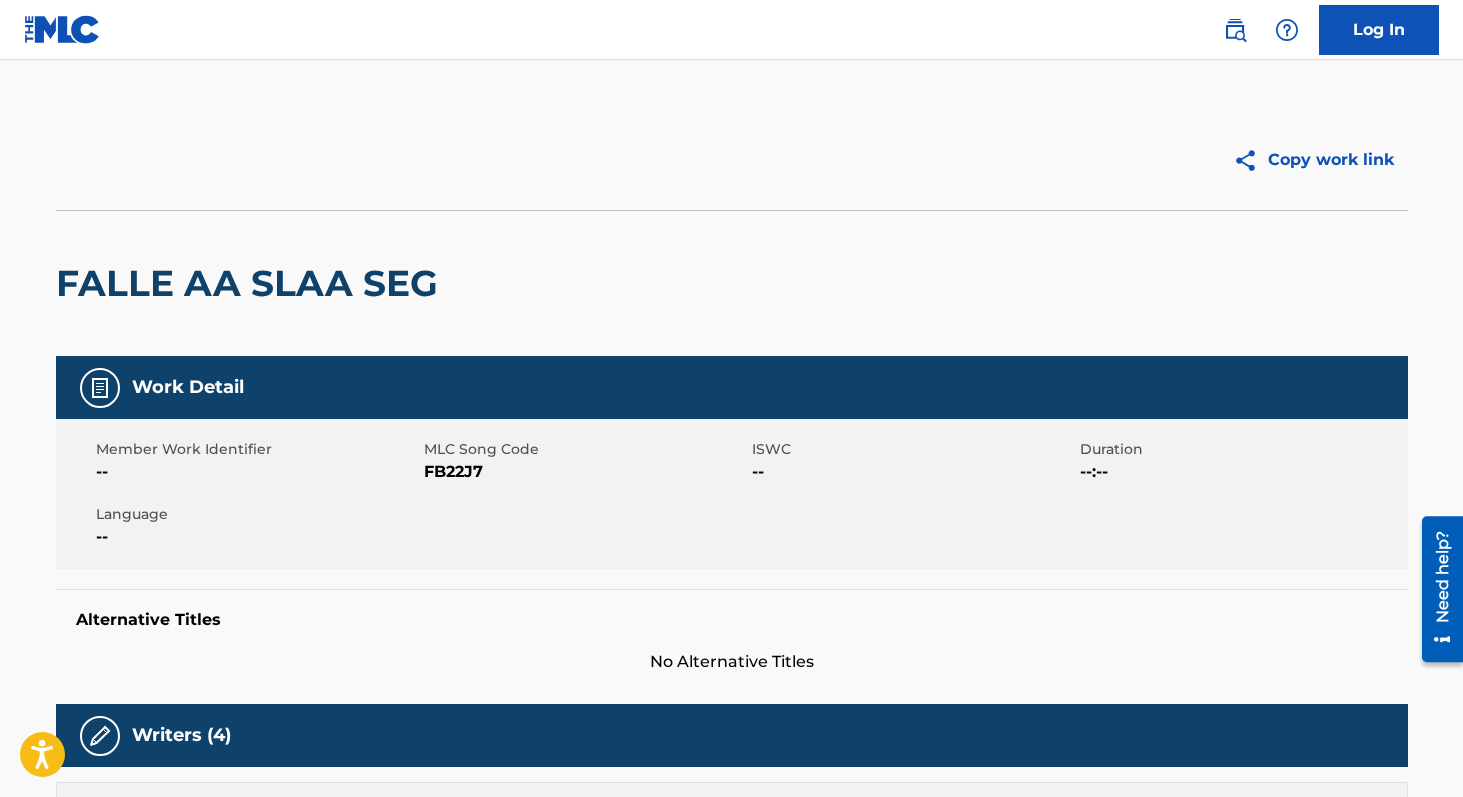 click on "FB22J7" at bounding box center (585, 472) 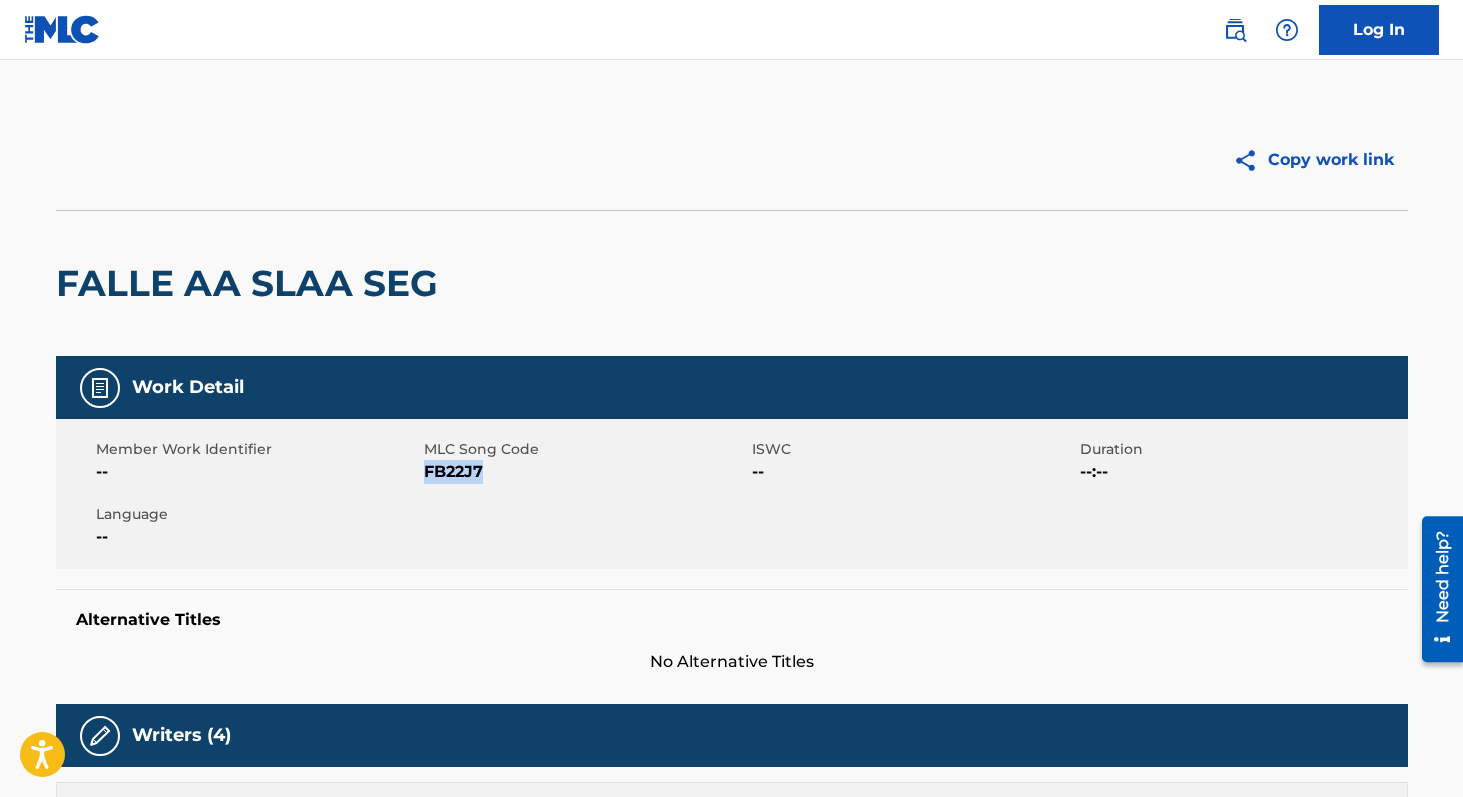 copy on "FB22J7" 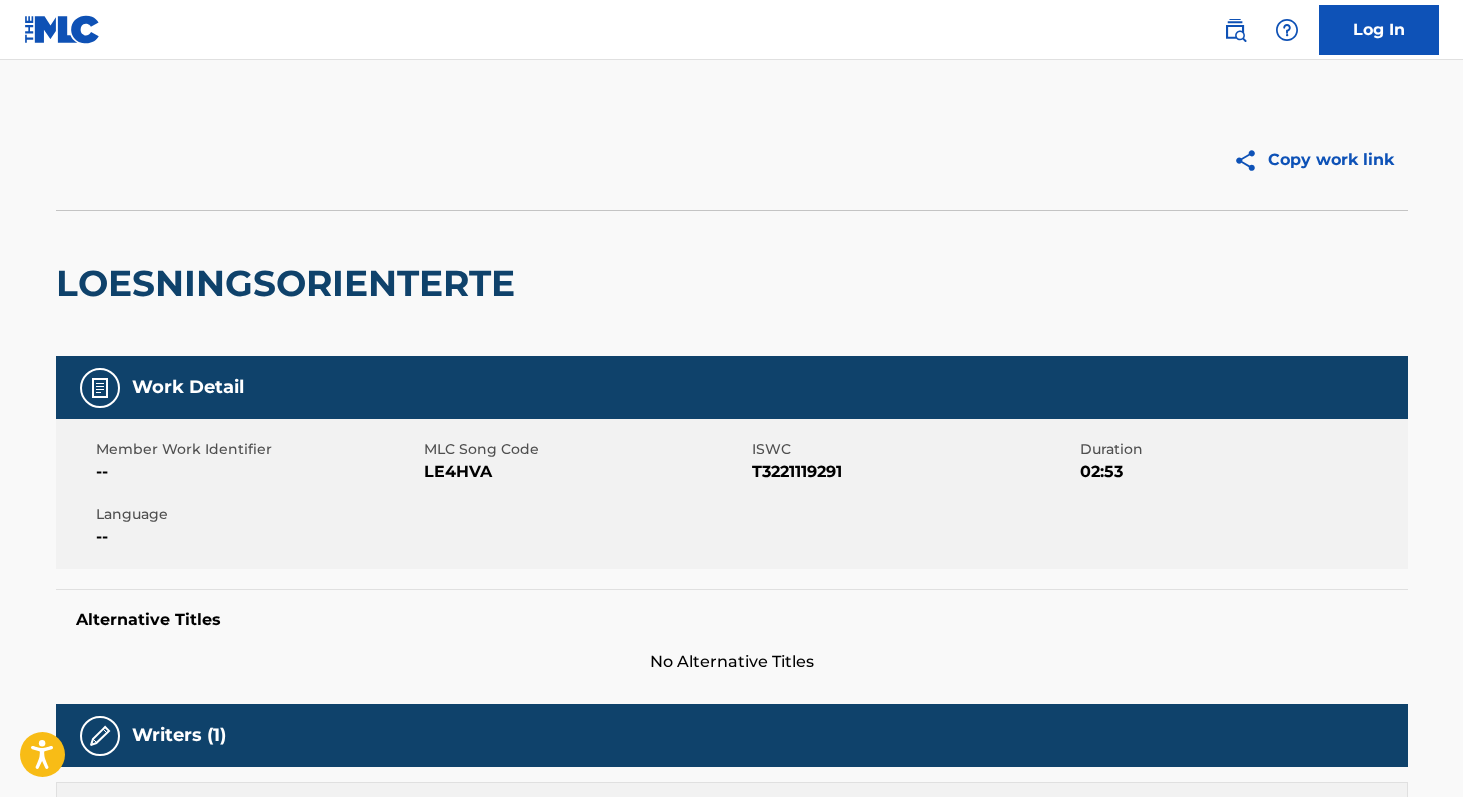 scroll, scrollTop: 0, scrollLeft: 0, axis: both 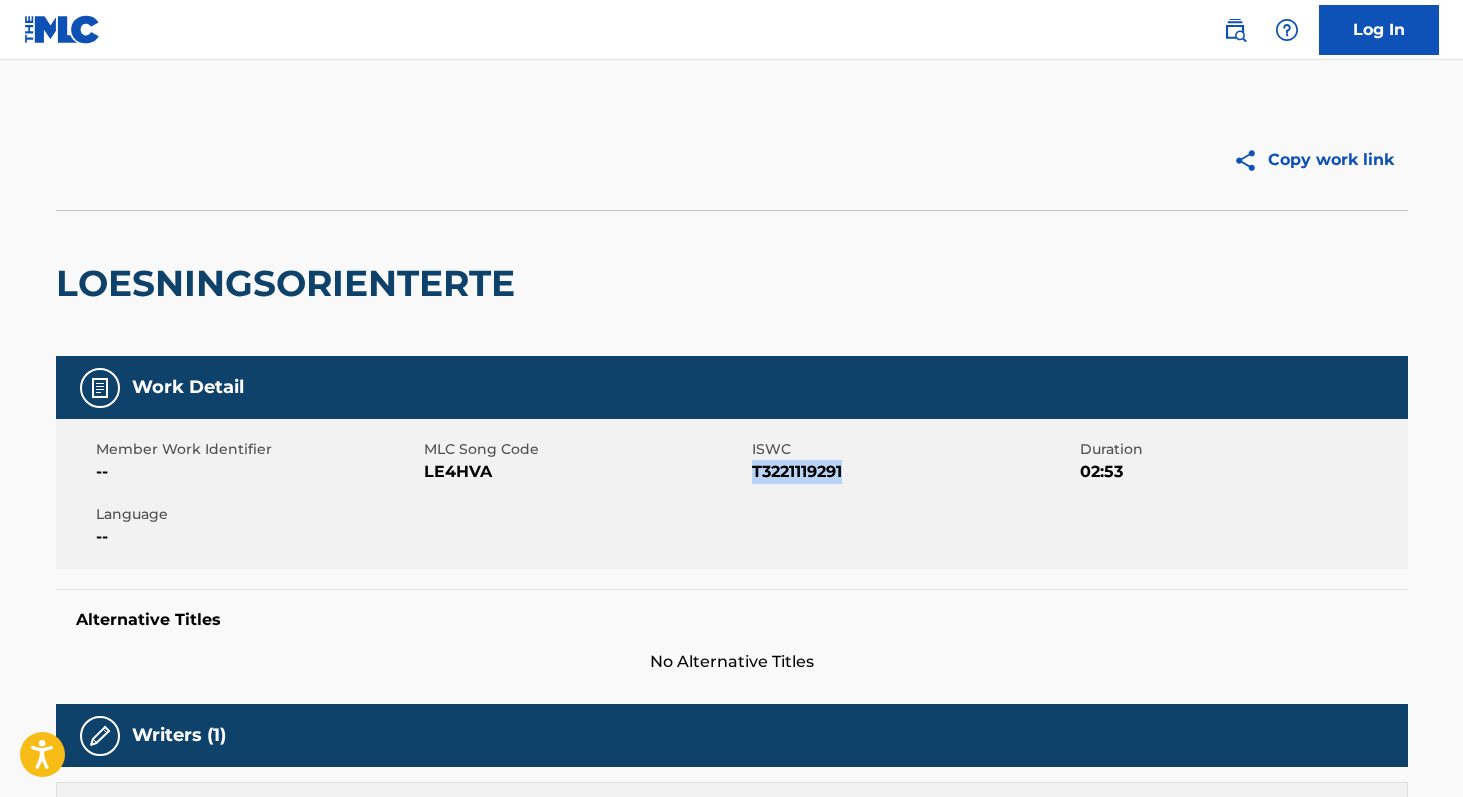copy on "T3221119291" 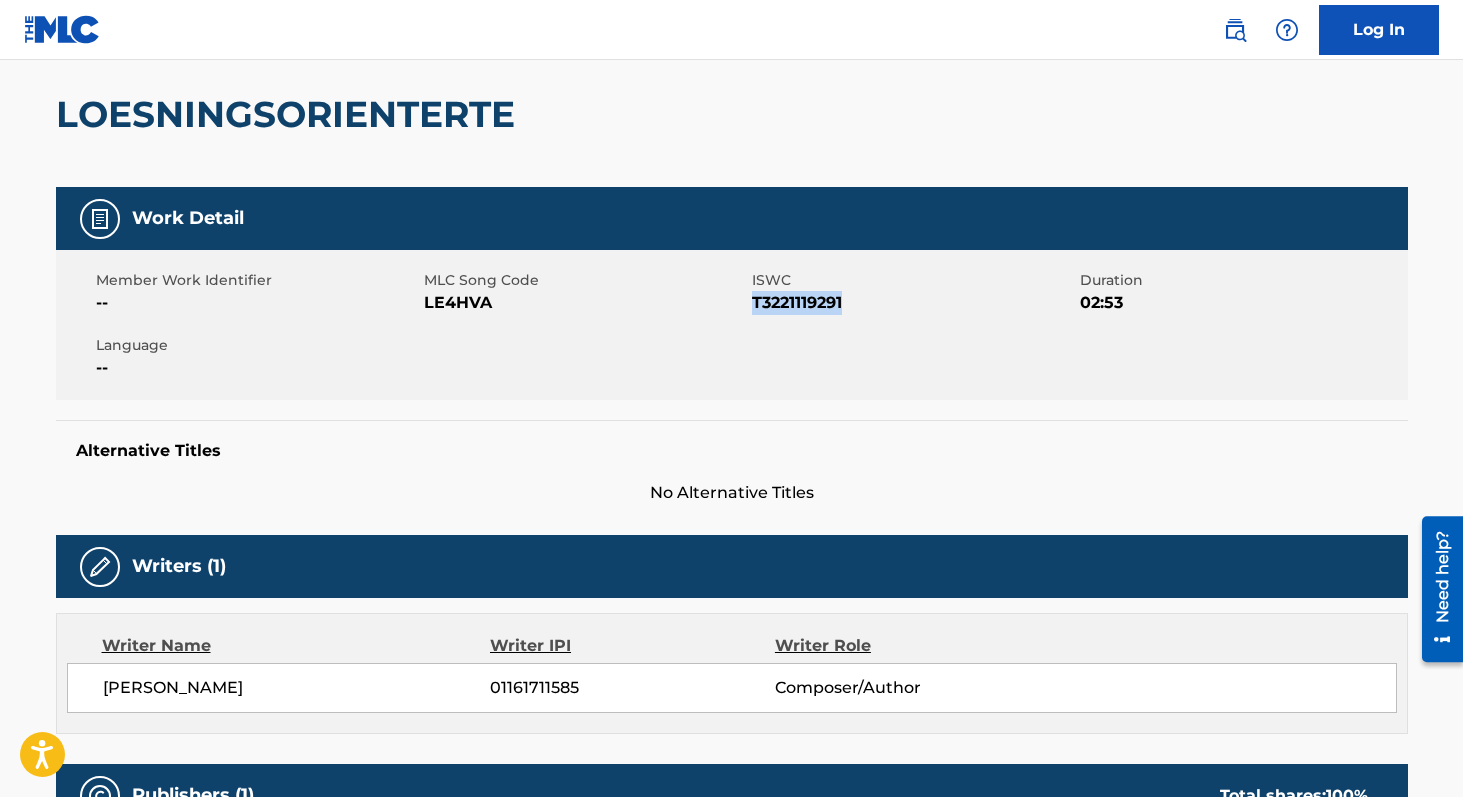 scroll, scrollTop: 574, scrollLeft: 0, axis: vertical 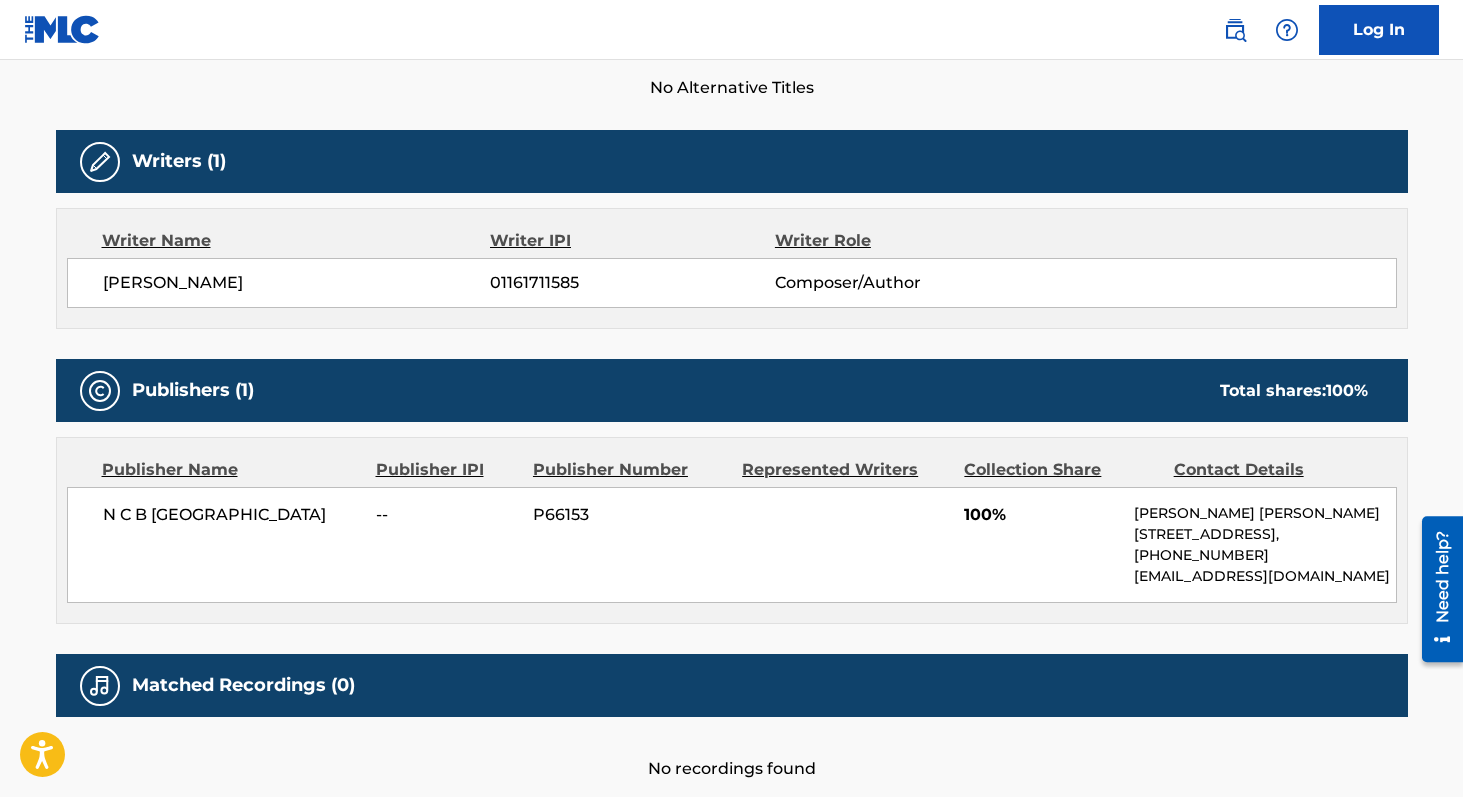 click on "01161711585" at bounding box center (632, 283) 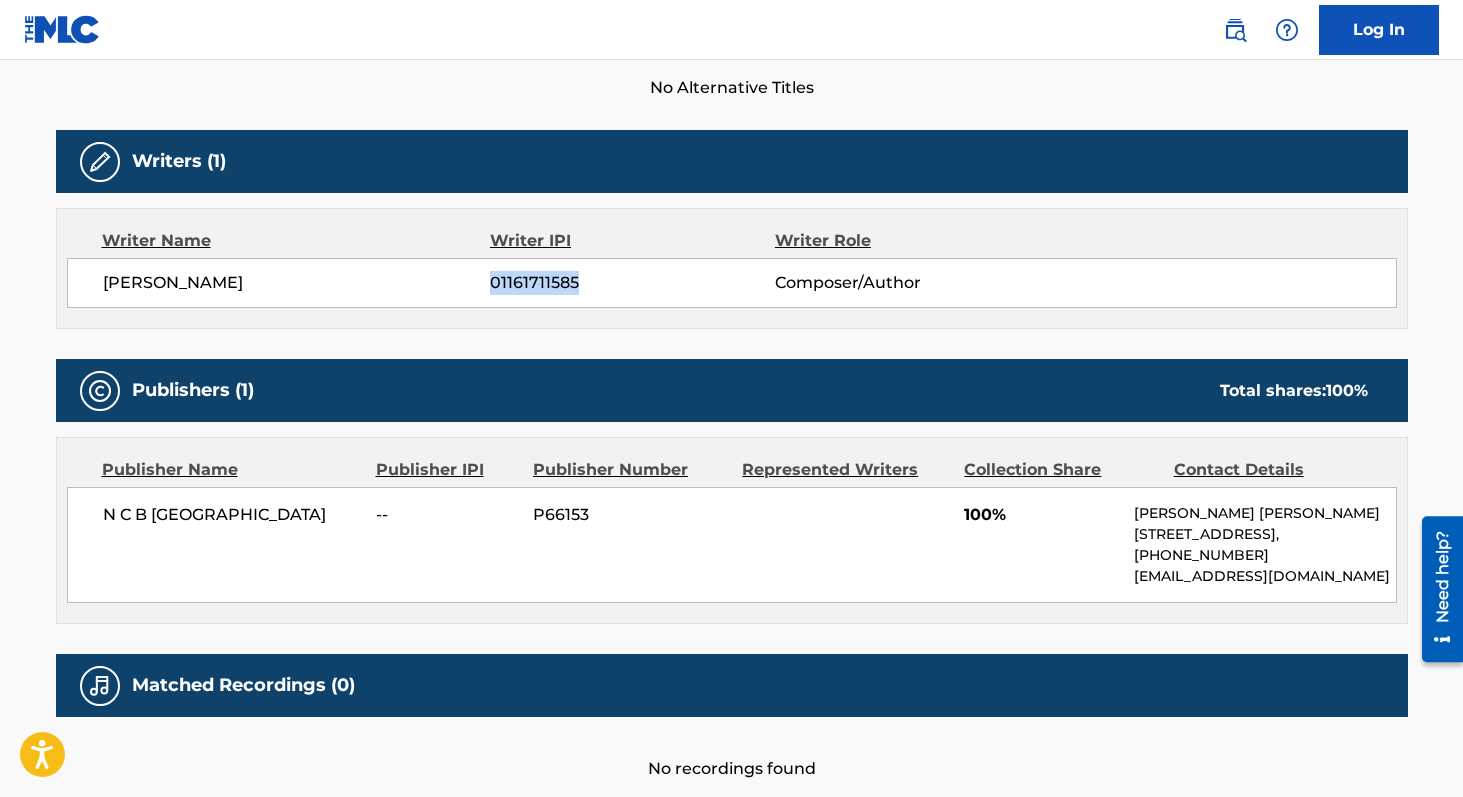 copy on "01161711585" 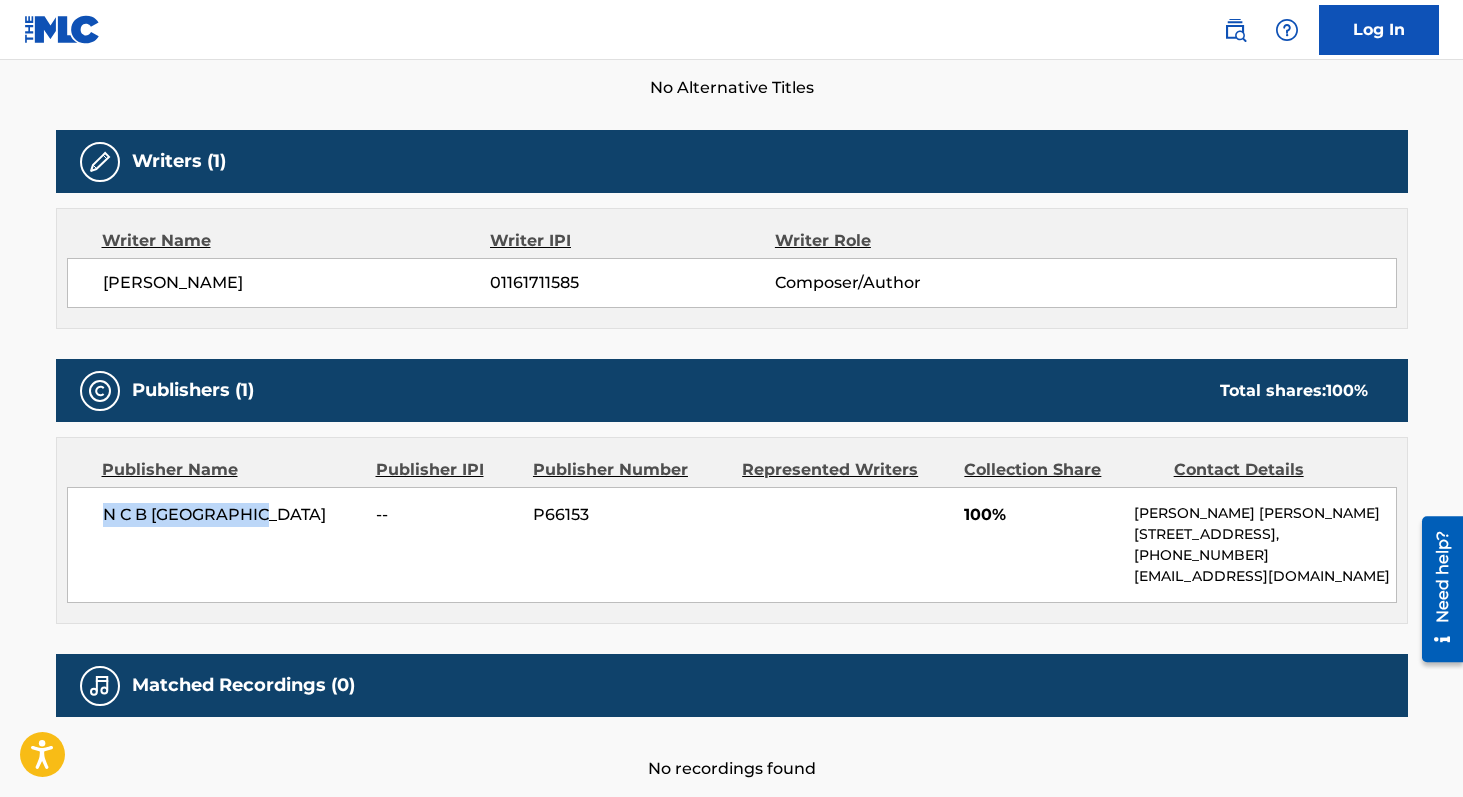 drag, startPoint x: 279, startPoint y: 510, endPoint x: 99, endPoint y: 519, distance: 180.22485 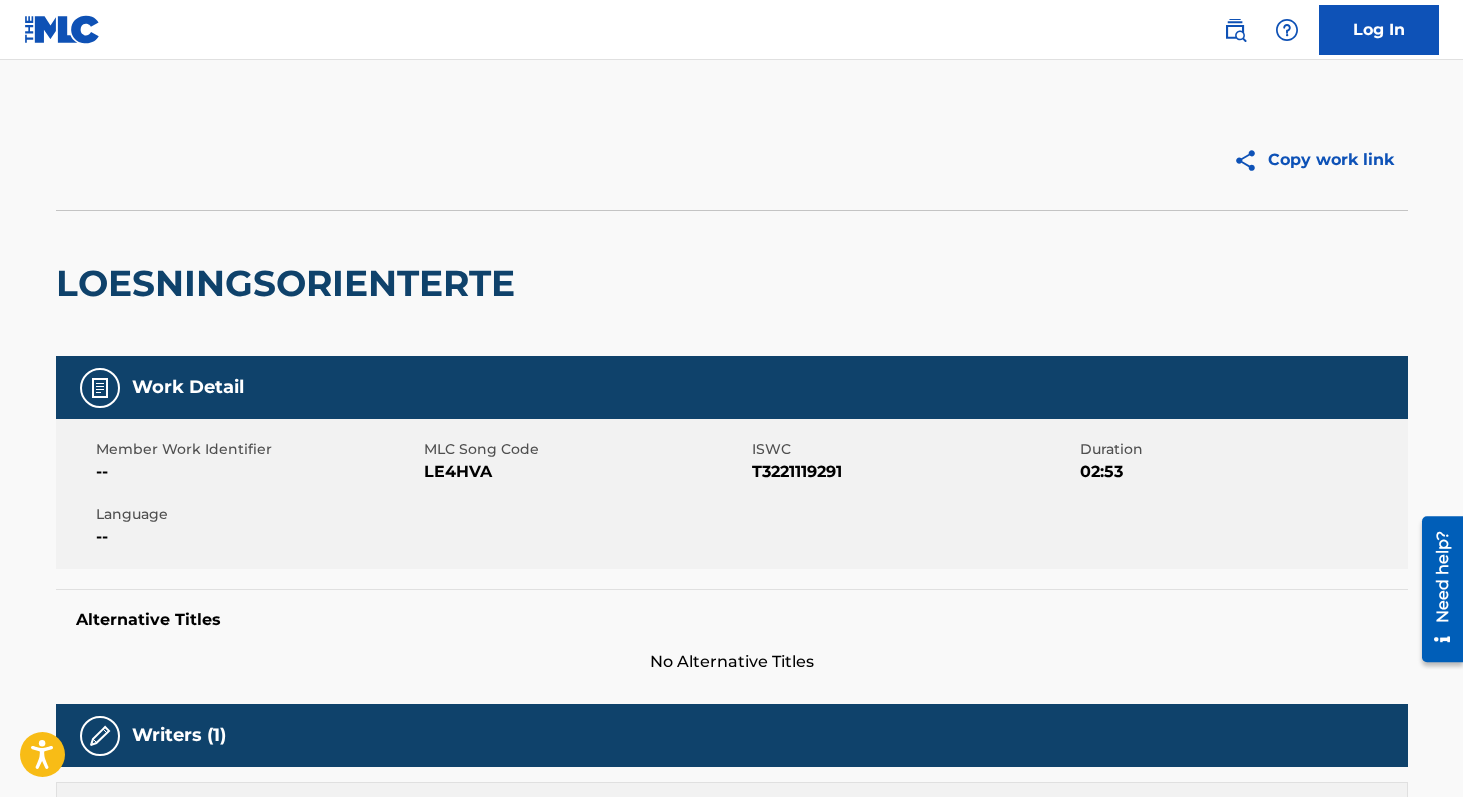 click on "LE4HVA" at bounding box center (585, 472) 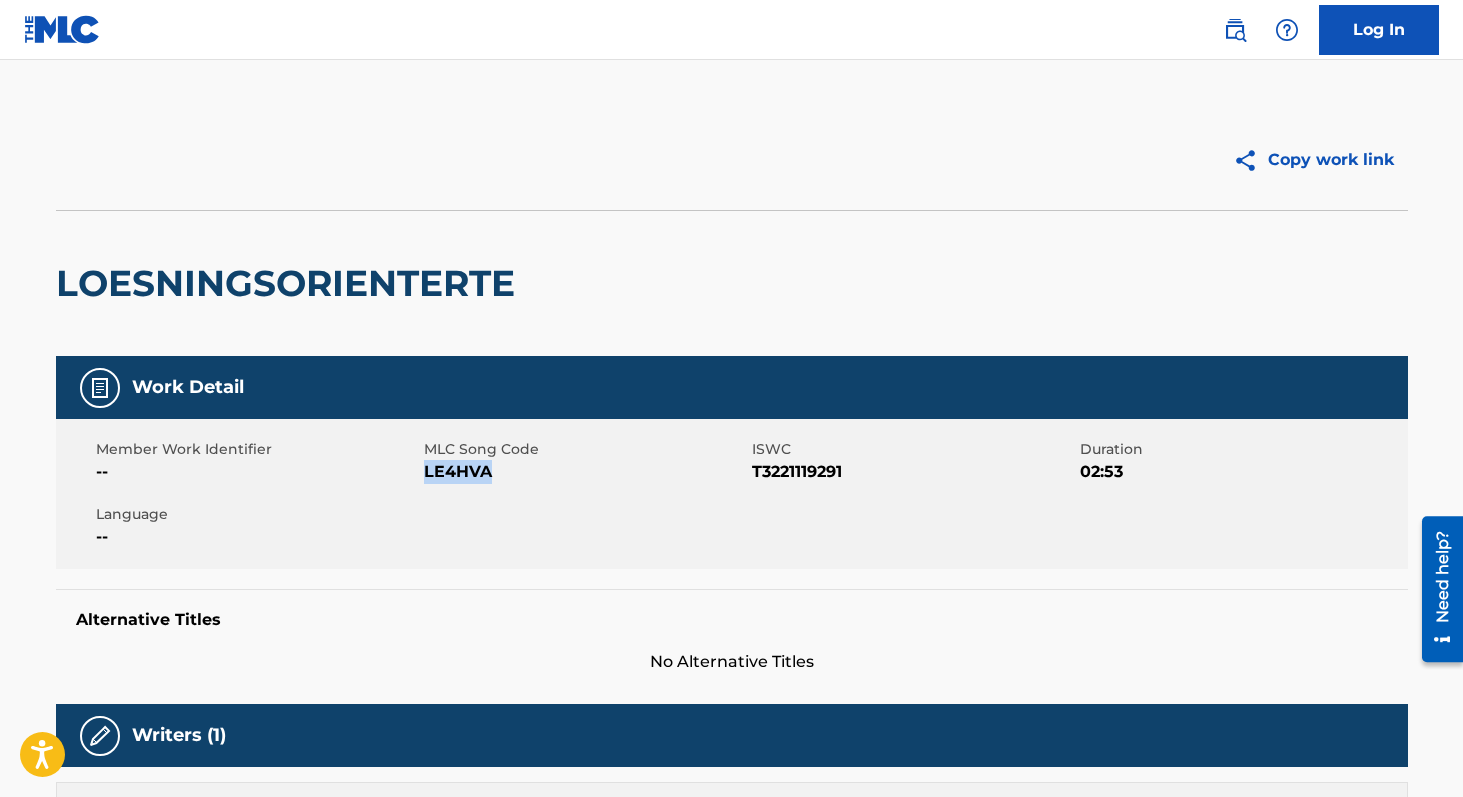 copy on "LE4HVA" 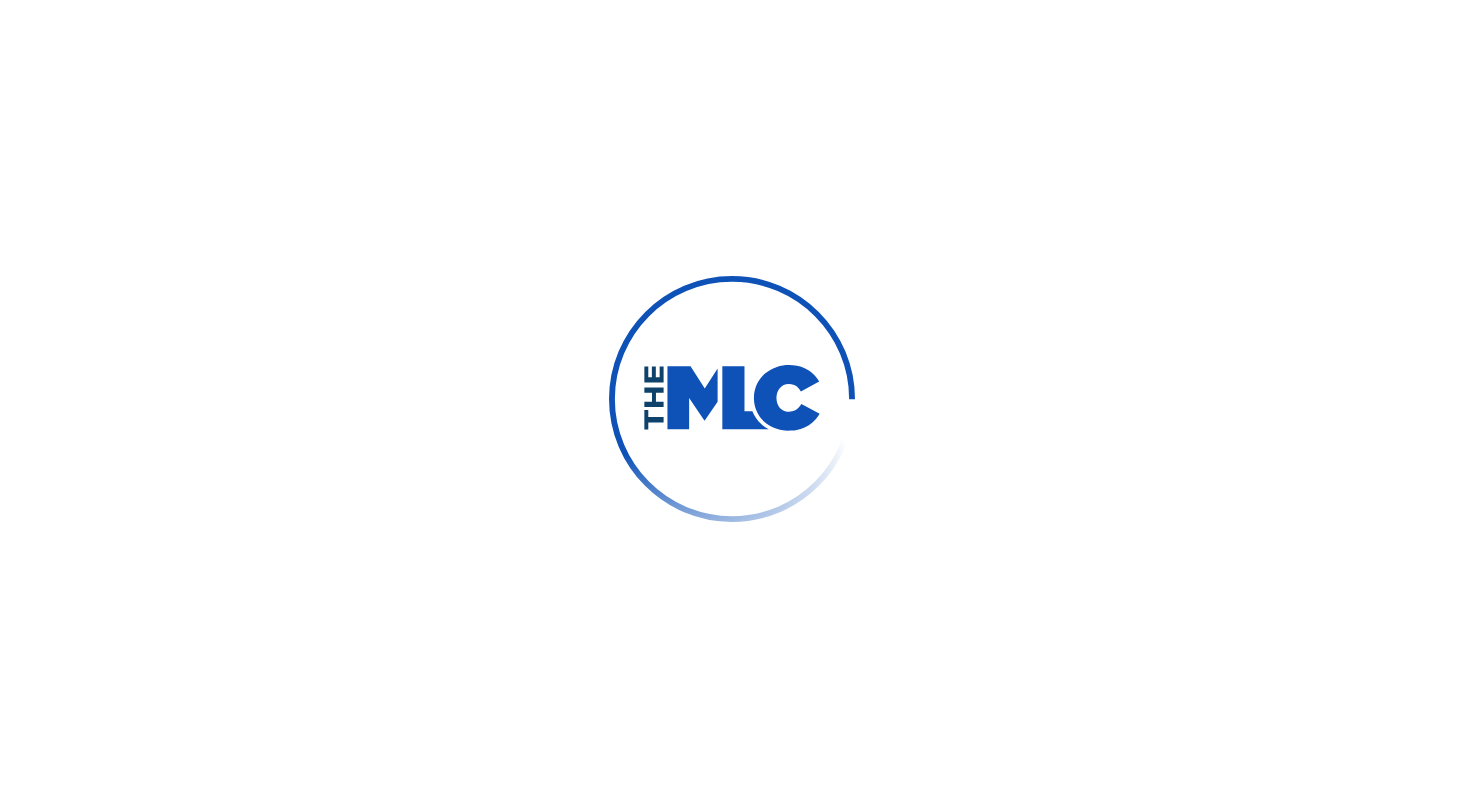 scroll, scrollTop: 0, scrollLeft: 0, axis: both 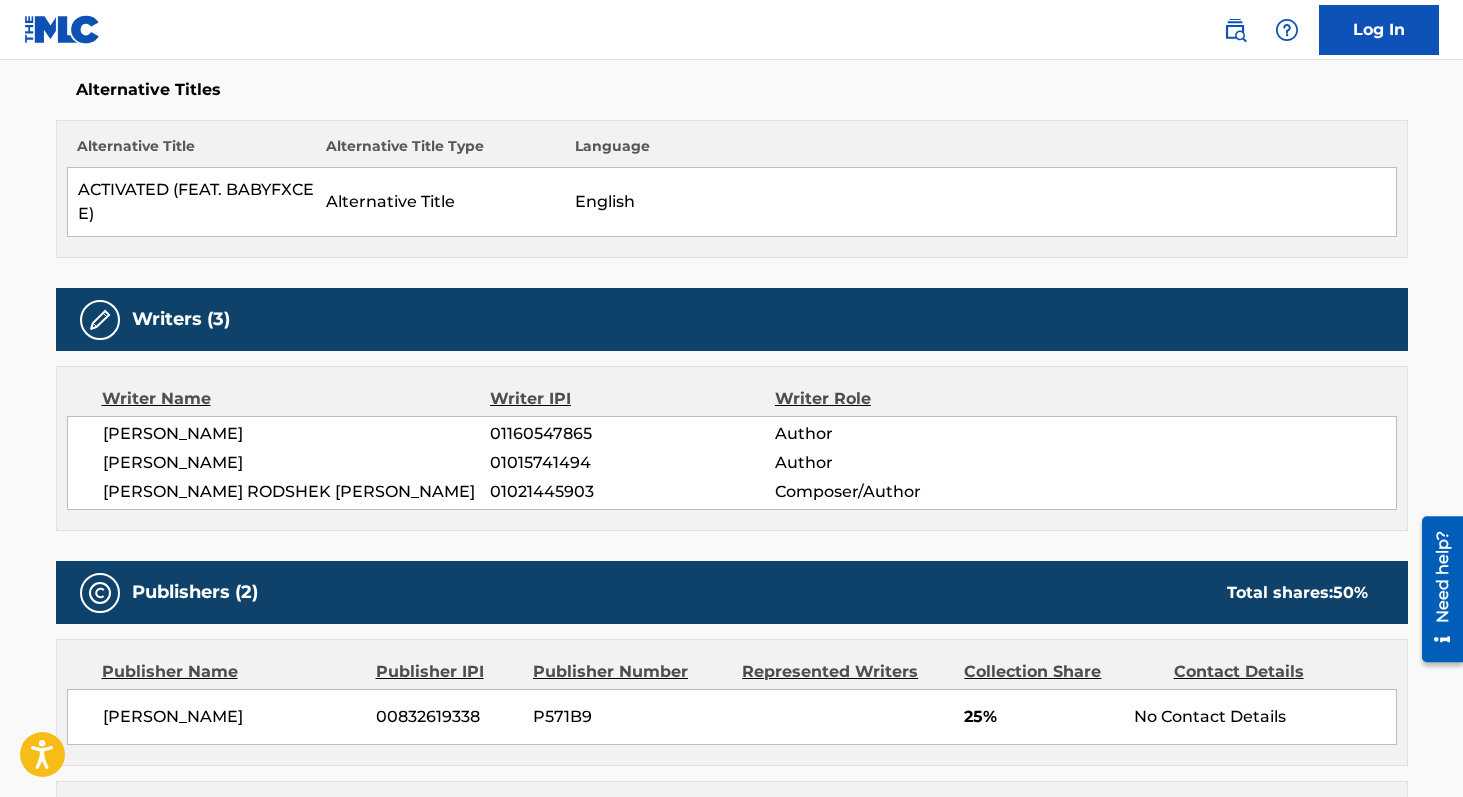click on "01160547865" at bounding box center [632, 434] 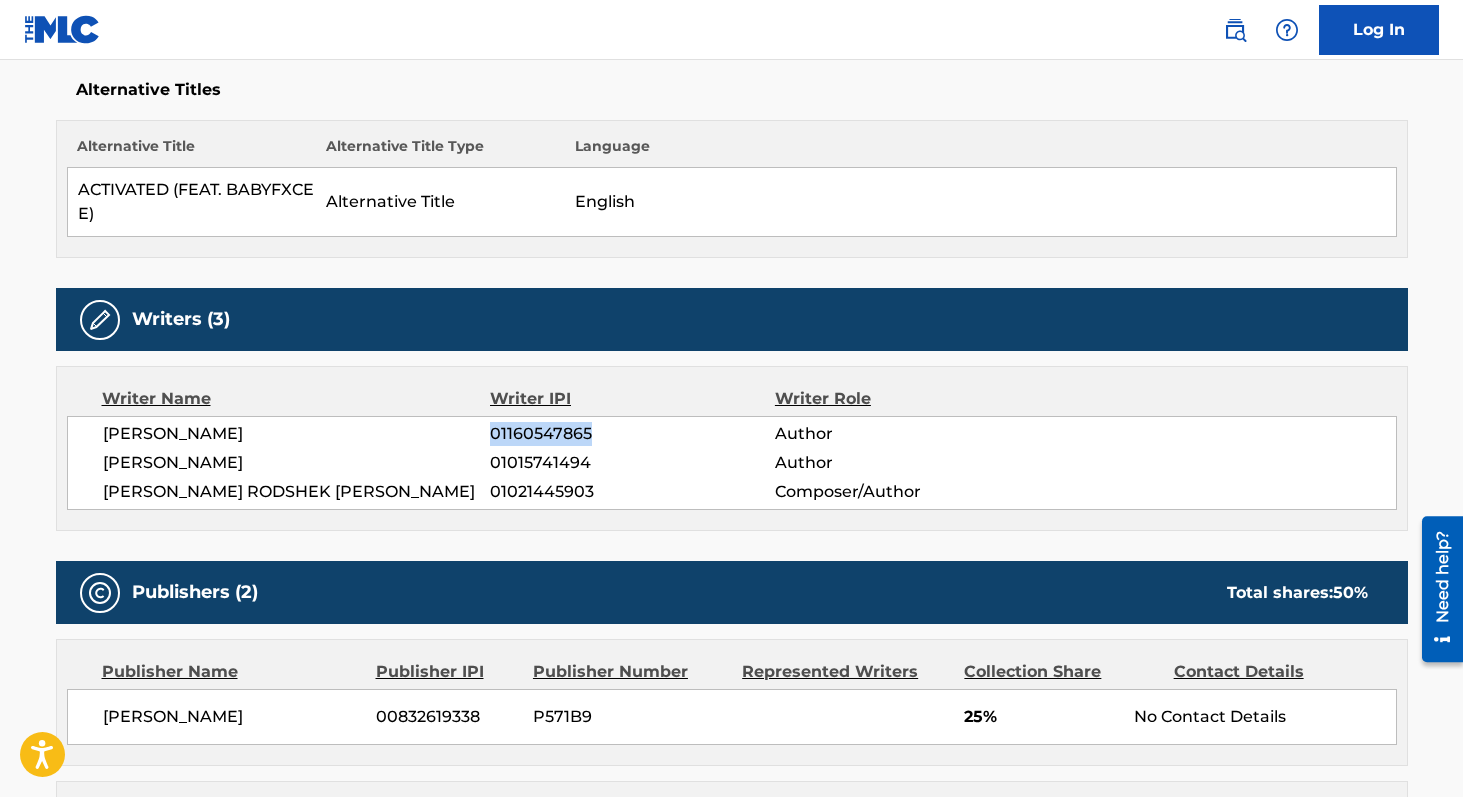 copy on "01160547865" 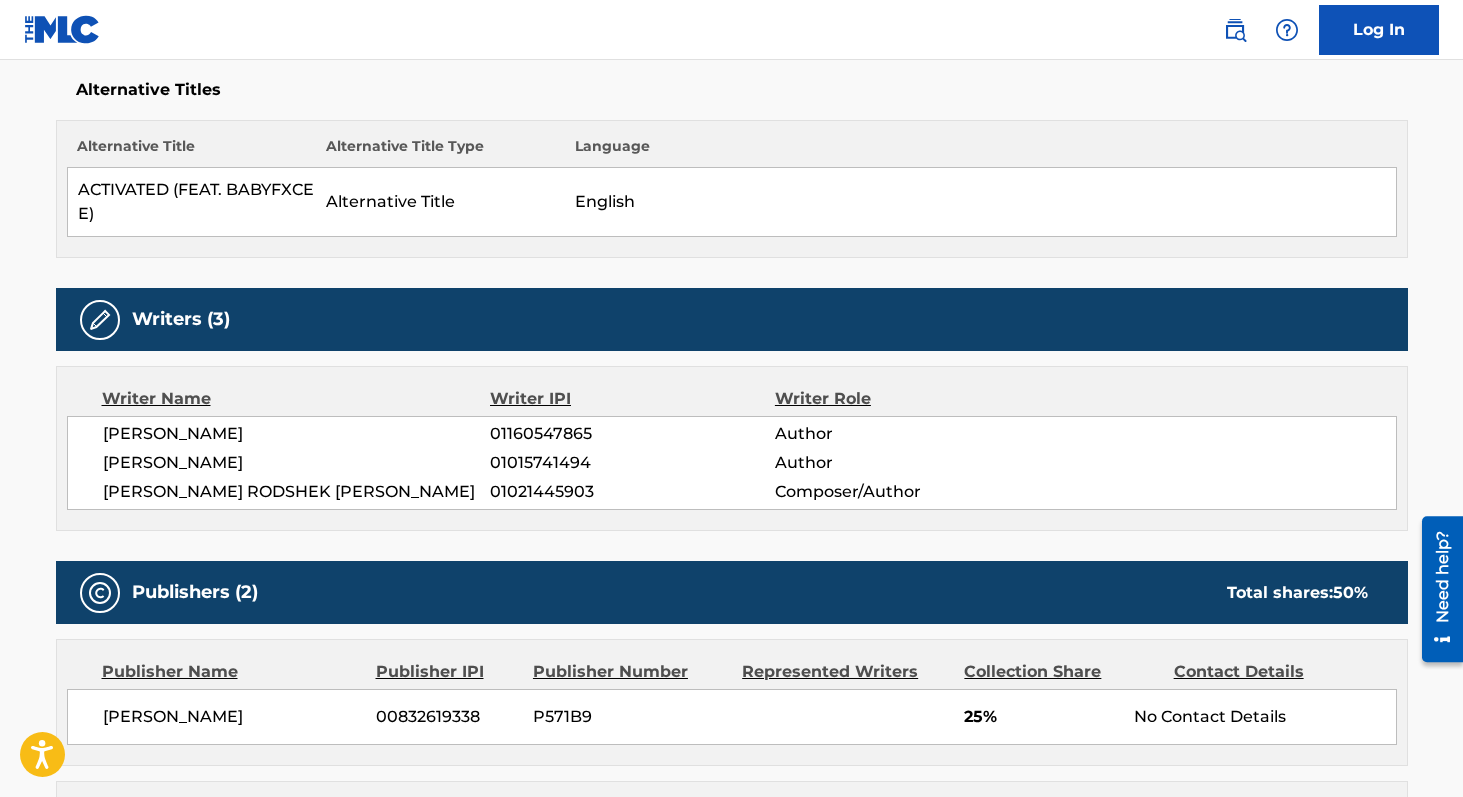 click on "01015741494" at bounding box center [632, 463] 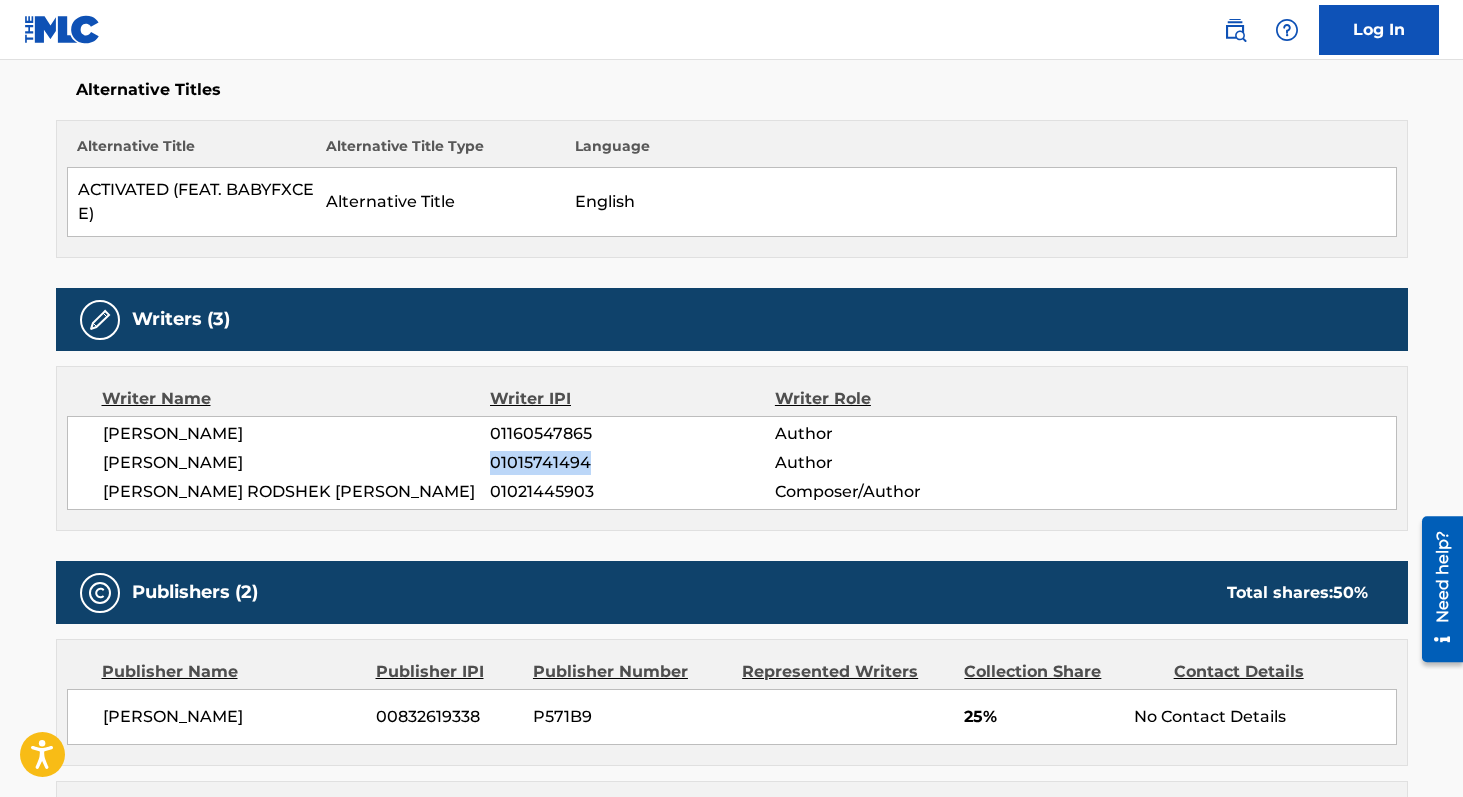 copy on "01015741494" 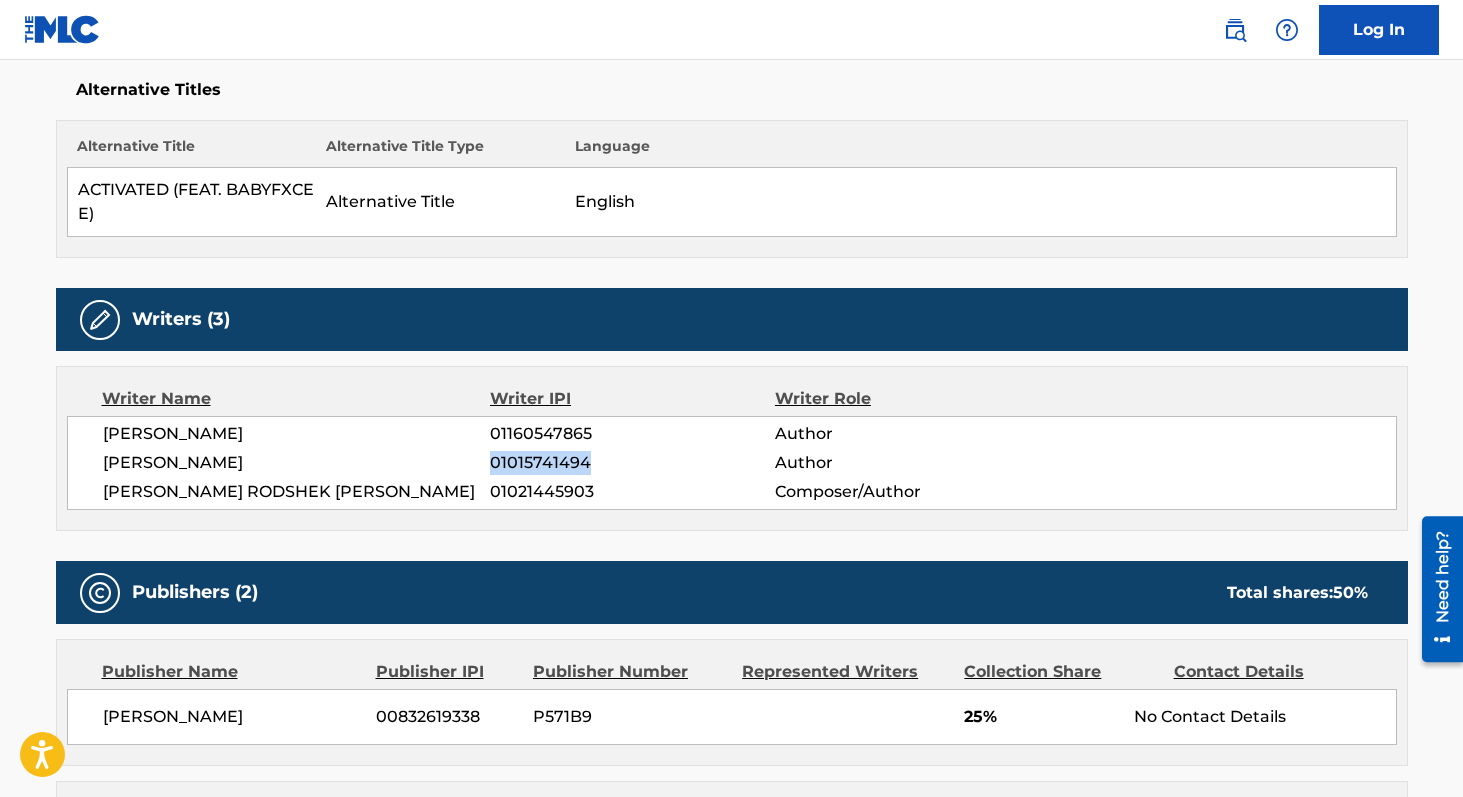 click on "01021445903" at bounding box center [632, 492] 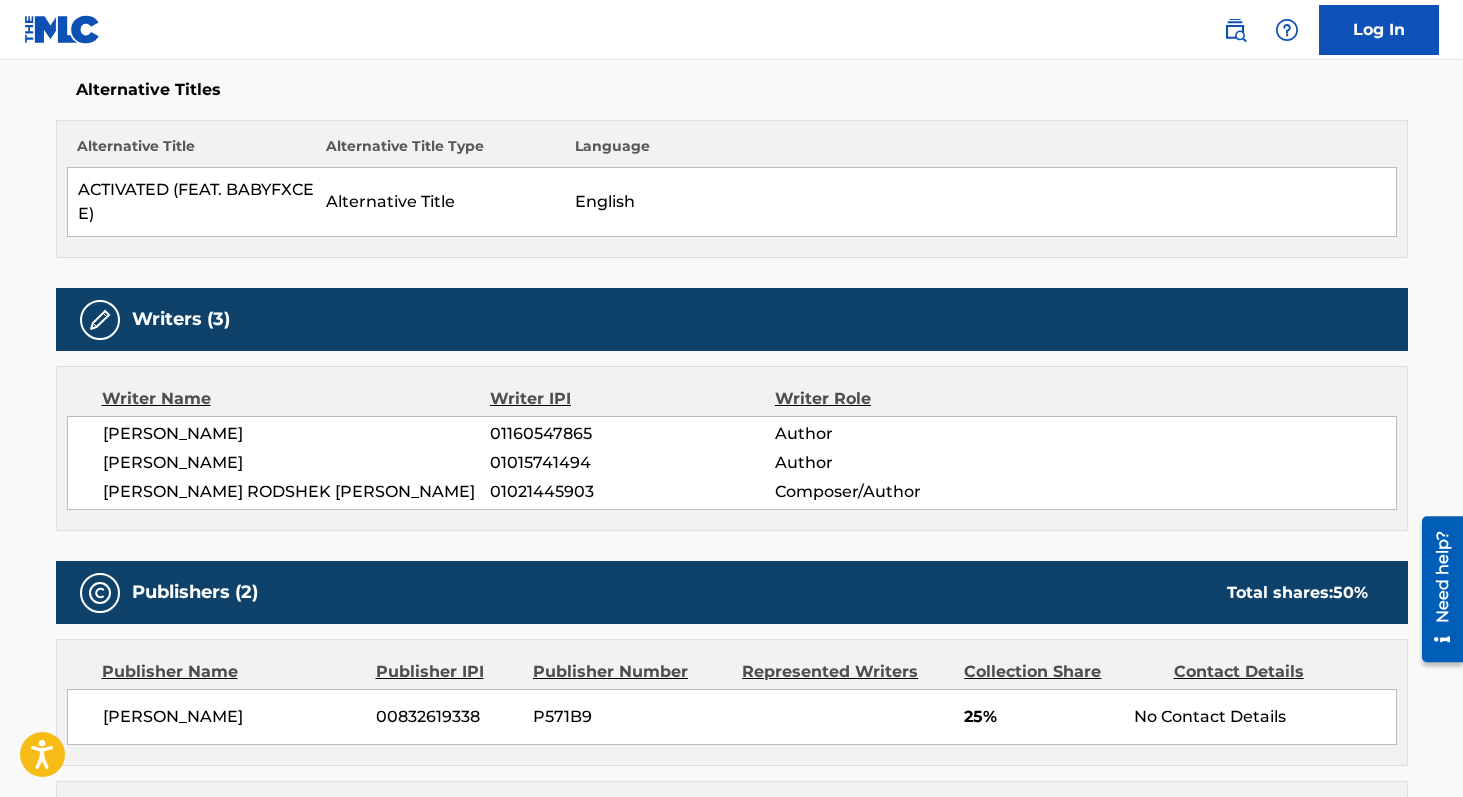 click on "01021445903" at bounding box center [632, 492] 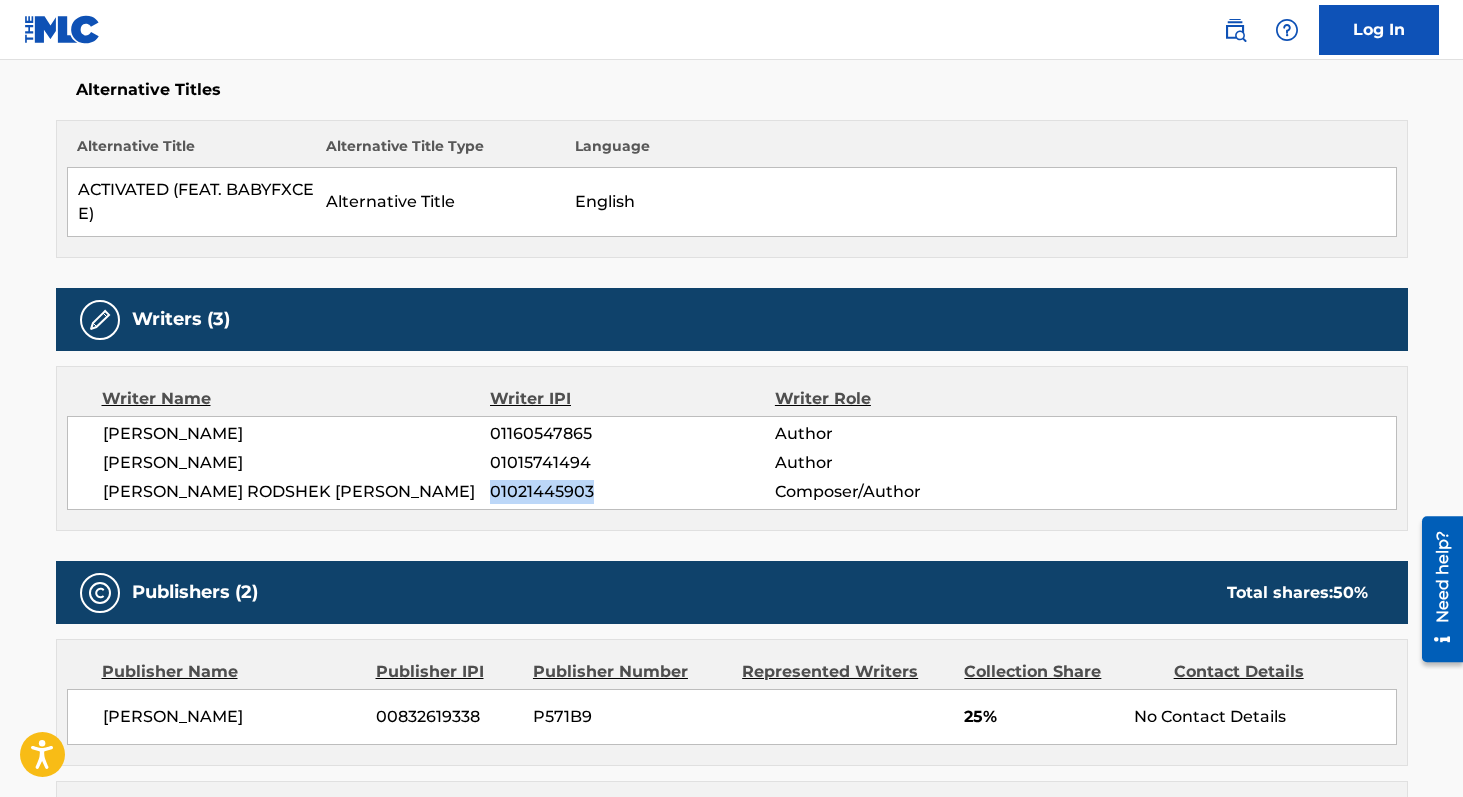 copy on "01021445903" 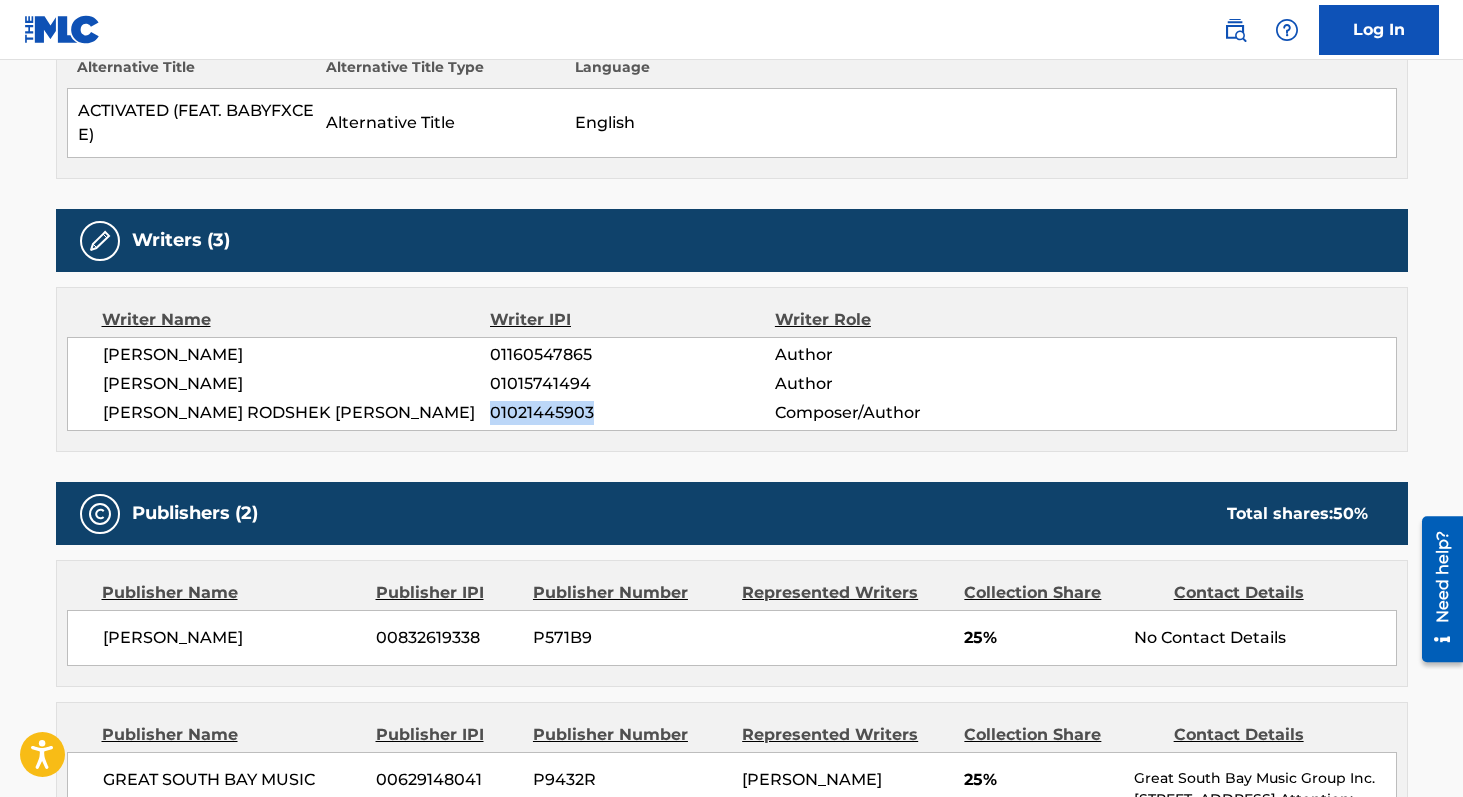 scroll, scrollTop: 40, scrollLeft: 0, axis: vertical 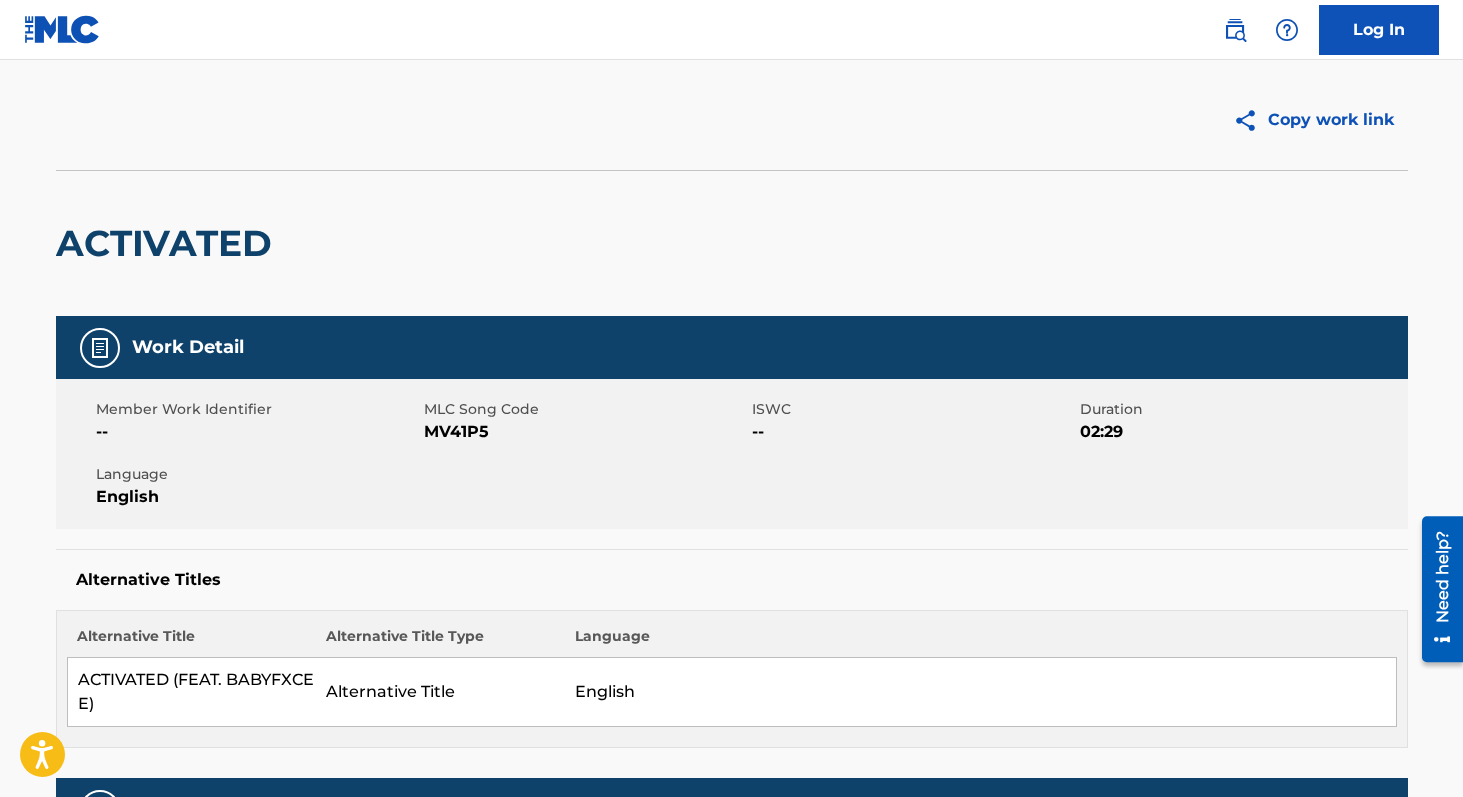 click on "MV41P5" at bounding box center [585, 432] 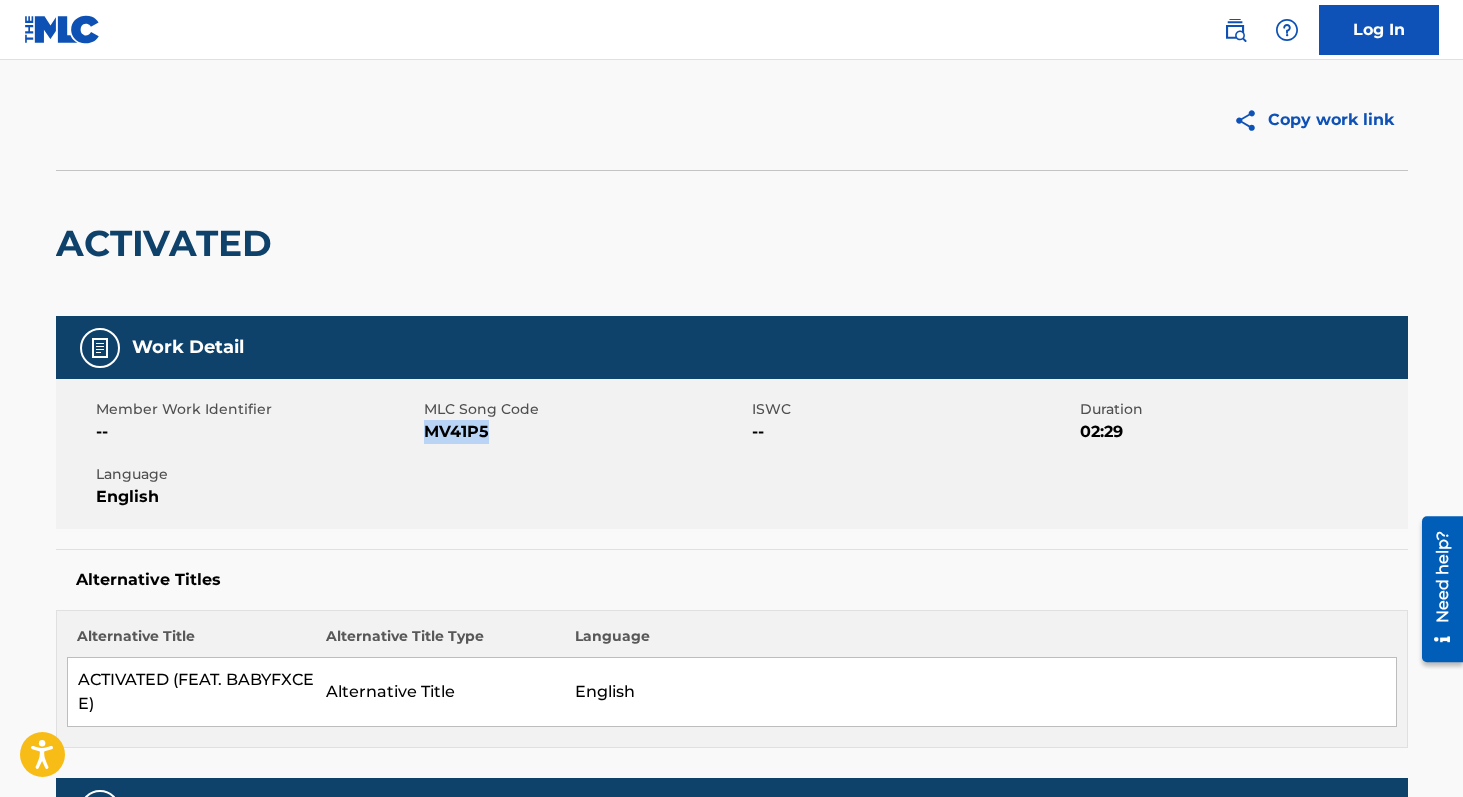 click on "MV41P5" at bounding box center [585, 432] 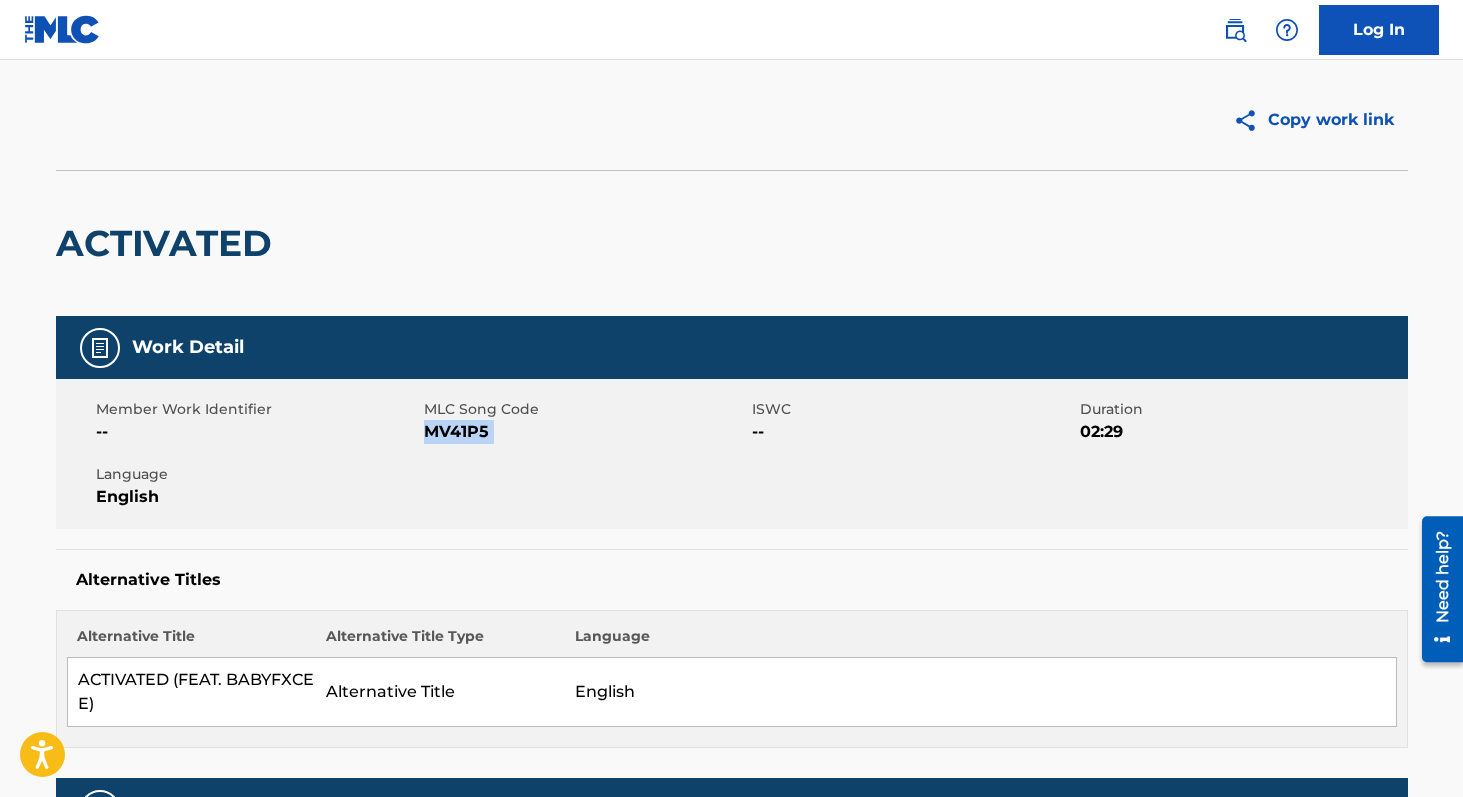 copy on "MV41P5" 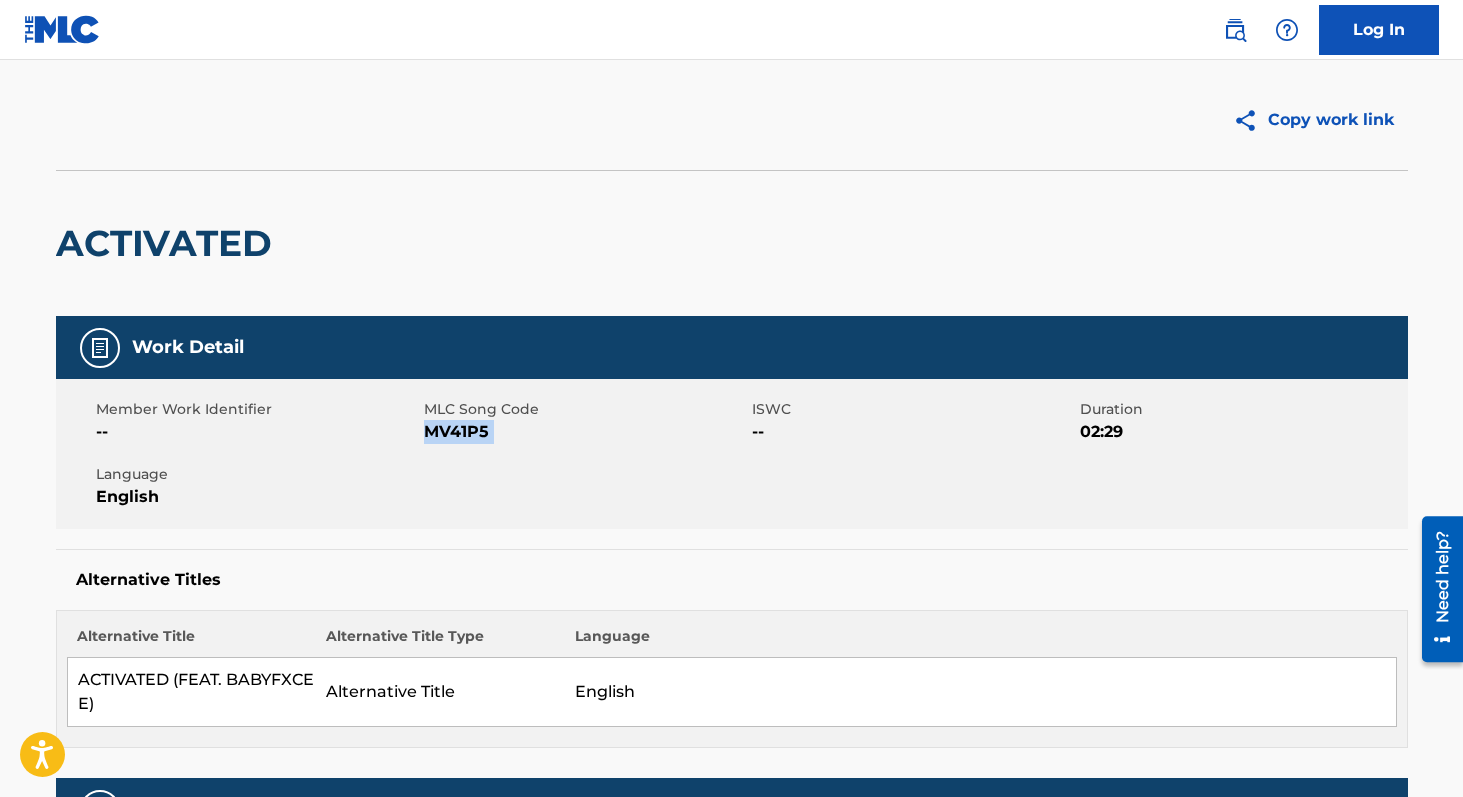 scroll, scrollTop: 34, scrollLeft: 0, axis: vertical 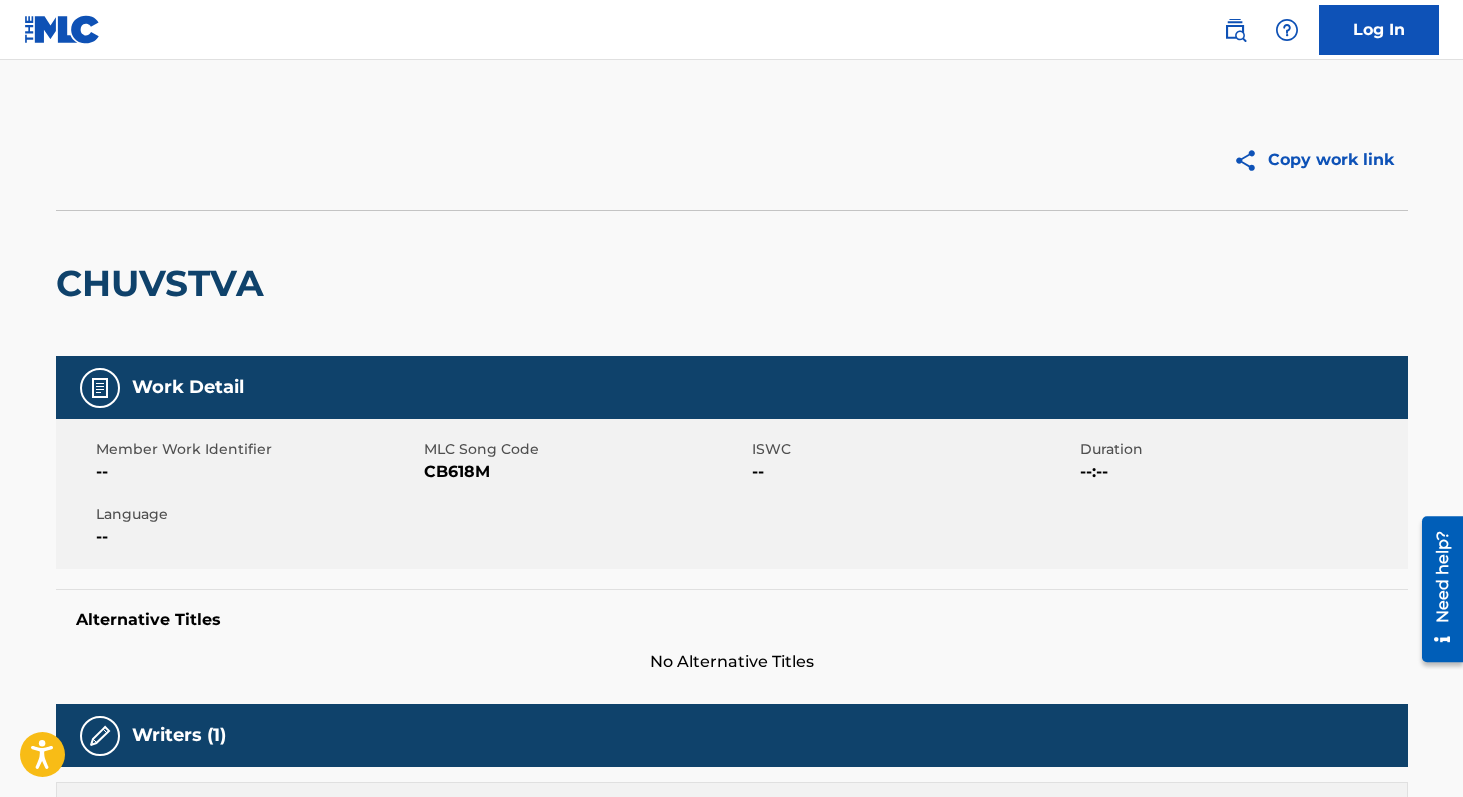 click on "CB618M" at bounding box center (585, 472) 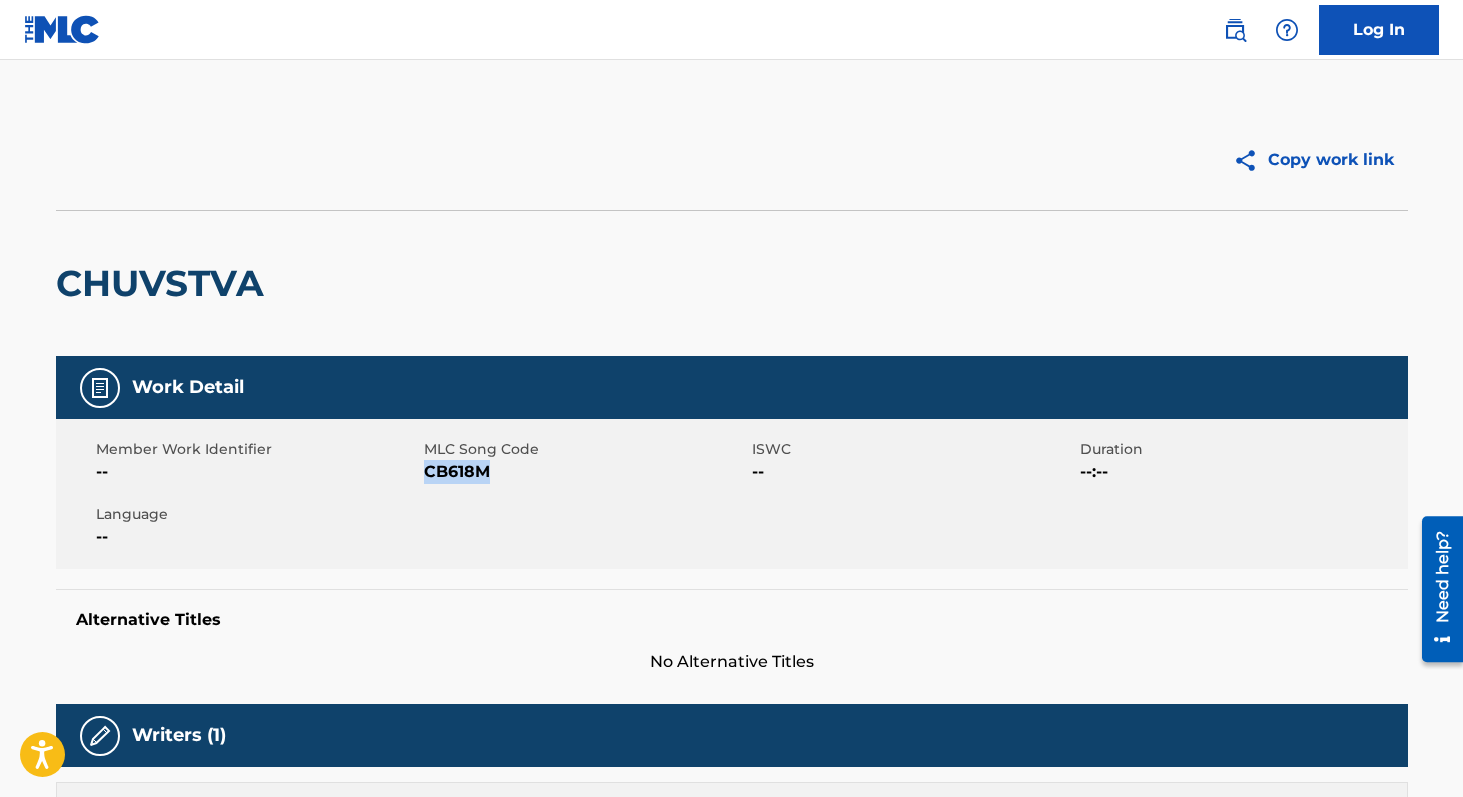copy on "CB618M" 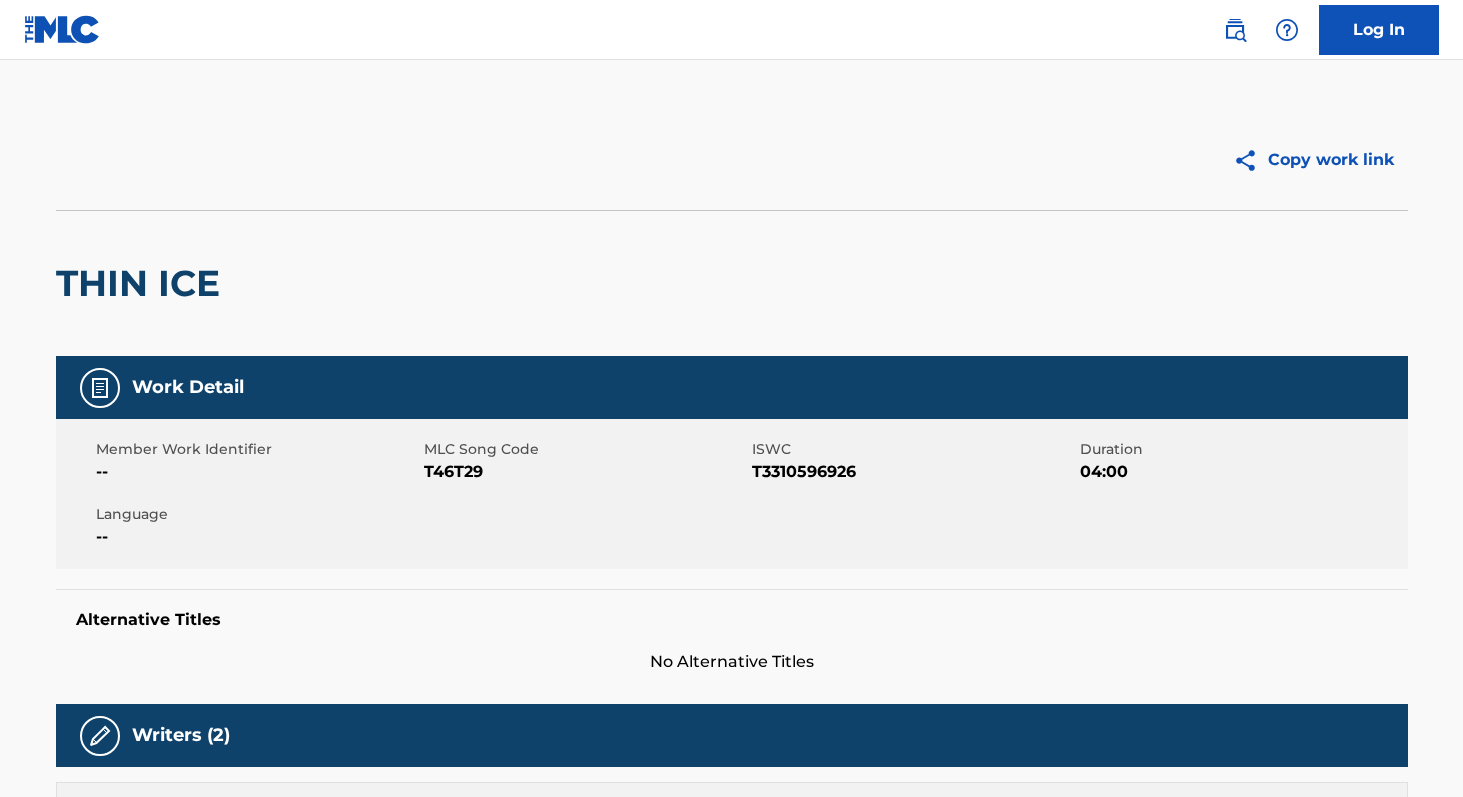 scroll, scrollTop: 0, scrollLeft: 0, axis: both 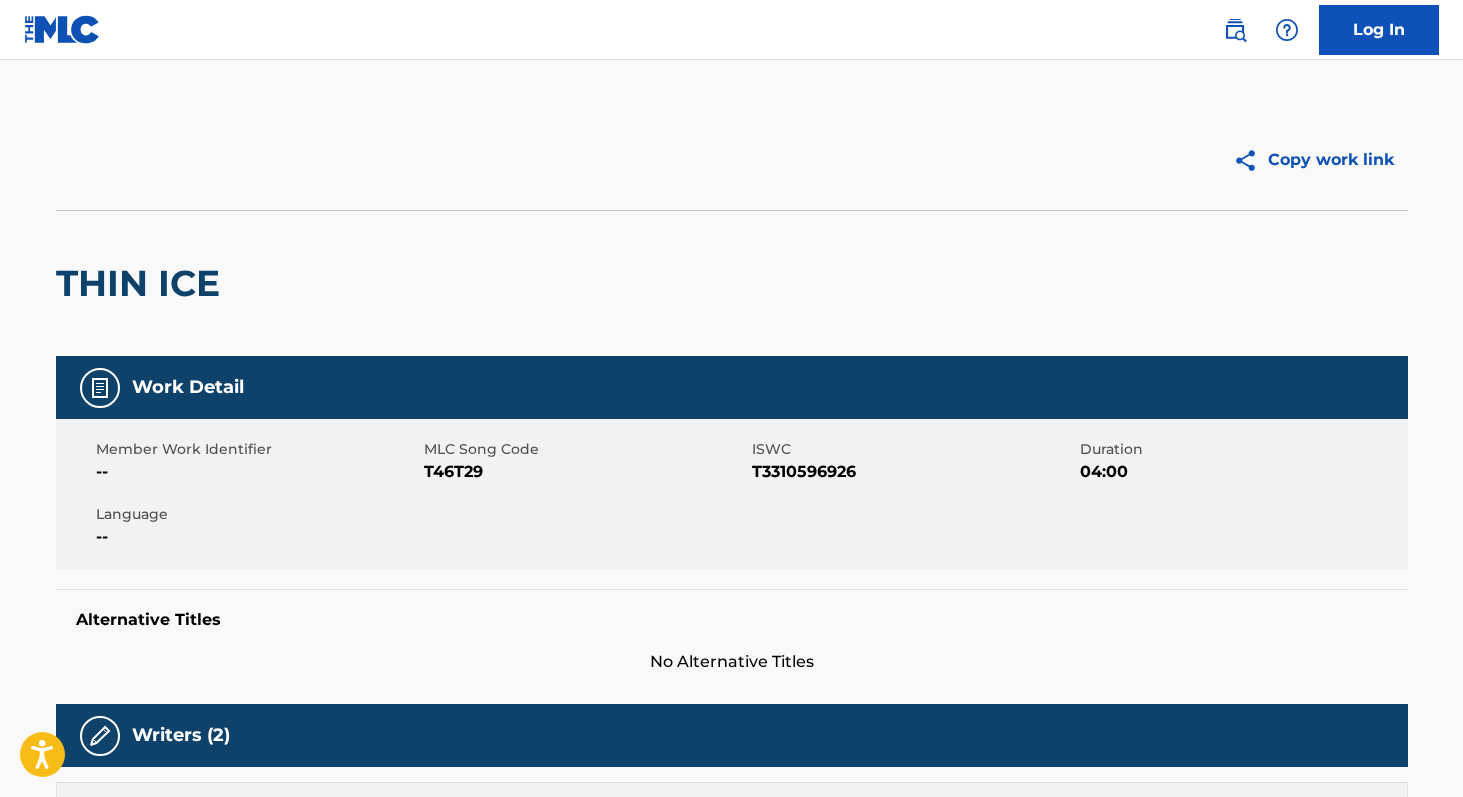 click on "T3310596926" at bounding box center [913, 472] 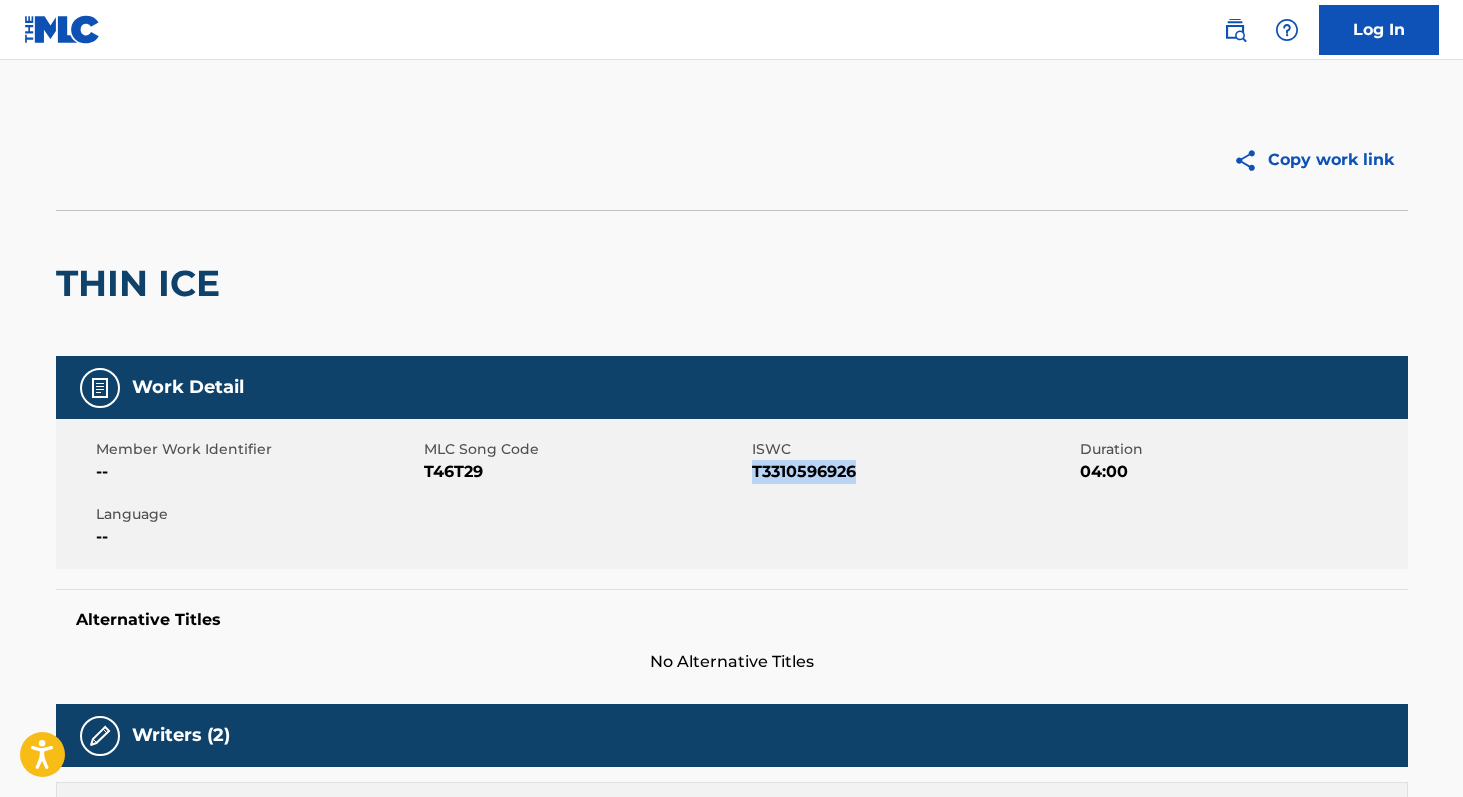 copy on "T3310596926" 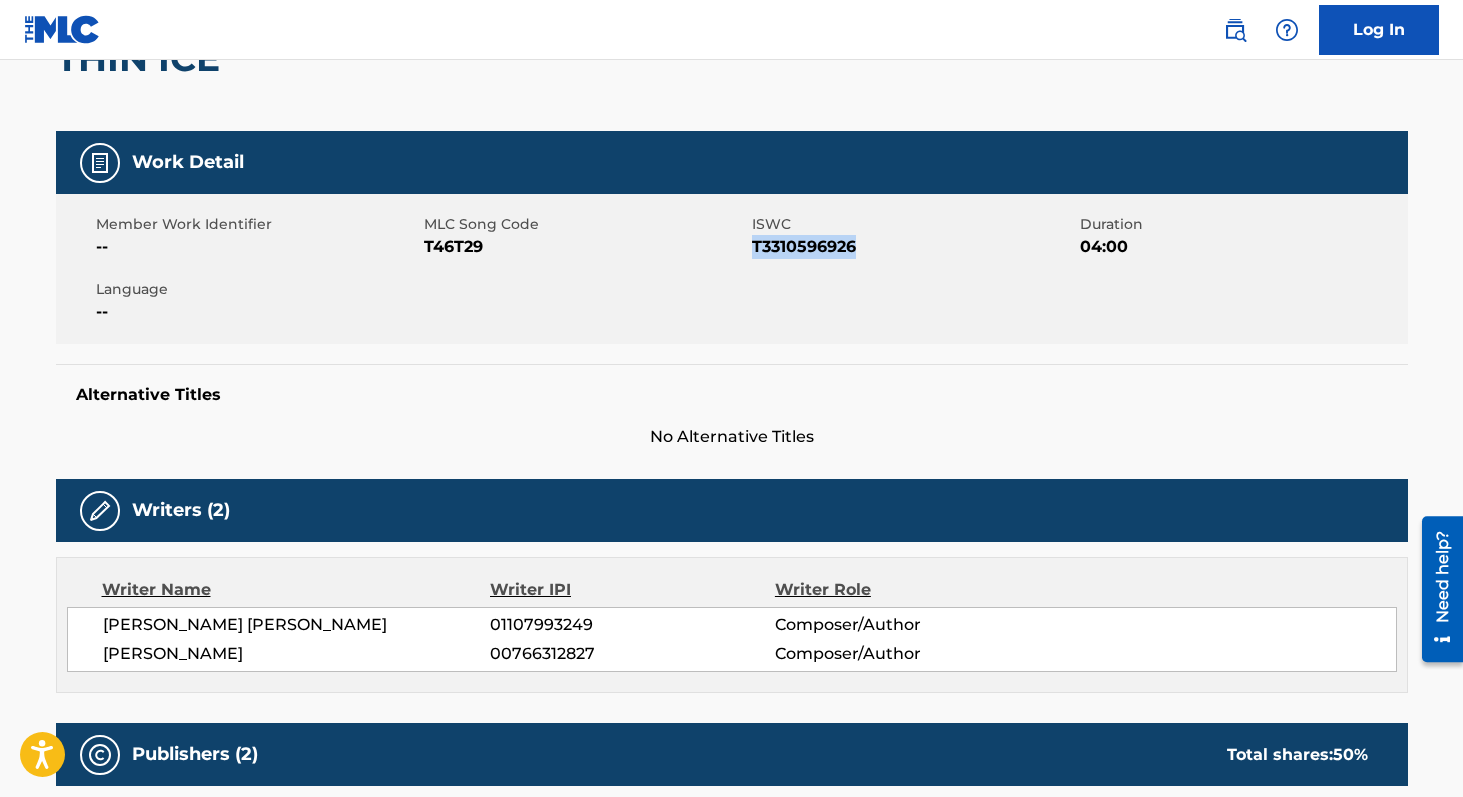scroll, scrollTop: 483, scrollLeft: 0, axis: vertical 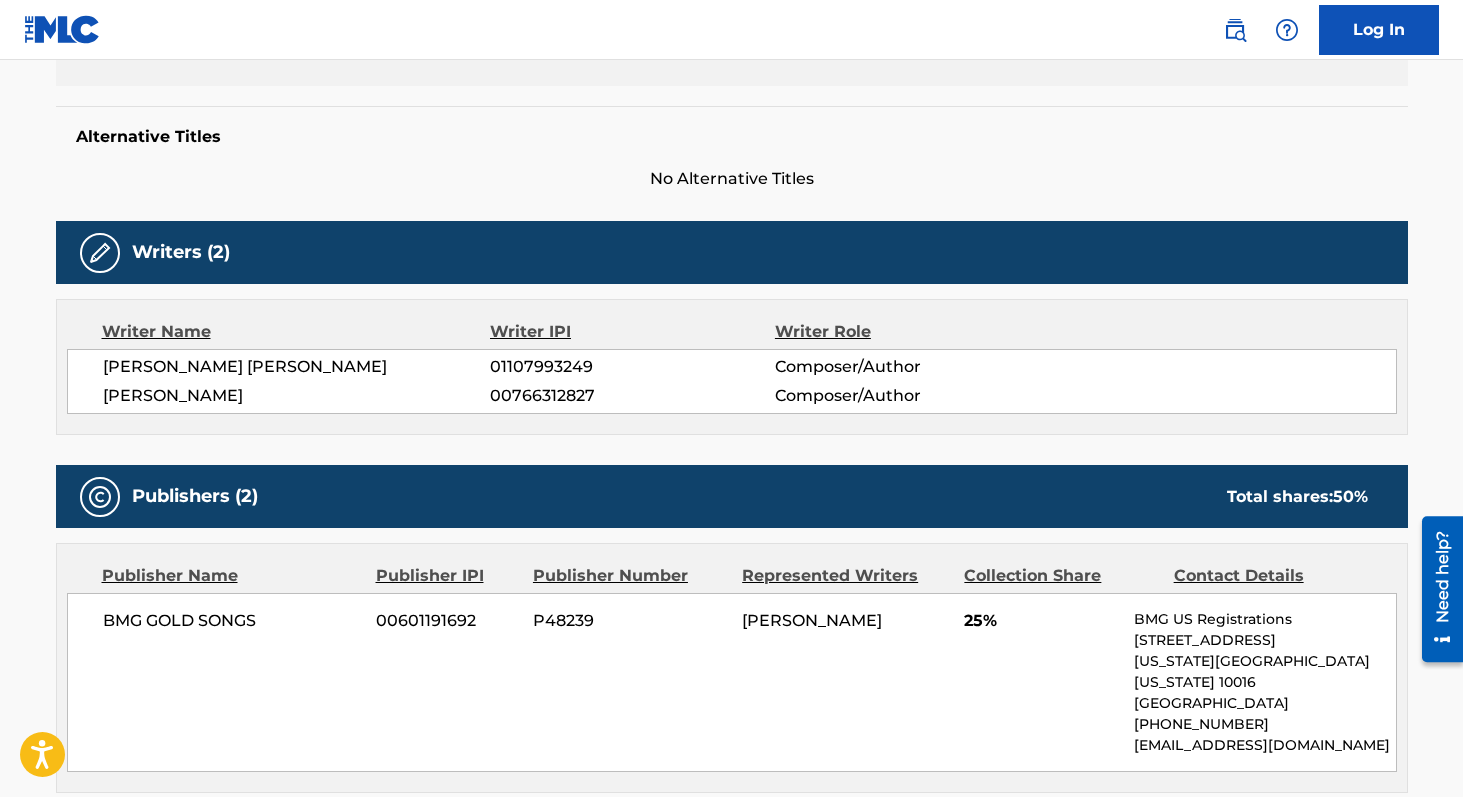 click on "01107993249" at bounding box center (632, 367) 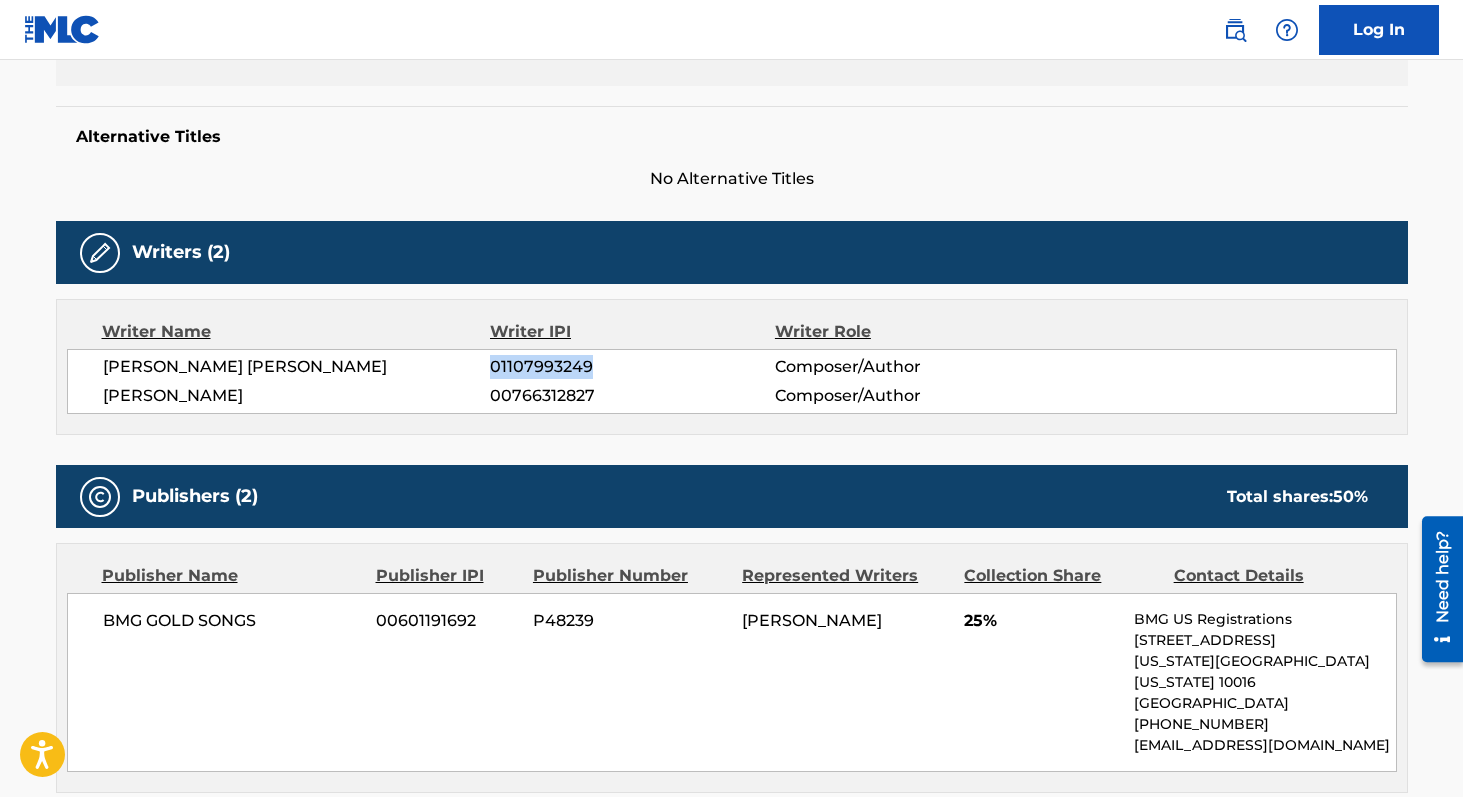copy on "01107993249" 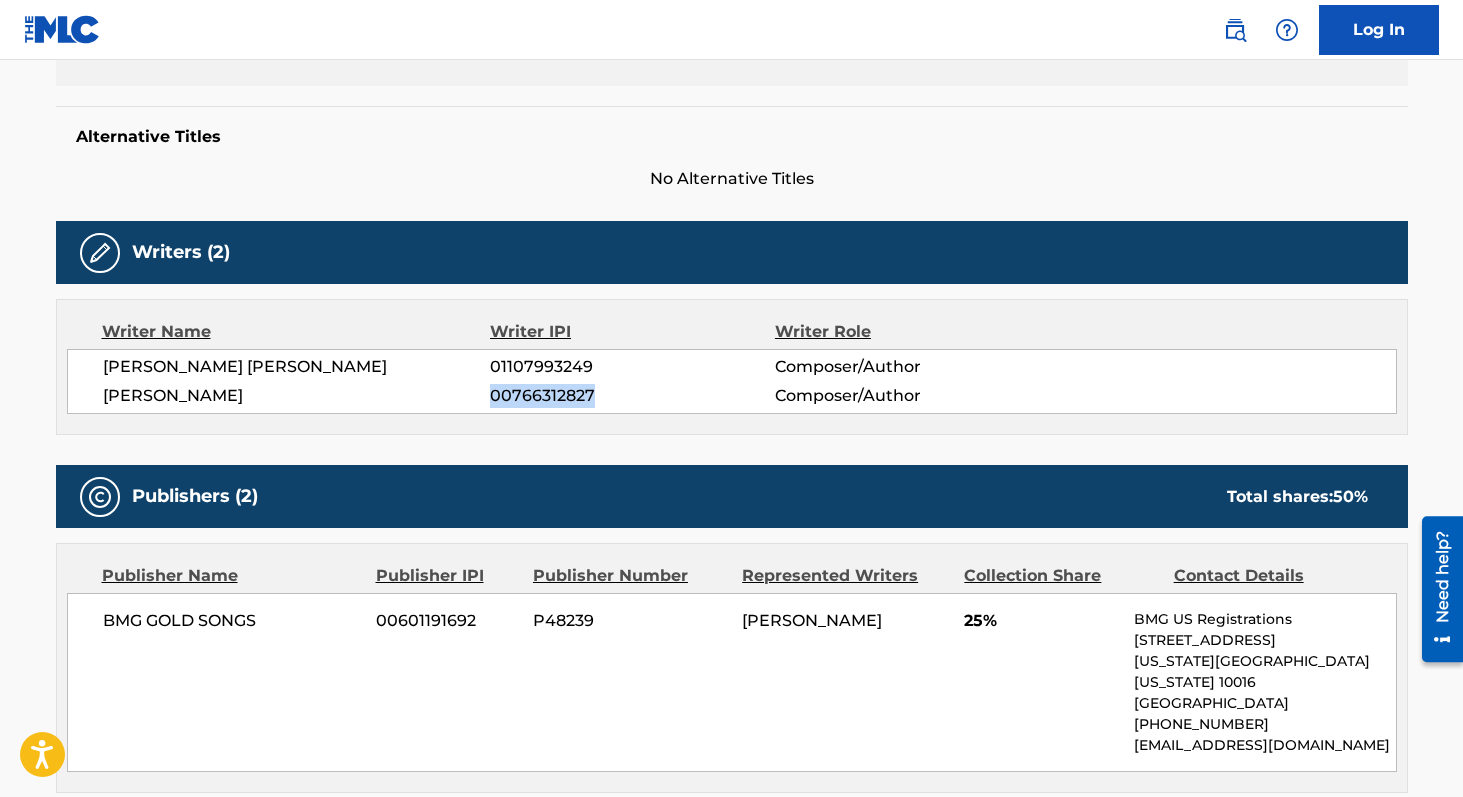 click on "00766312827" at bounding box center [632, 396] 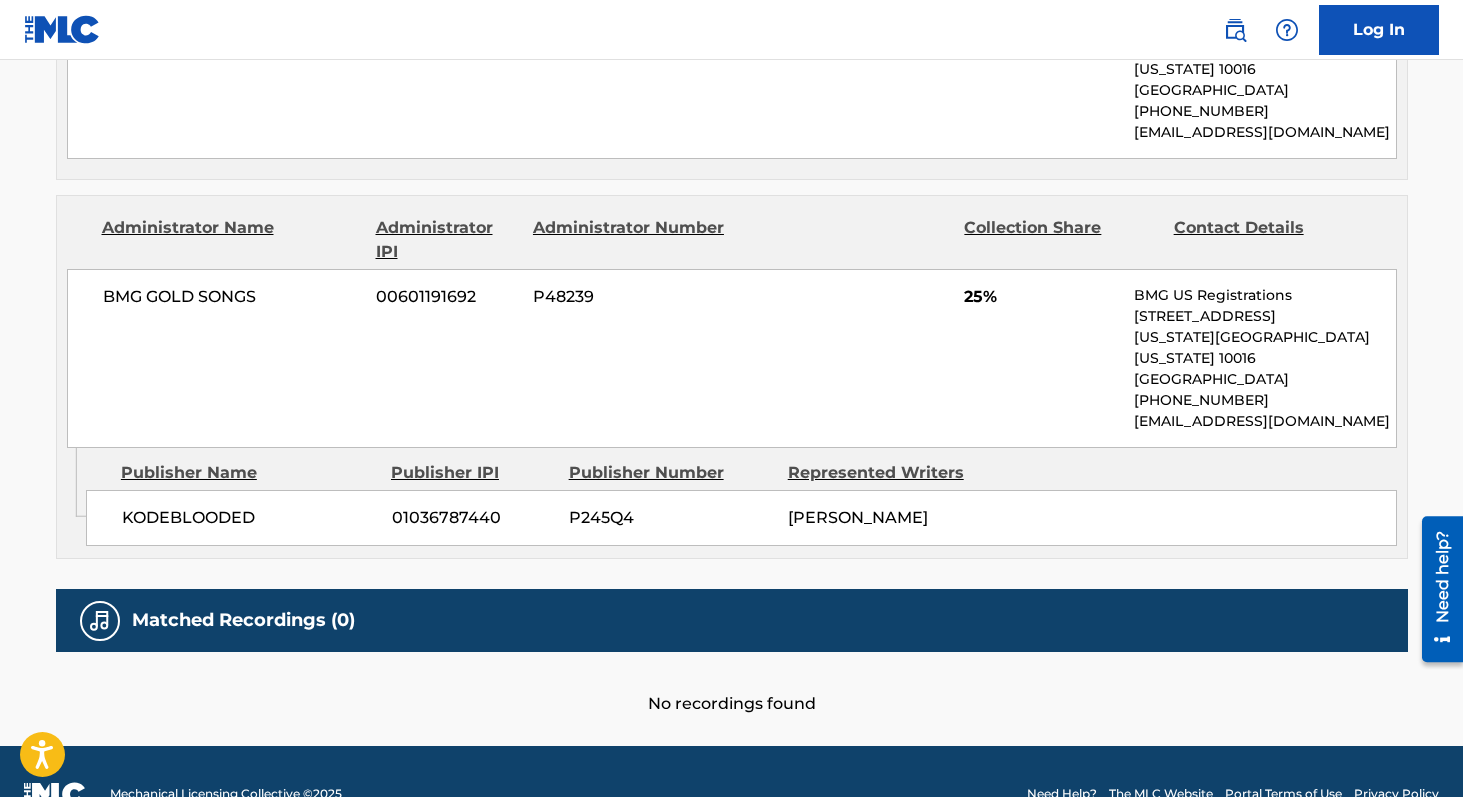 scroll, scrollTop: 0, scrollLeft: 0, axis: both 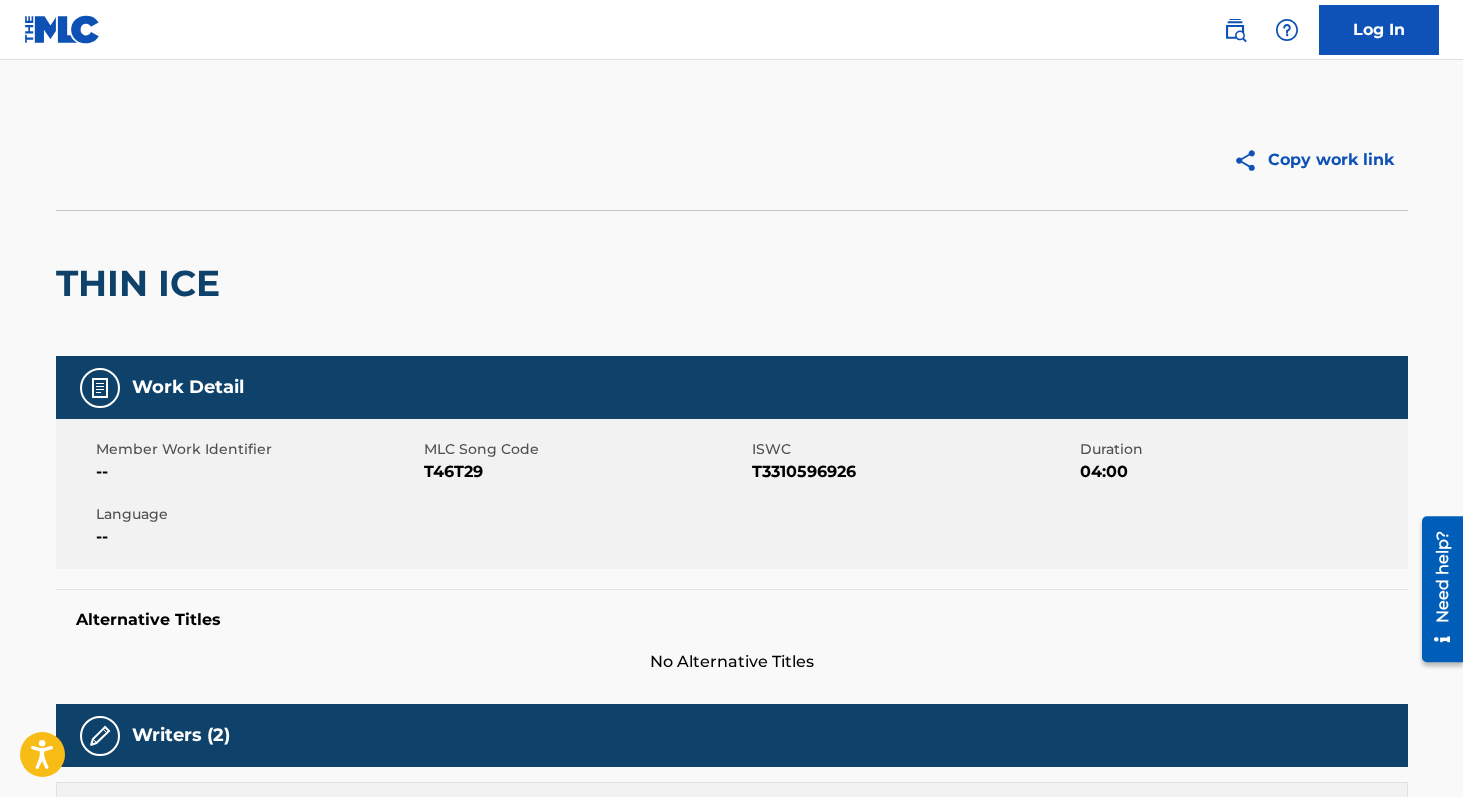 click on "T46T29" at bounding box center [585, 472] 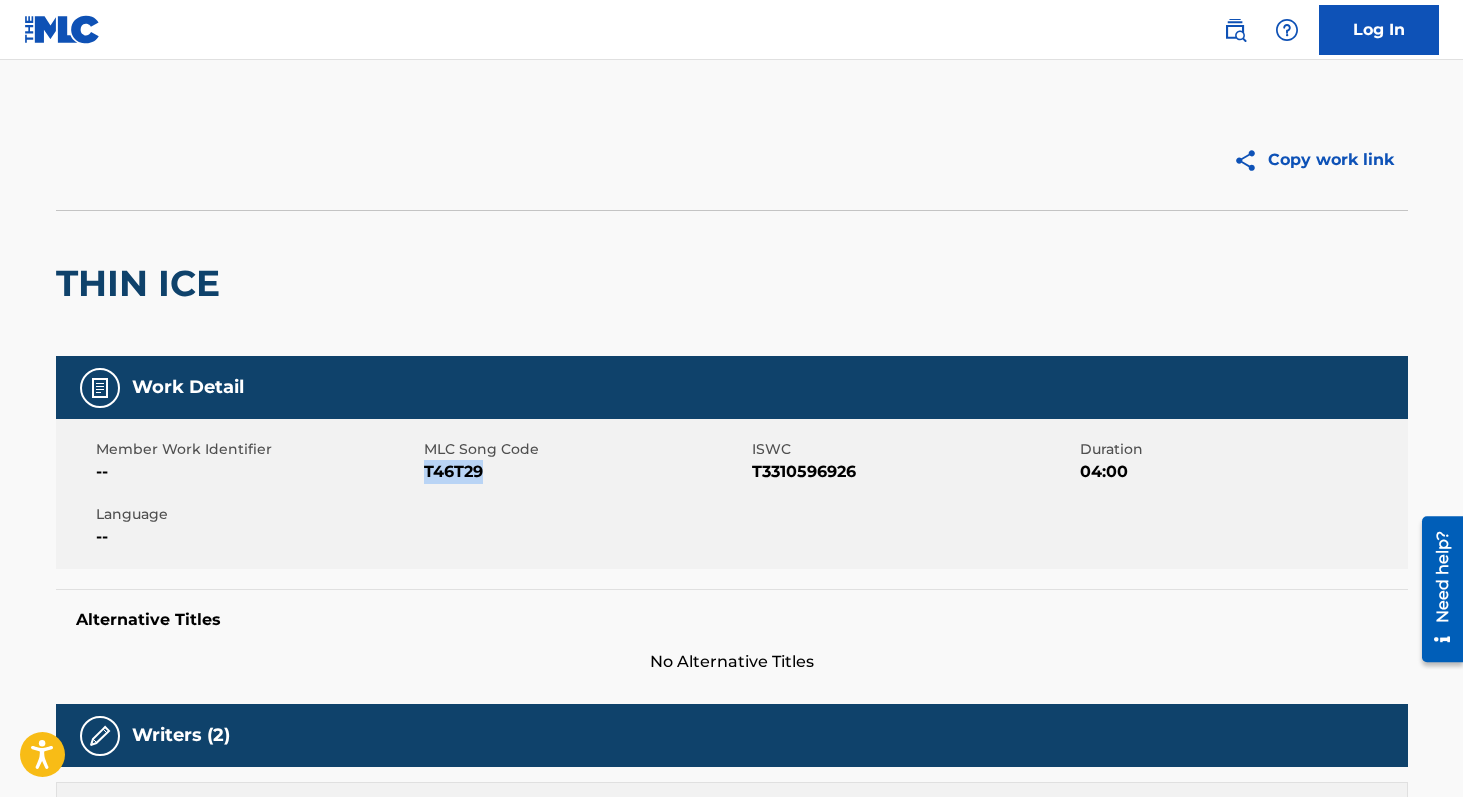 click on "T46T29" at bounding box center (585, 472) 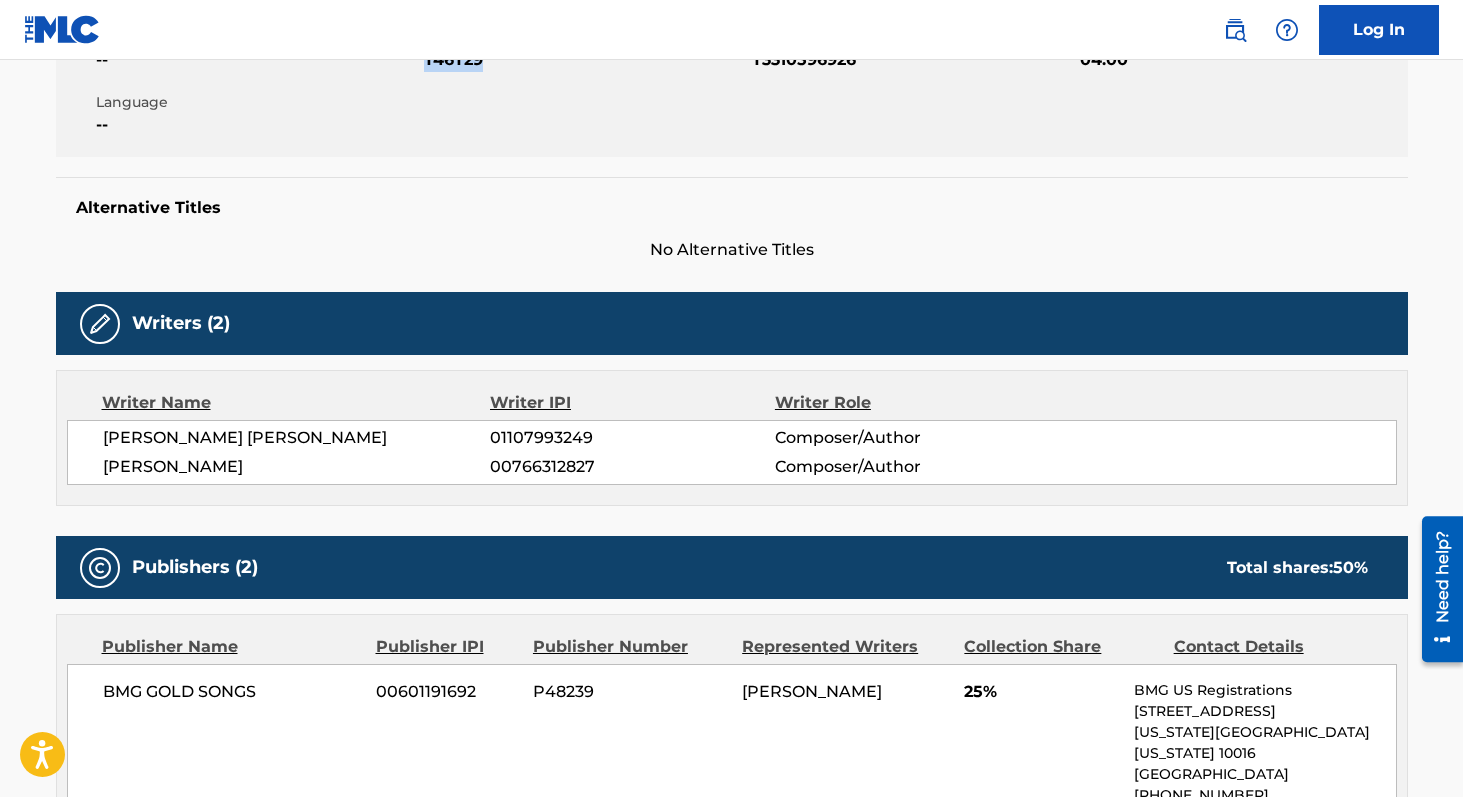 click on "01107993249" at bounding box center [632, 438] 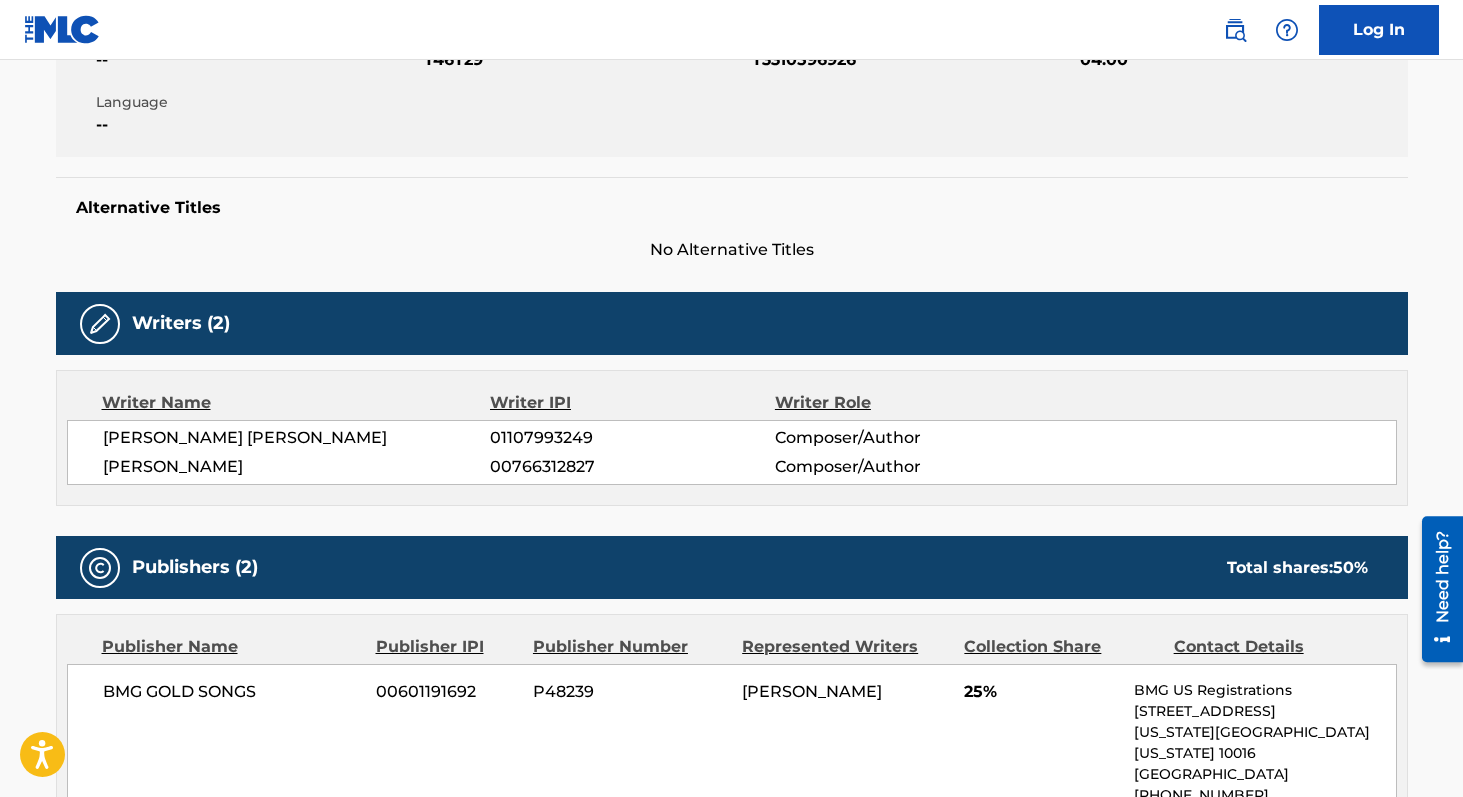 click on "01107993249" at bounding box center [632, 438] 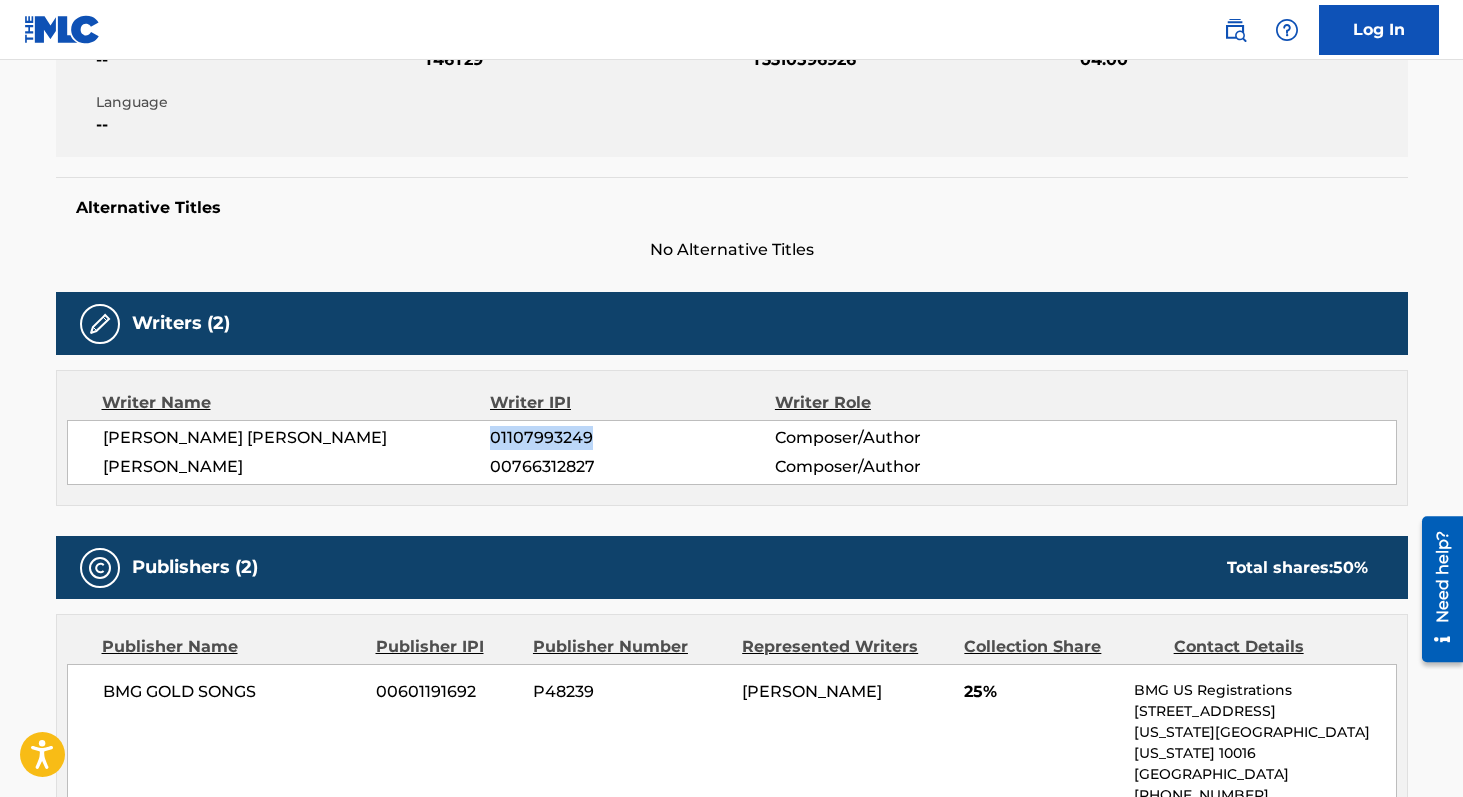 copy on "01107993249" 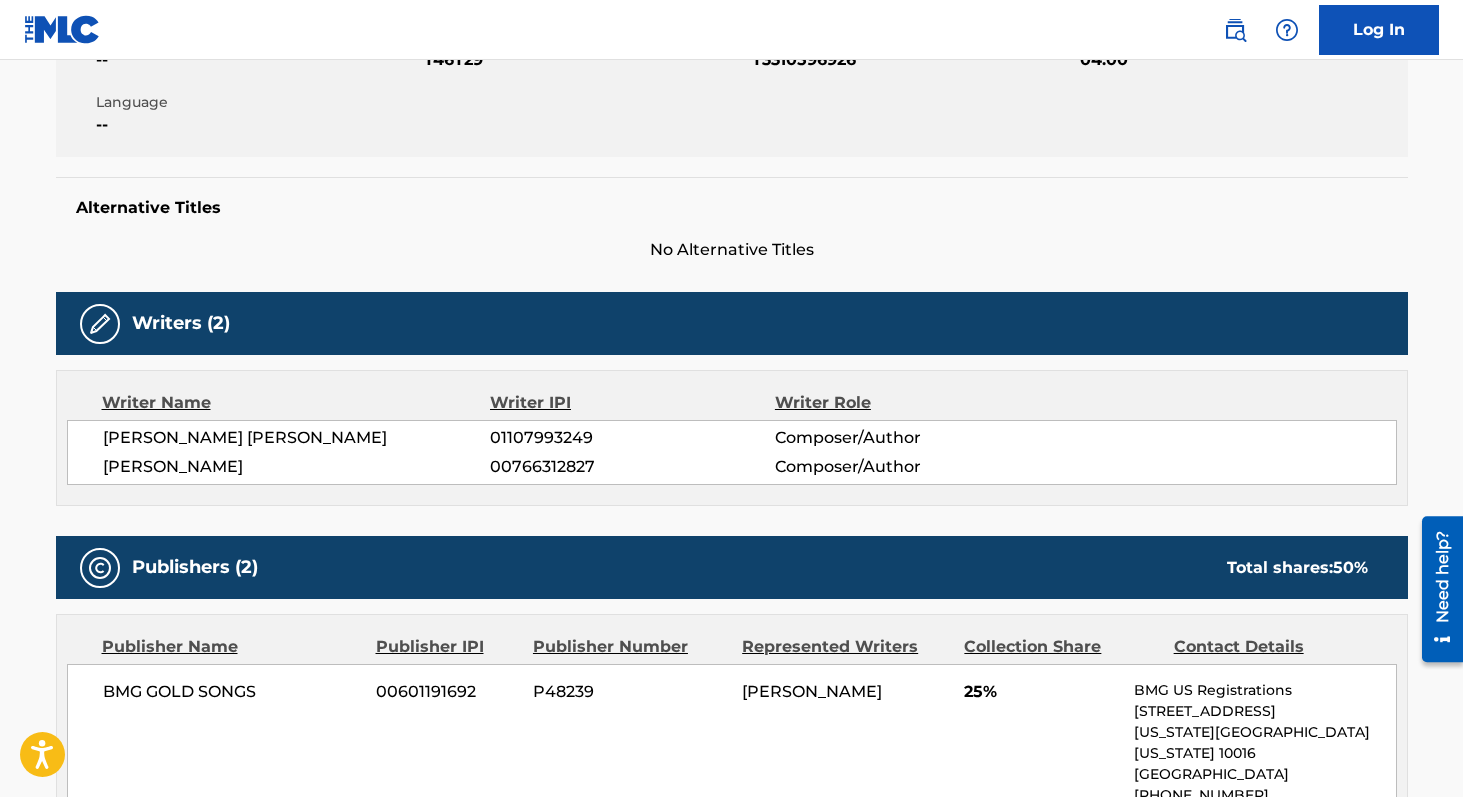 click on "00766312827" at bounding box center [632, 467] 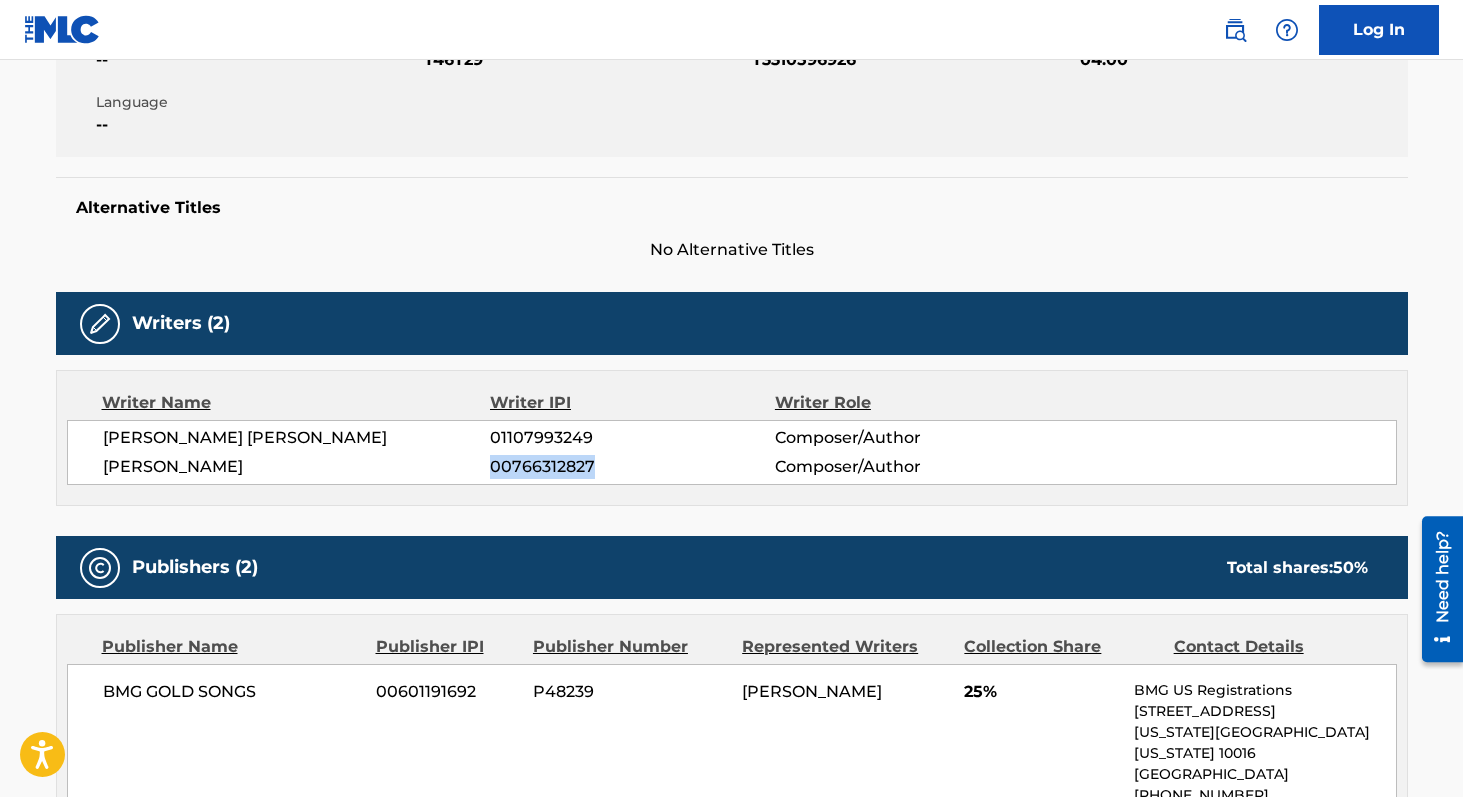 copy on "00766312827" 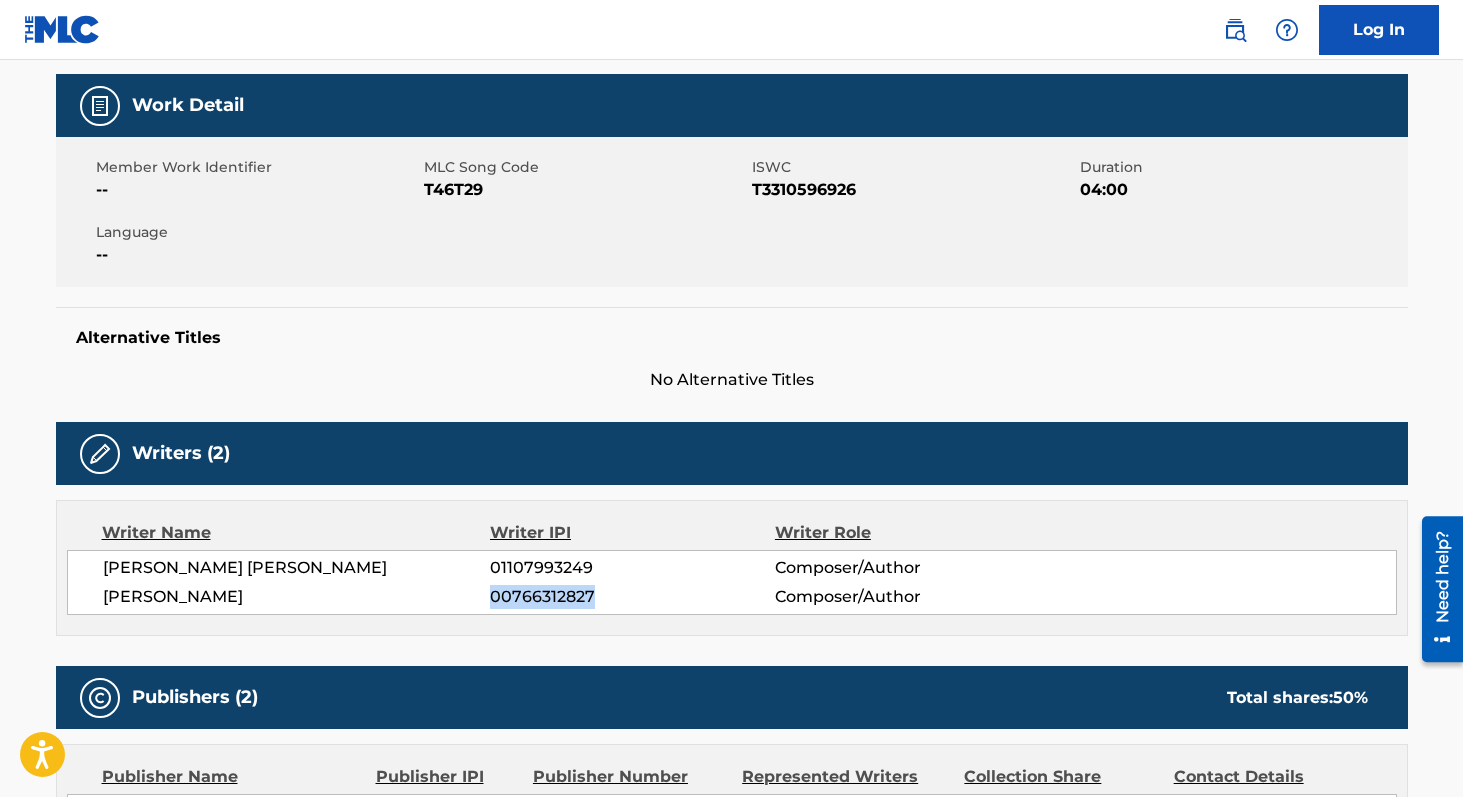 scroll, scrollTop: 235, scrollLeft: 0, axis: vertical 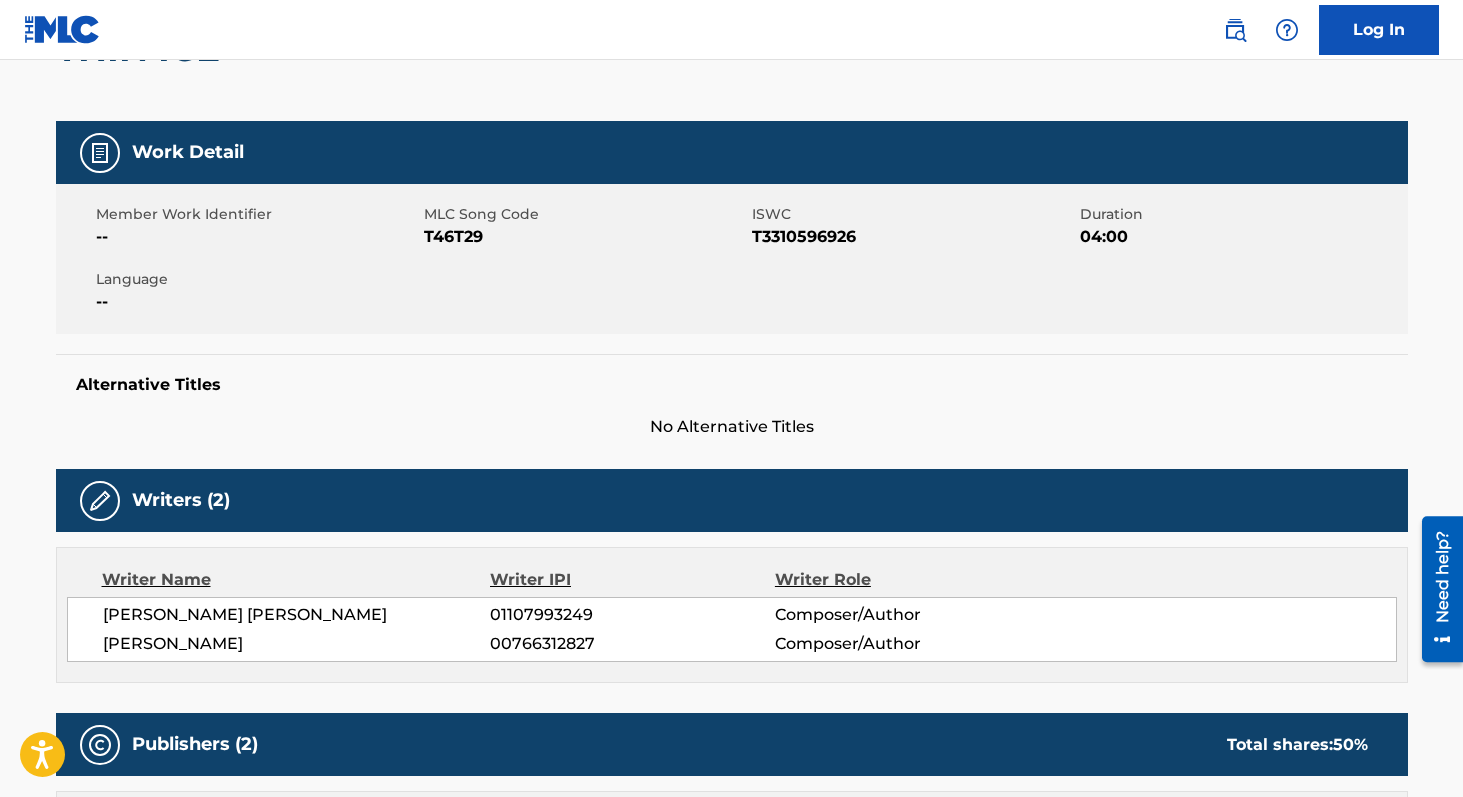 click on "T3310596926" at bounding box center [913, 237] 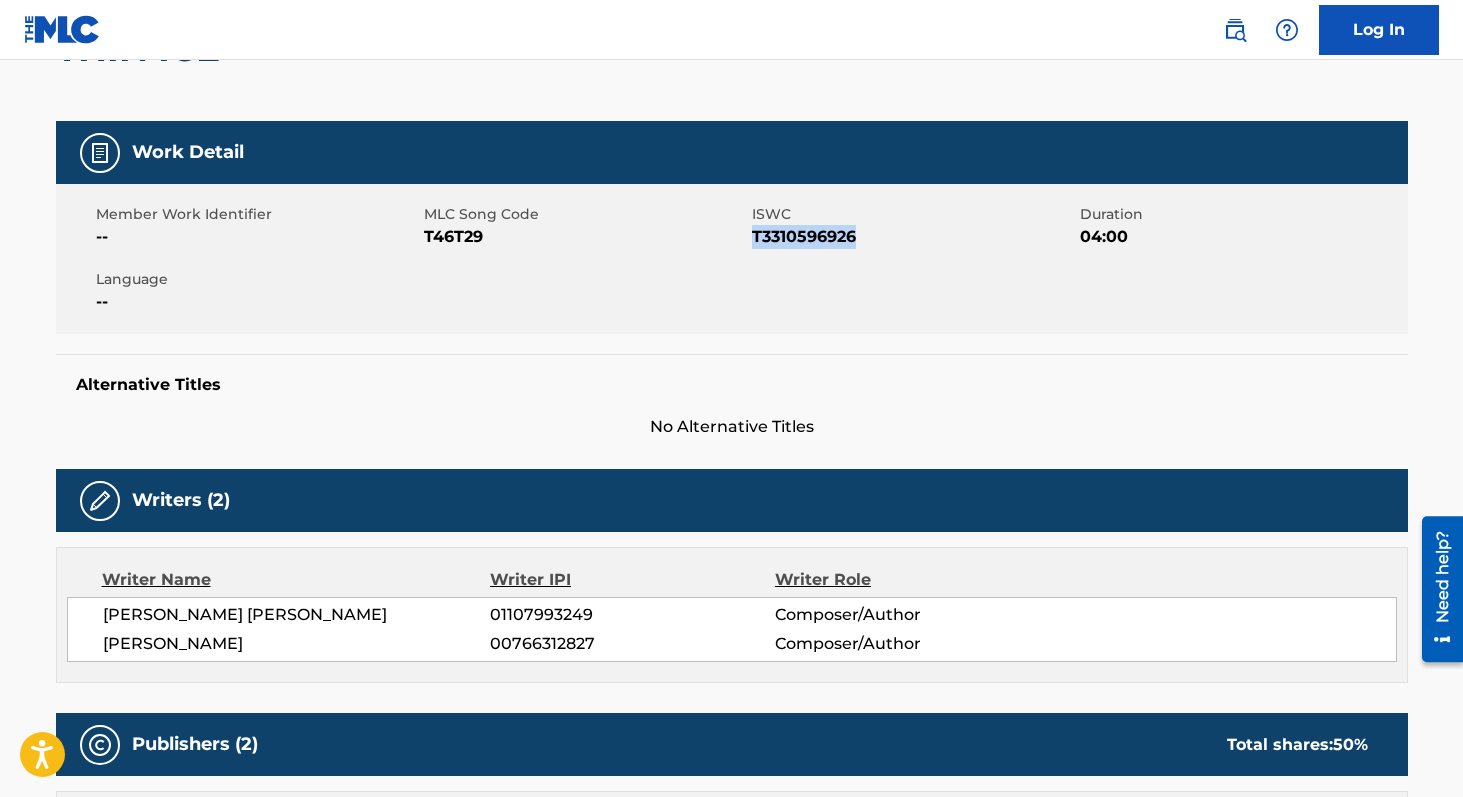 copy on "T3310596926" 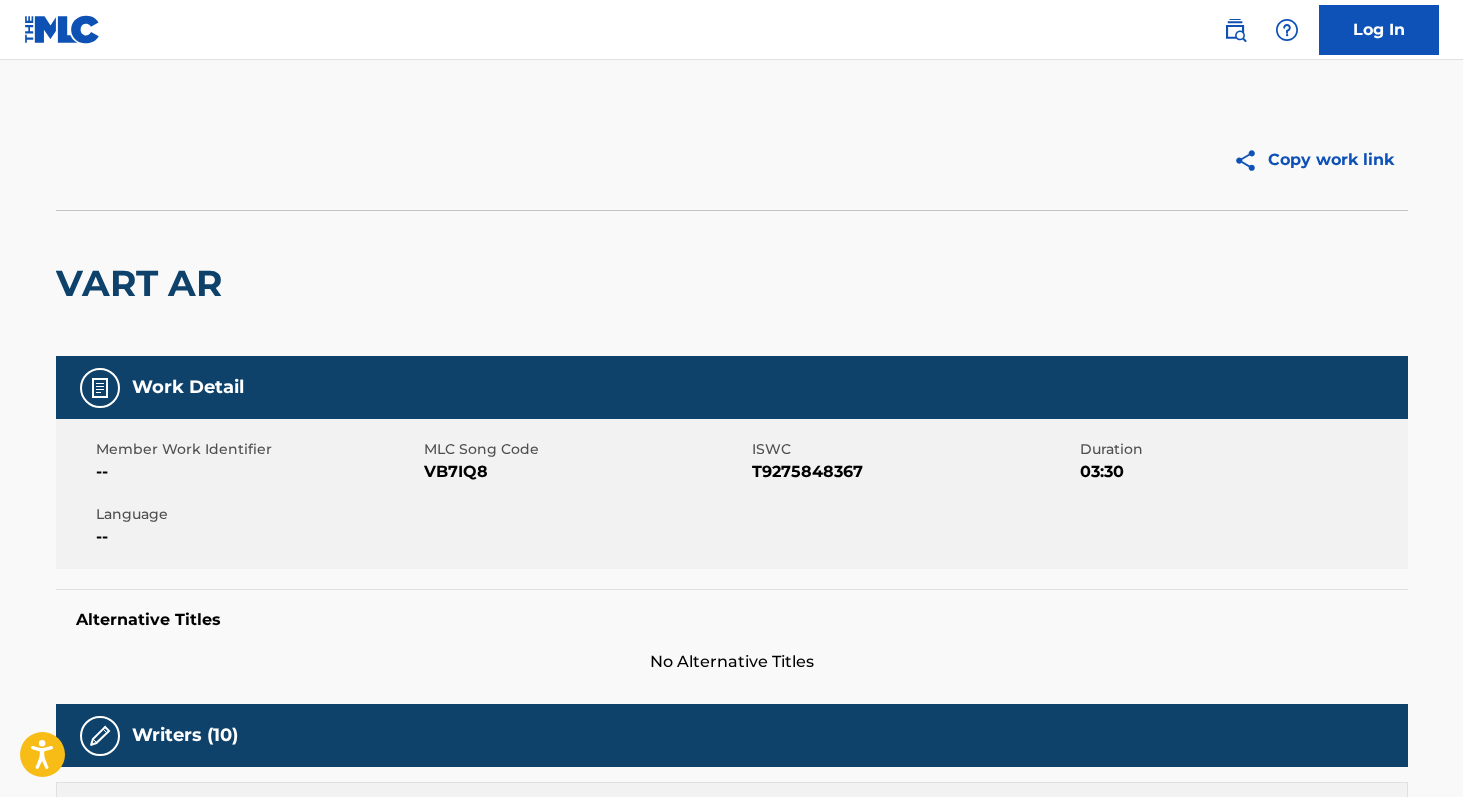 scroll, scrollTop: 0, scrollLeft: 0, axis: both 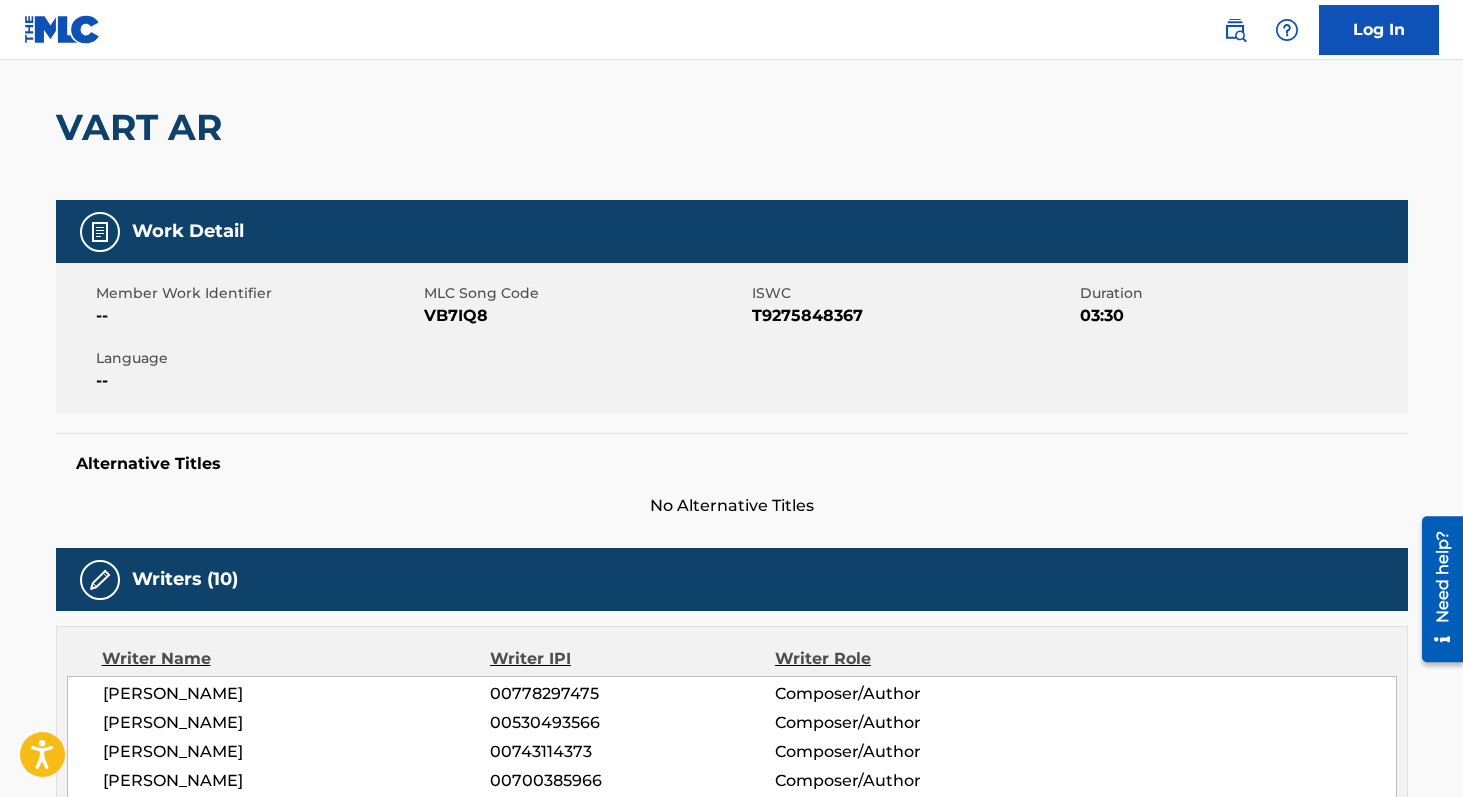 click on "T9275848367" at bounding box center [913, 316] 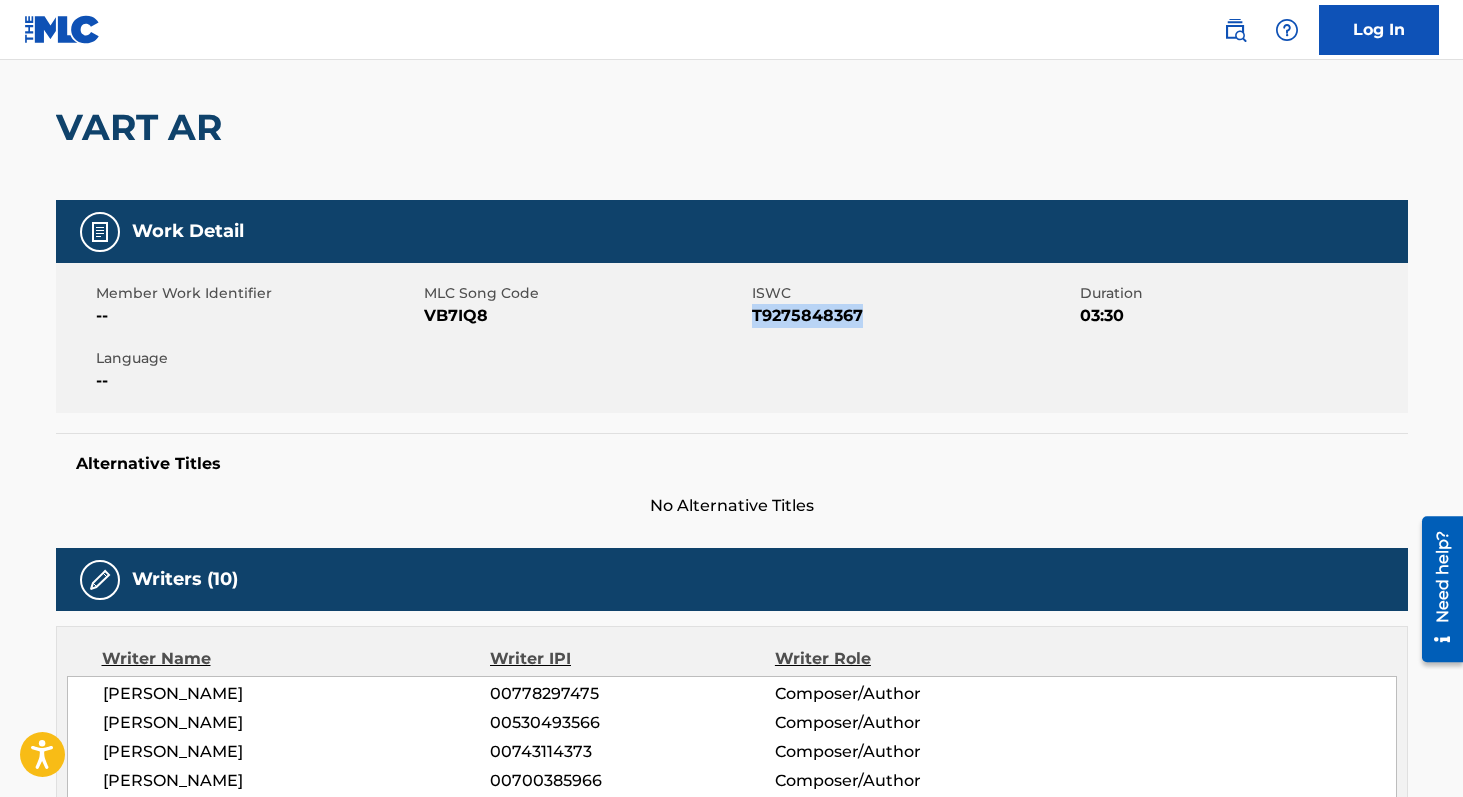 copy on "T9275848367" 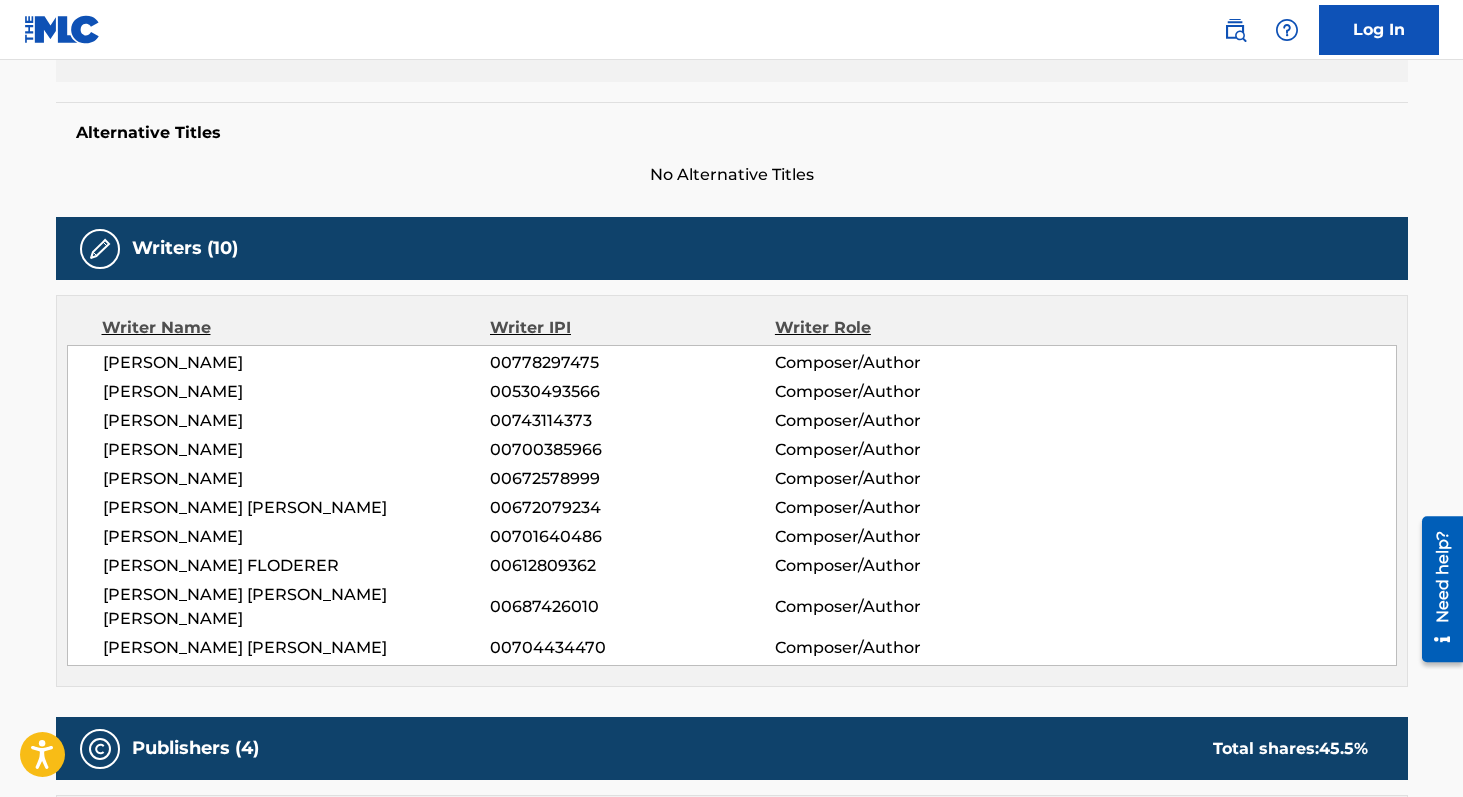 scroll, scrollTop: 507, scrollLeft: 0, axis: vertical 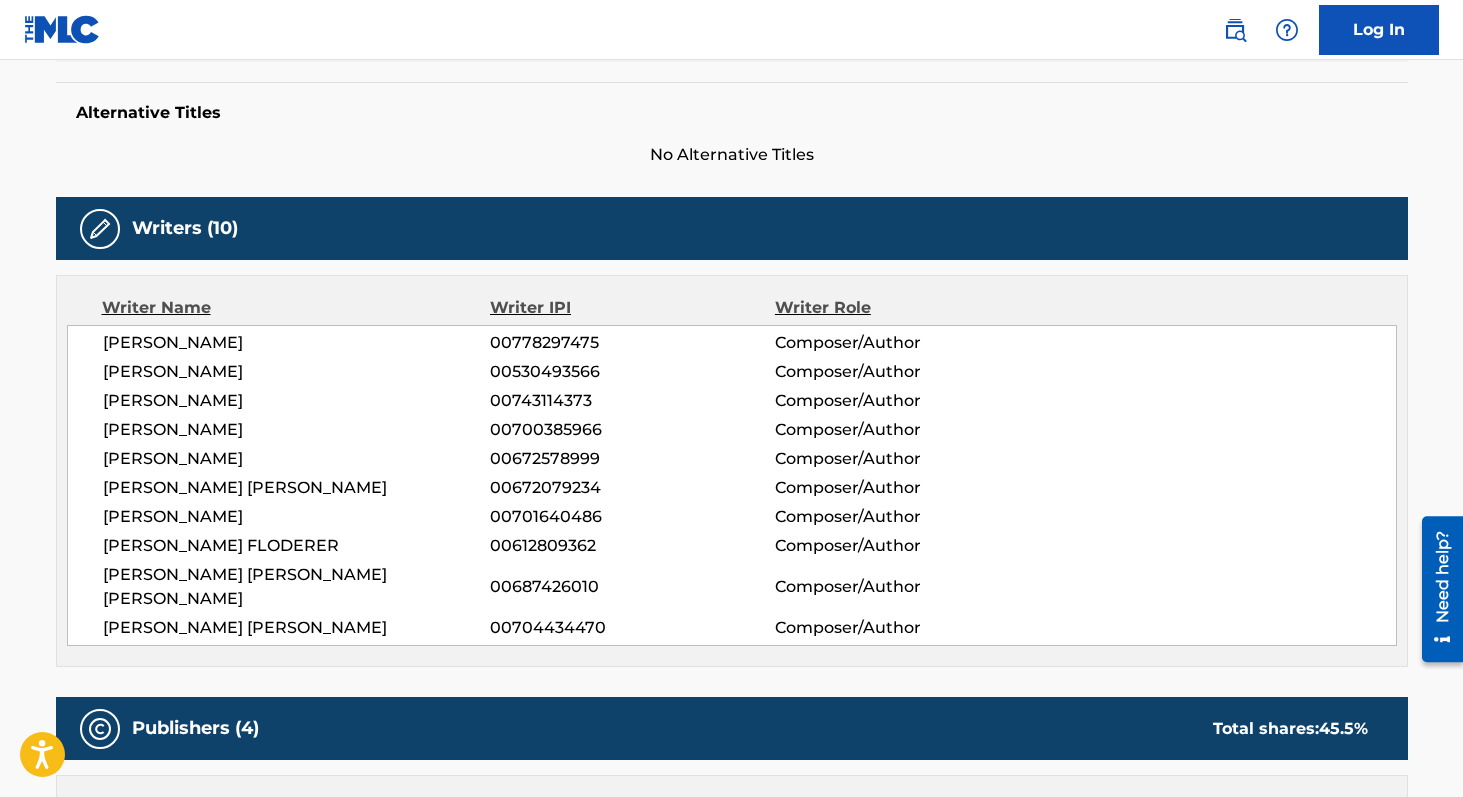 click on "00778297475" at bounding box center [632, 343] 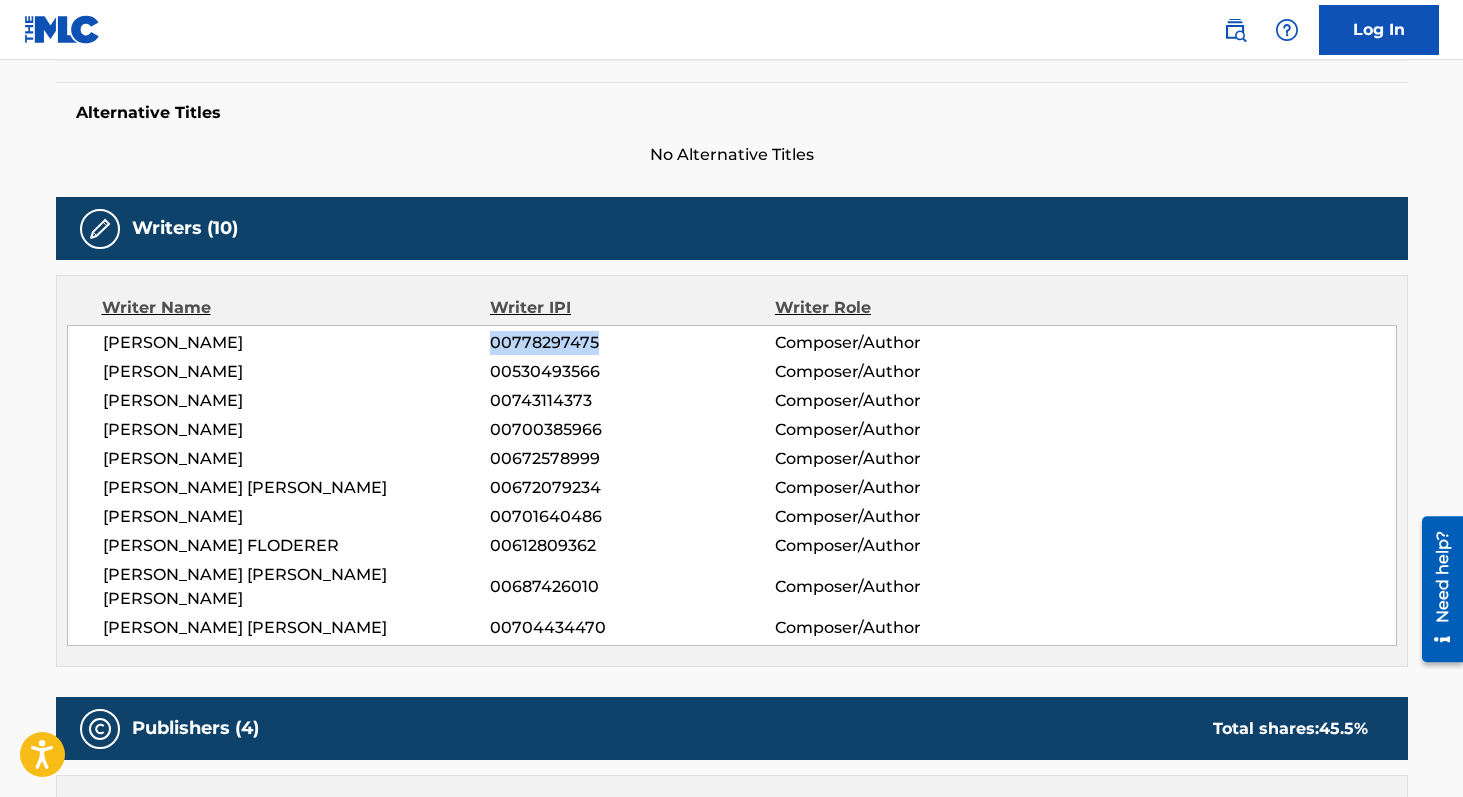 copy on "00778297475" 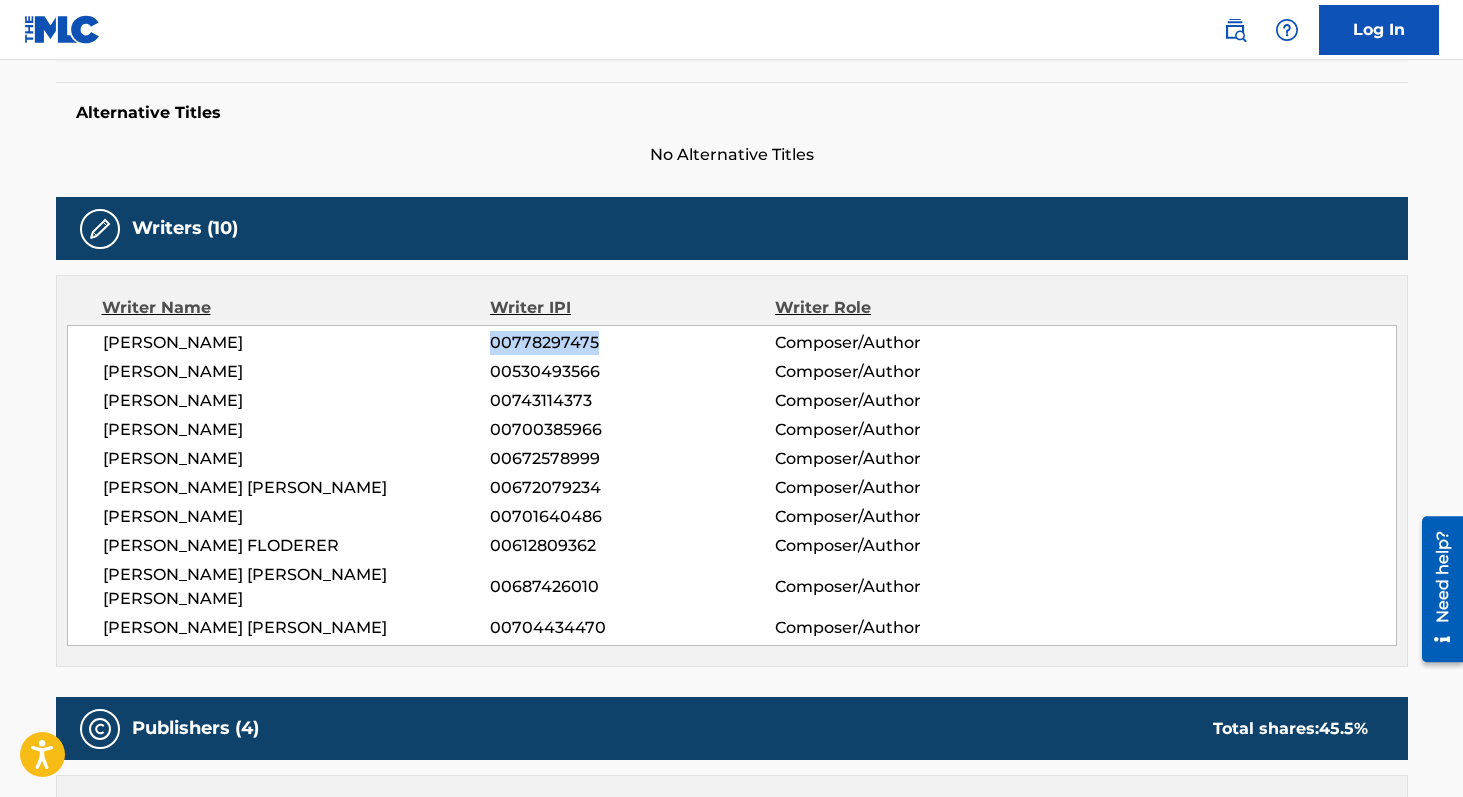 click on "00530493566" at bounding box center (632, 372) 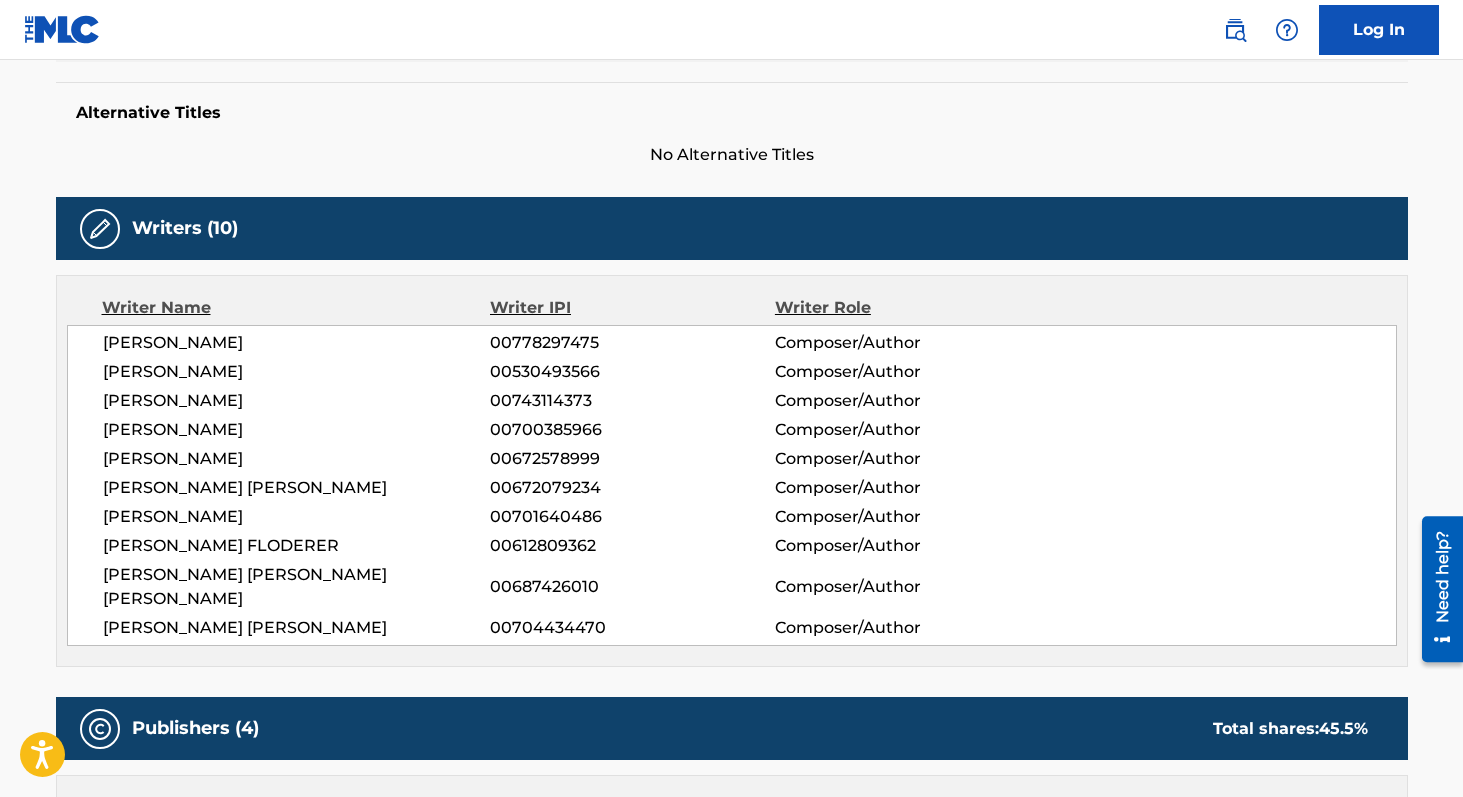 click on "00530493566" at bounding box center (632, 372) 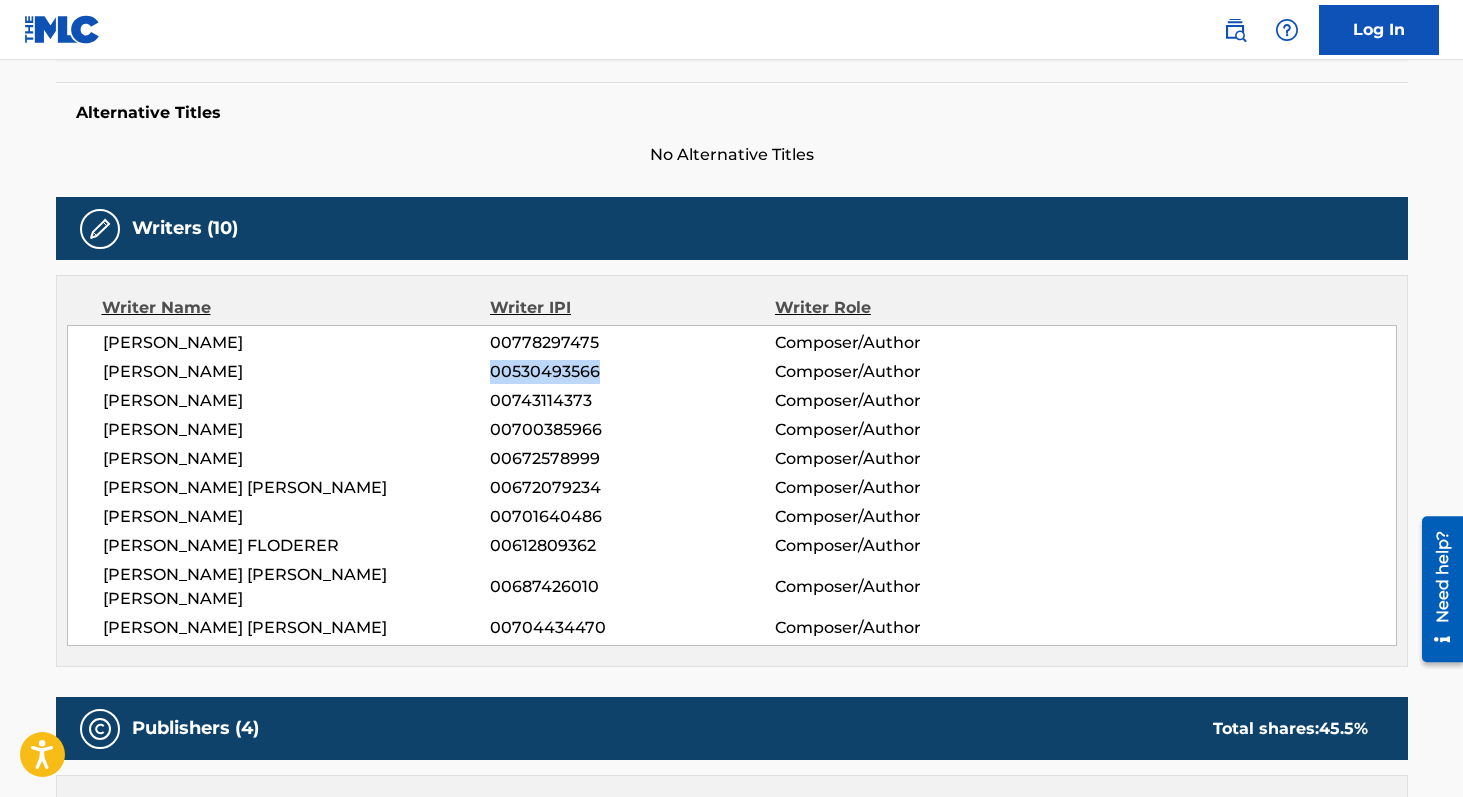 copy on "00530493566" 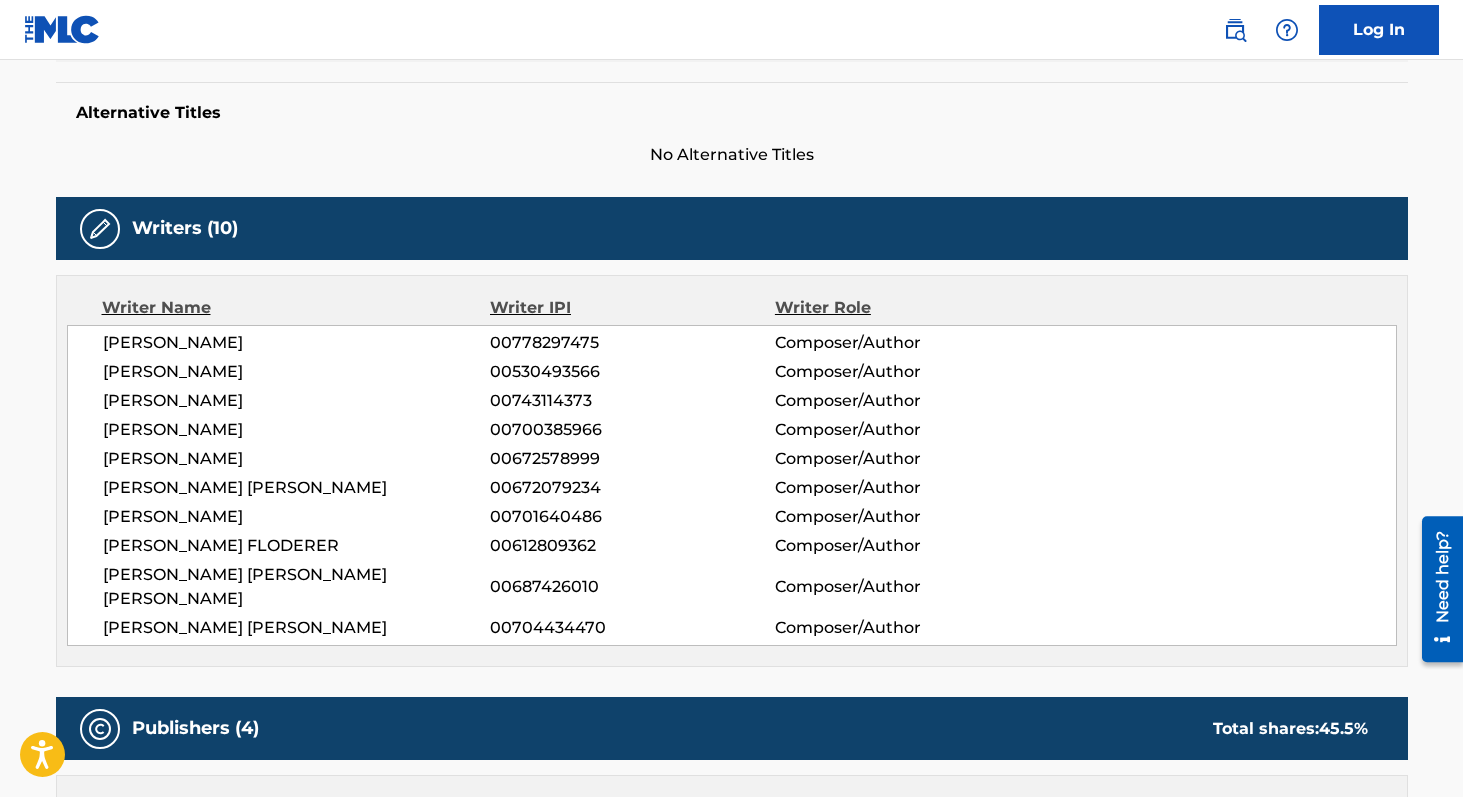 click on "00743114373" at bounding box center [632, 401] 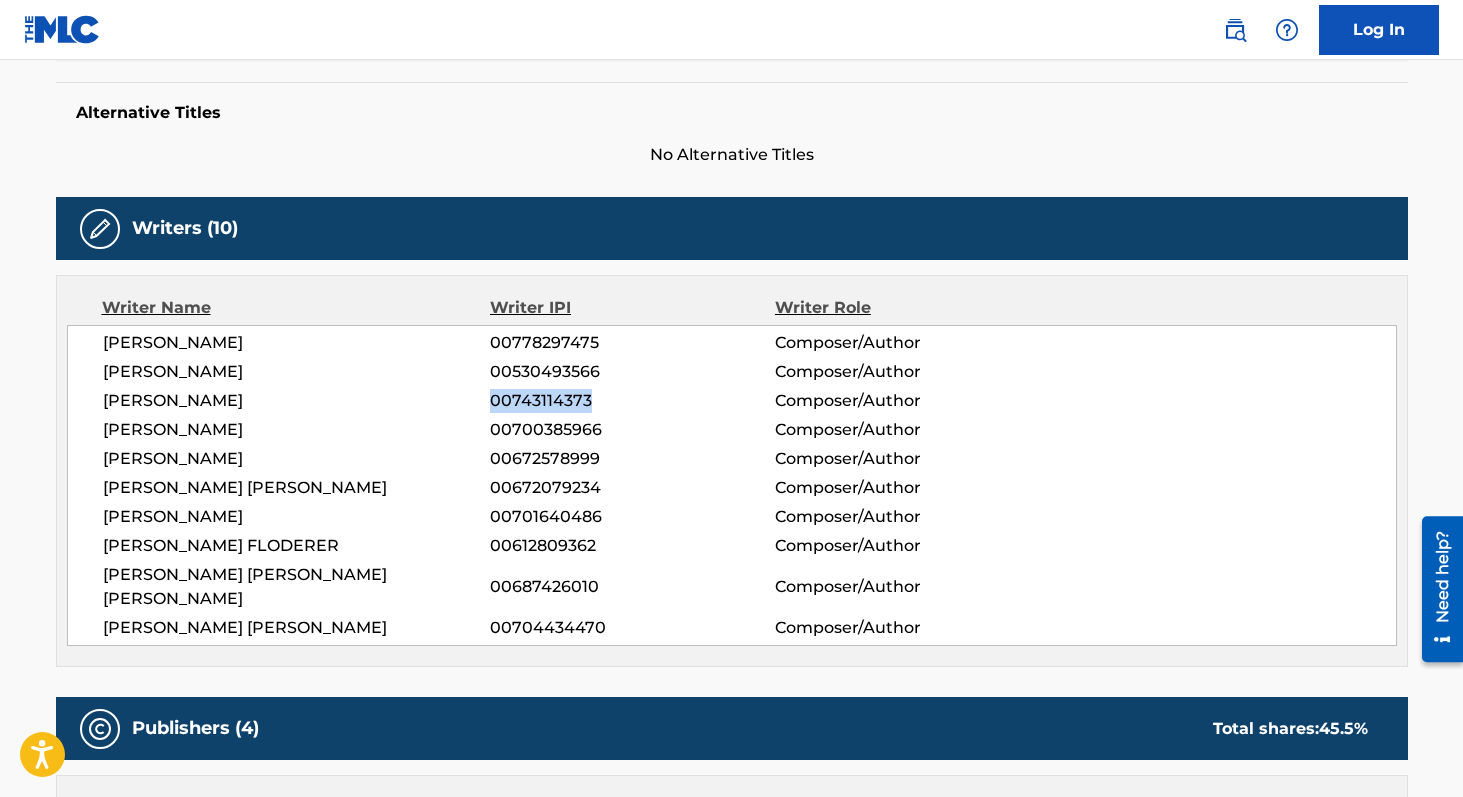 copy on "00743114373" 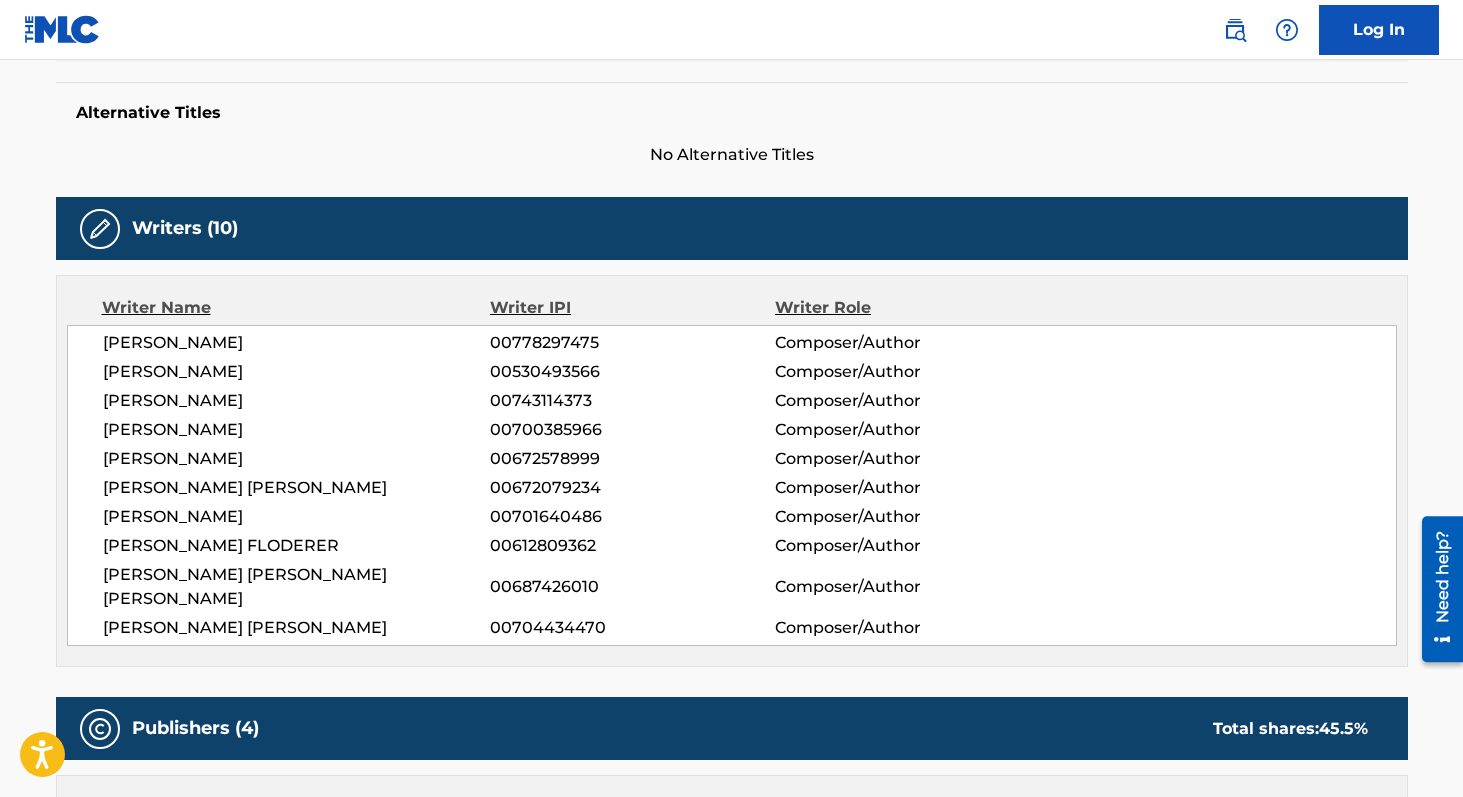 click on "00700385966" at bounding box center (632, 430) 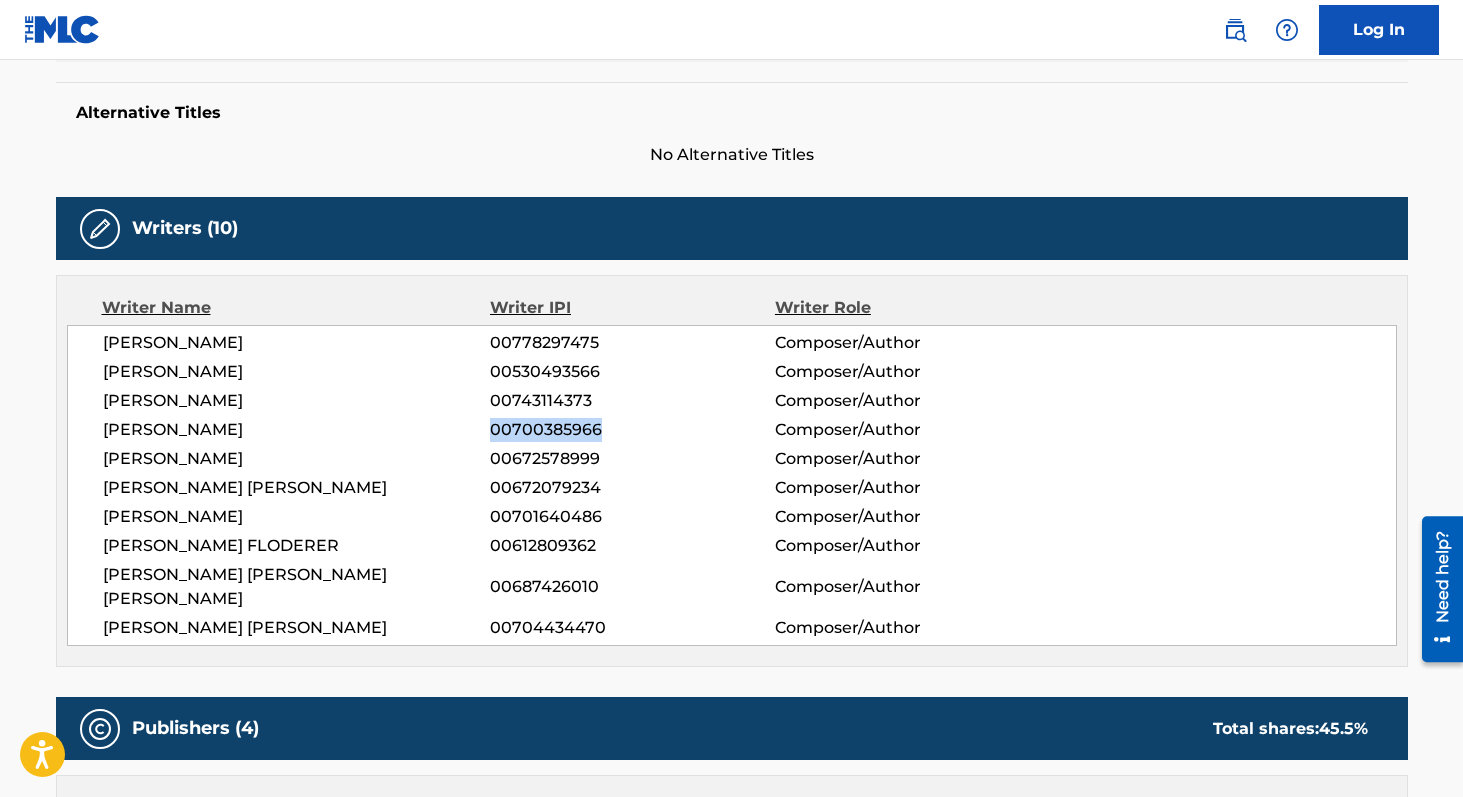 copy on "00700385966" 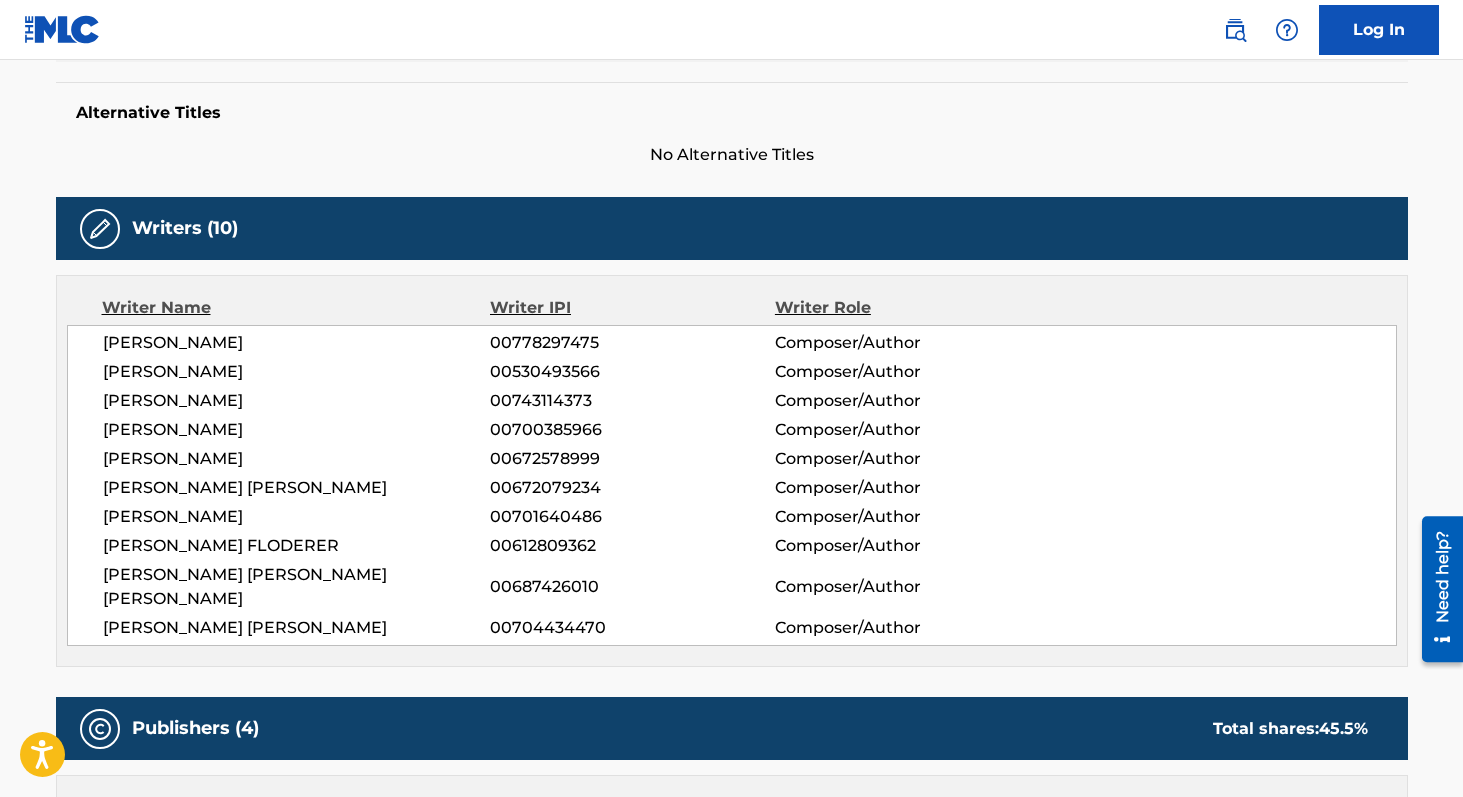 click on "00672578999" at bounding box center (632, 459) 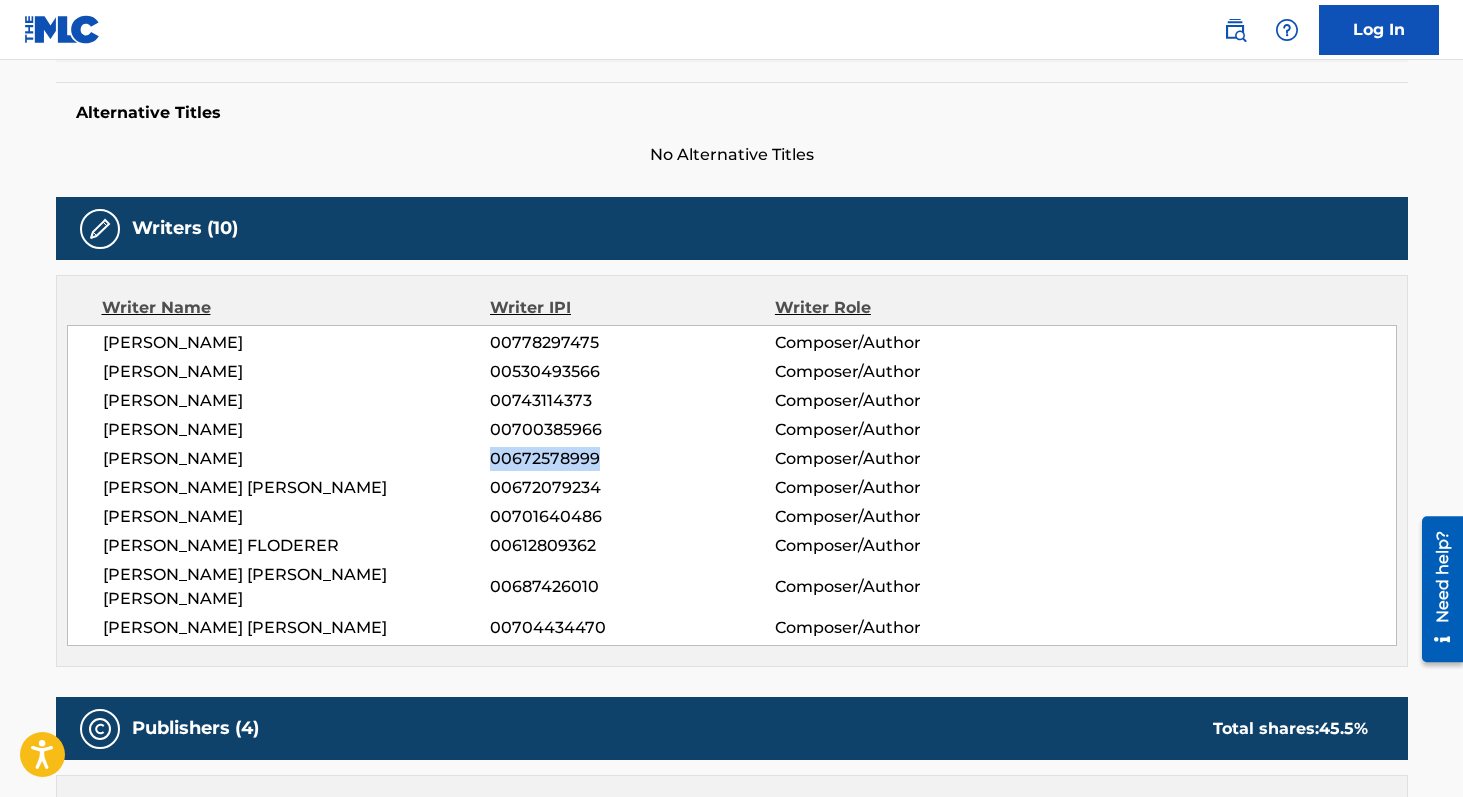 copy on "00672578999" 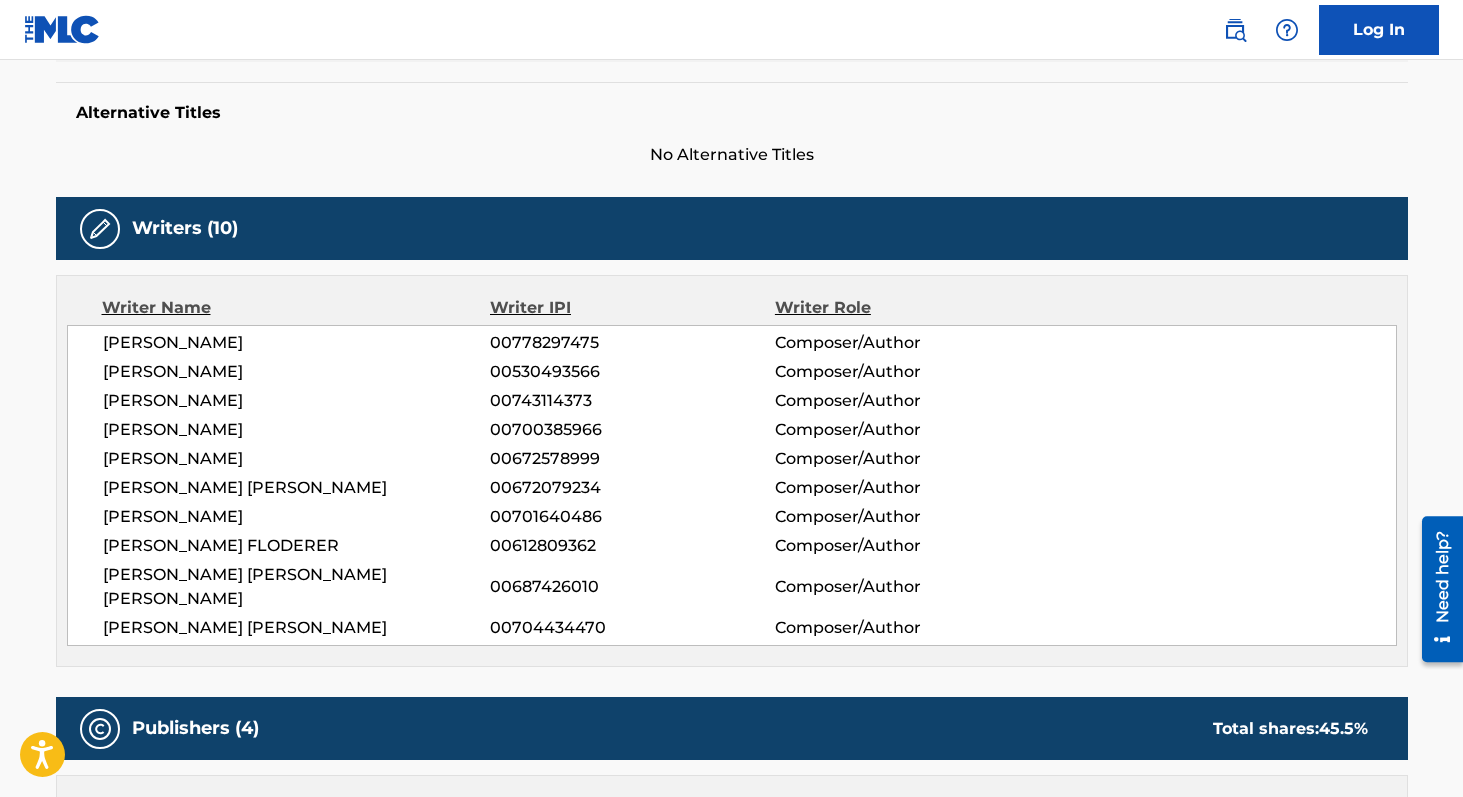 click on "00672079234" at bounding box center [632, 488] 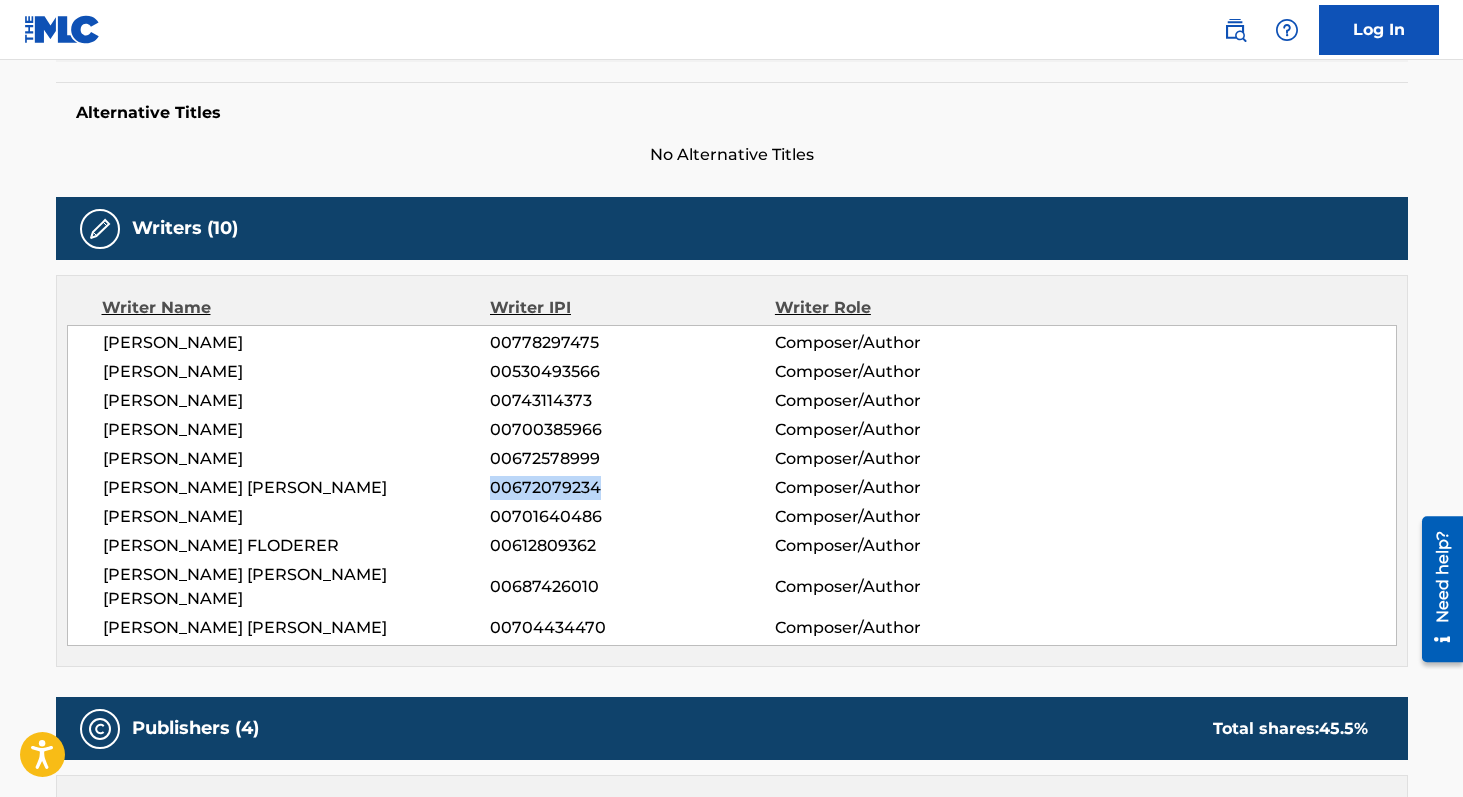 copy on "00672079234" 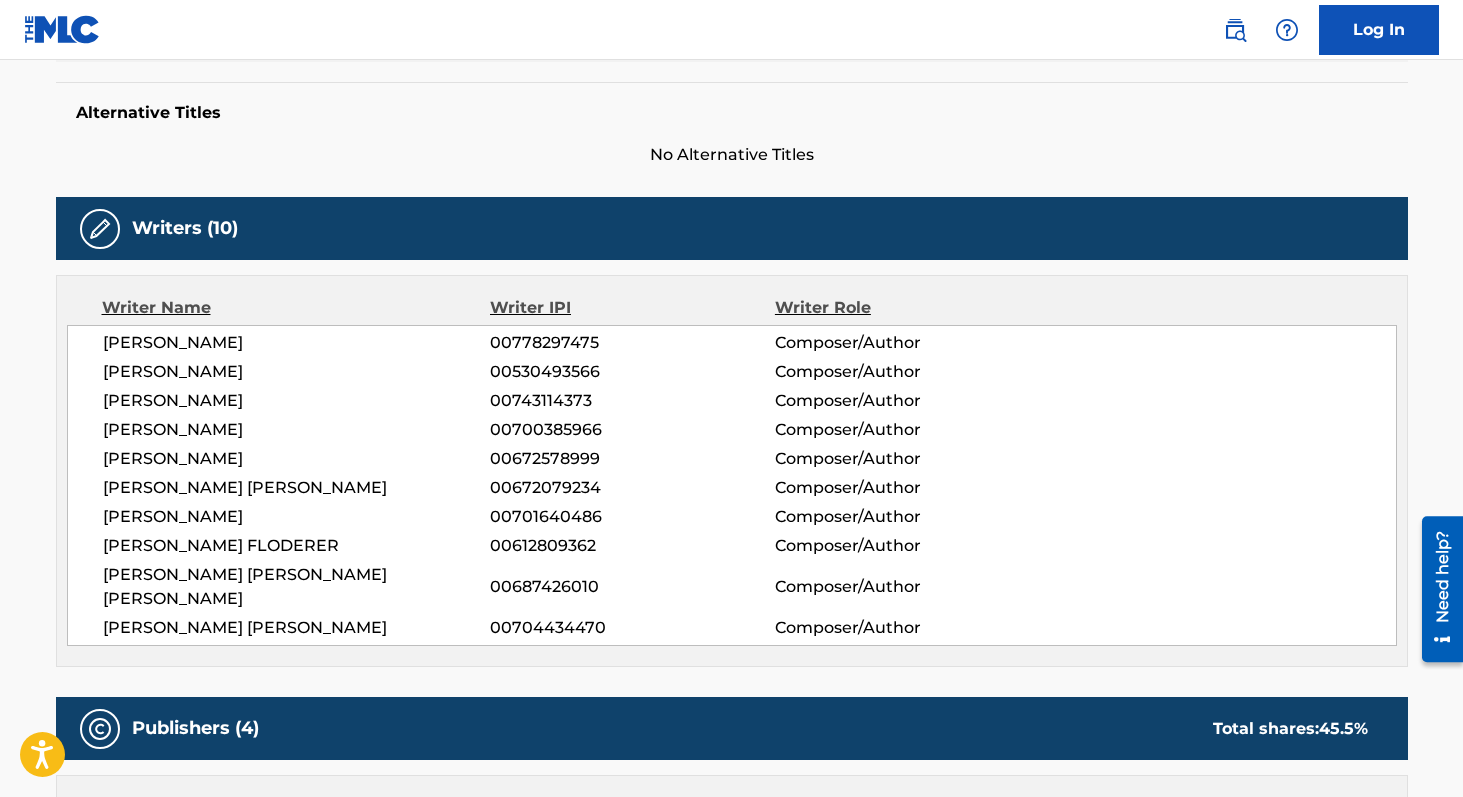 click on "00701640486" at bounding box center (632, 517) 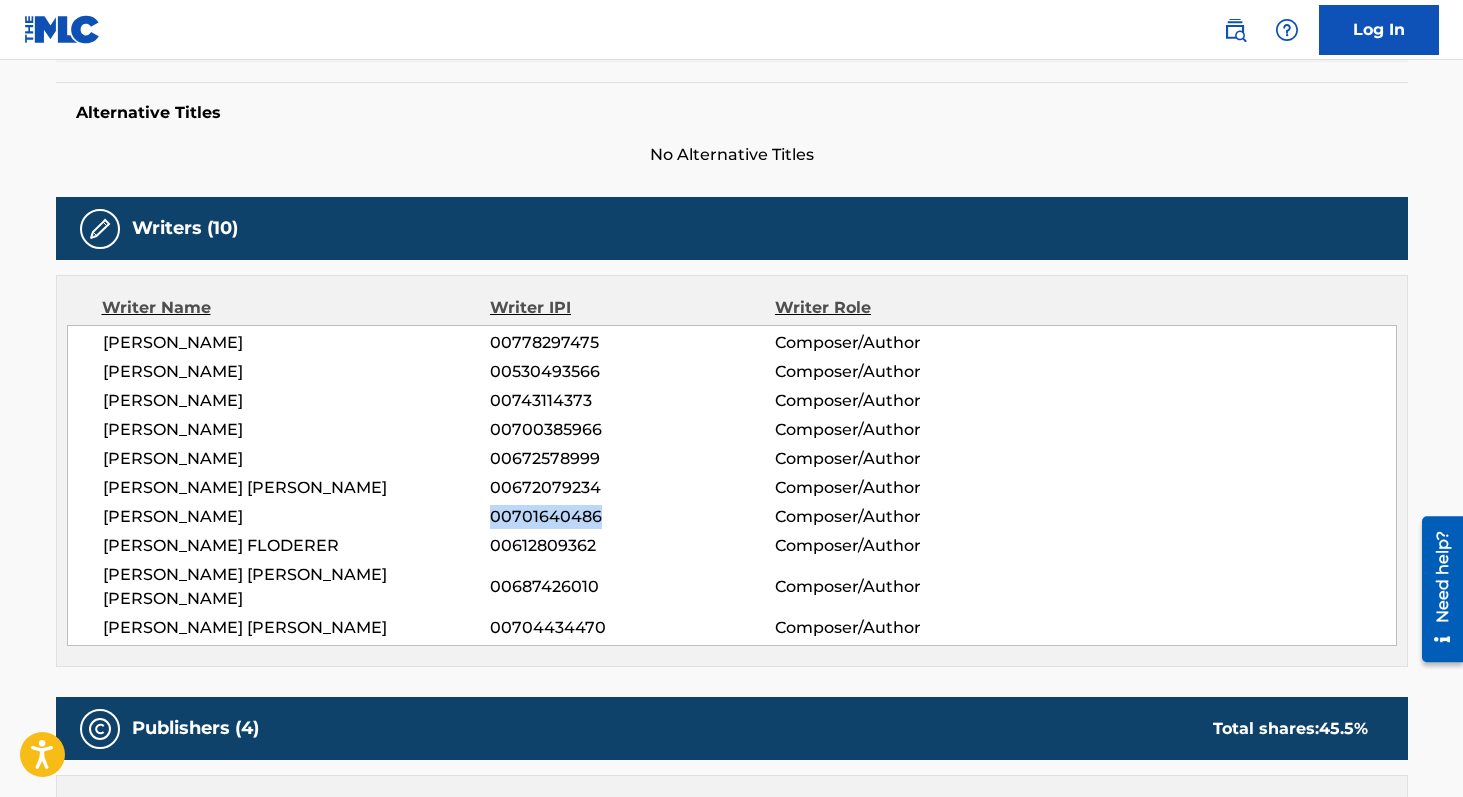 copy on "00701640486" 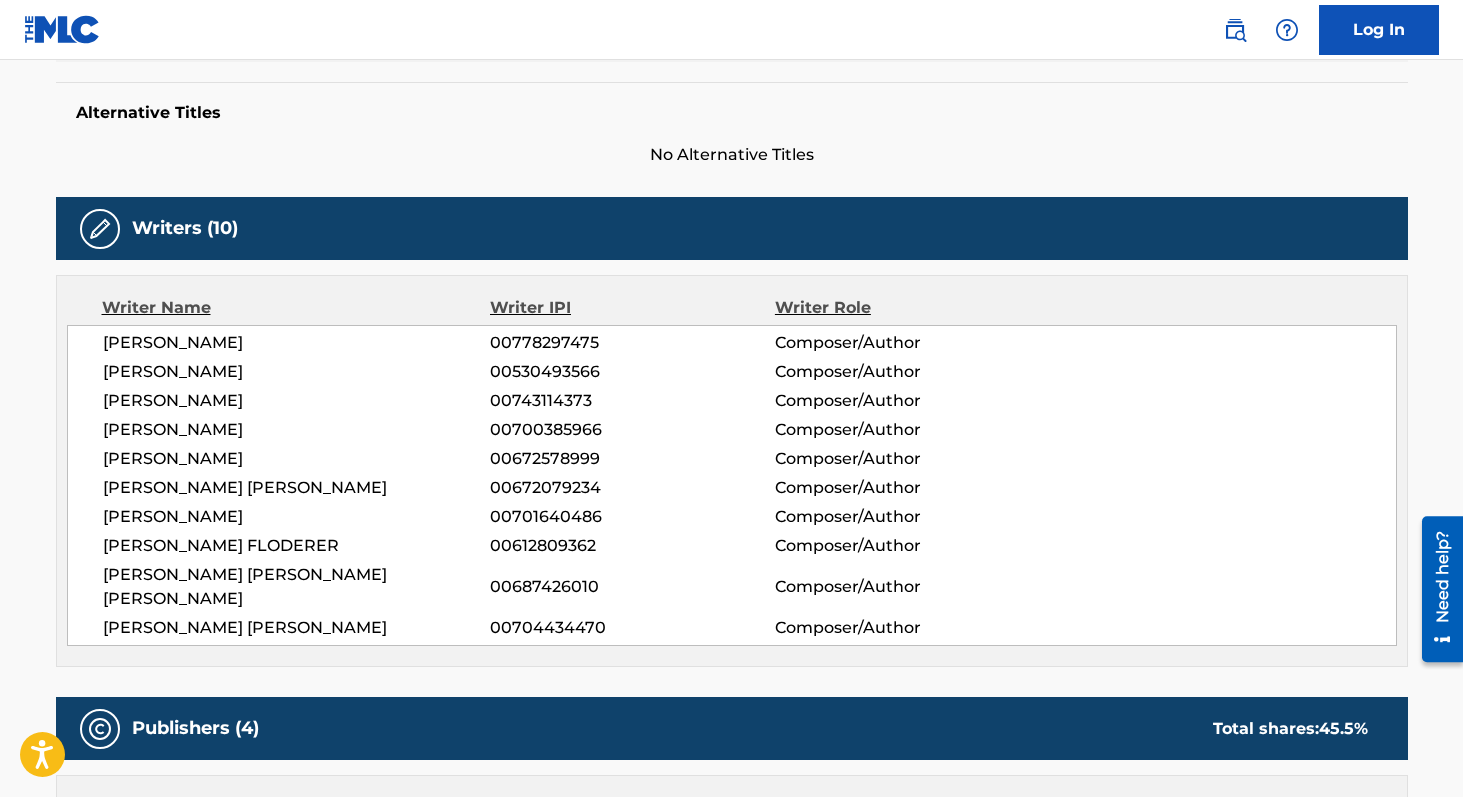 click on "00612809362" at bounding box center [632, 546] 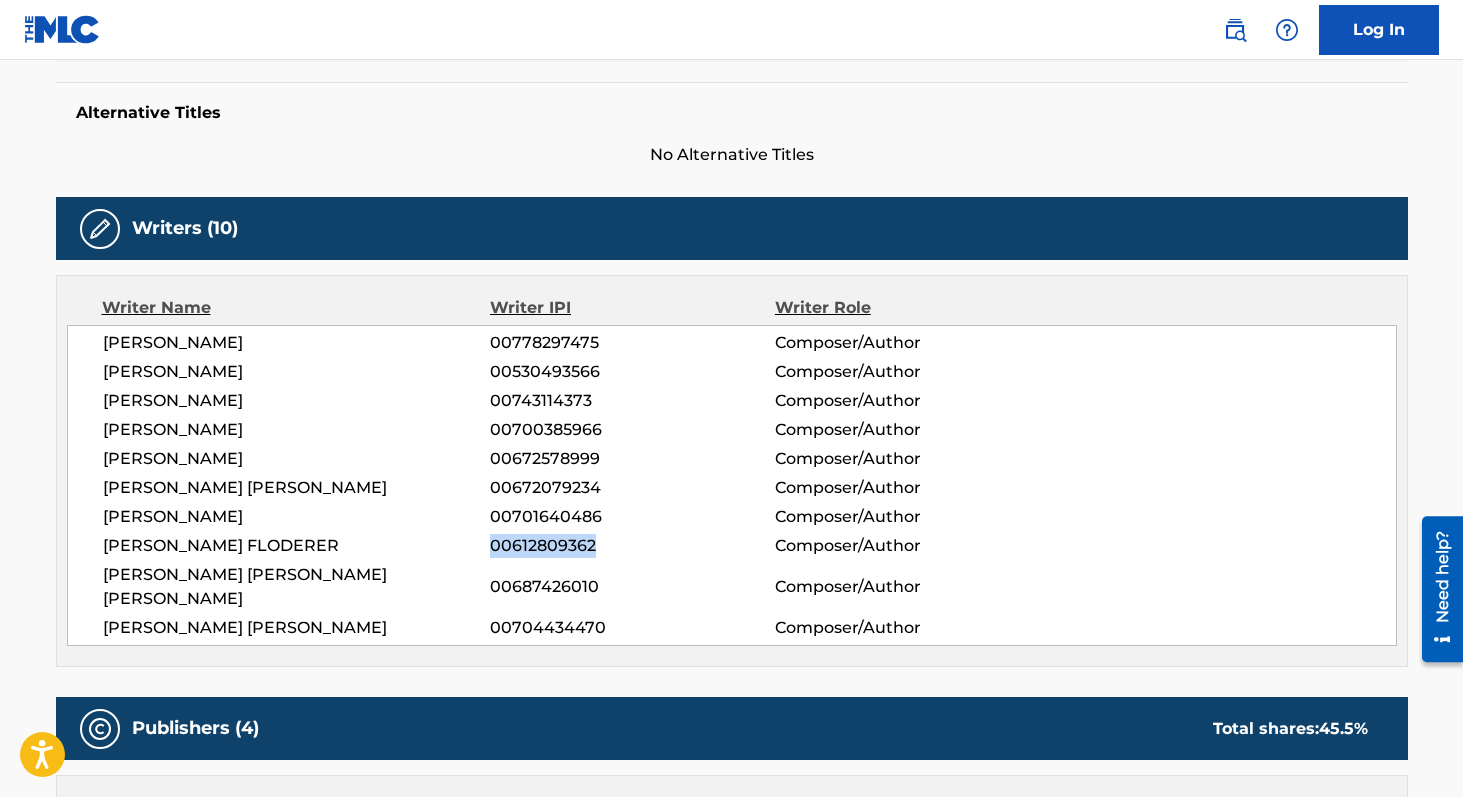 copy on "00612809362" 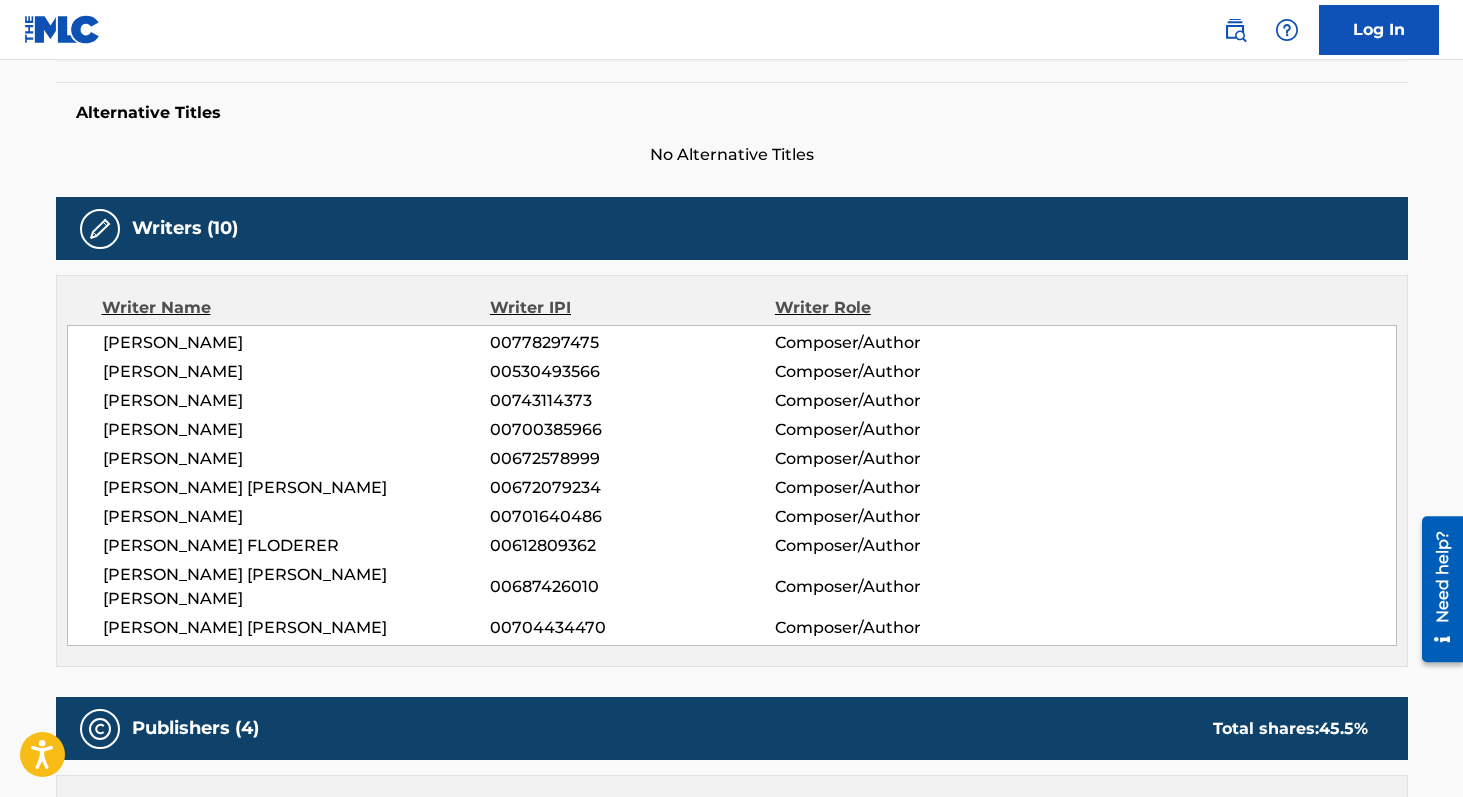 click on "00687426010" at bounding box center (632, 587) 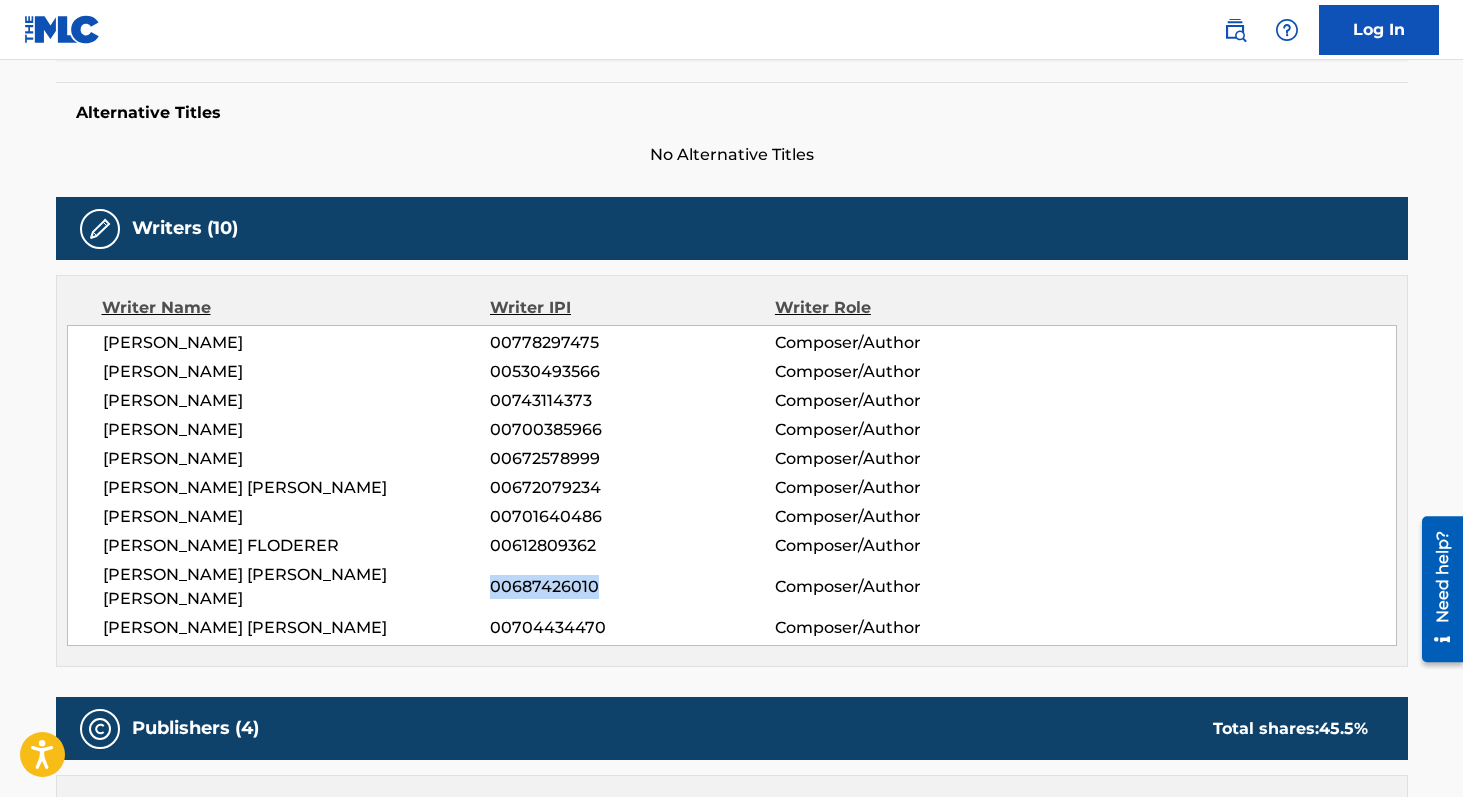 copy on "00687426010" 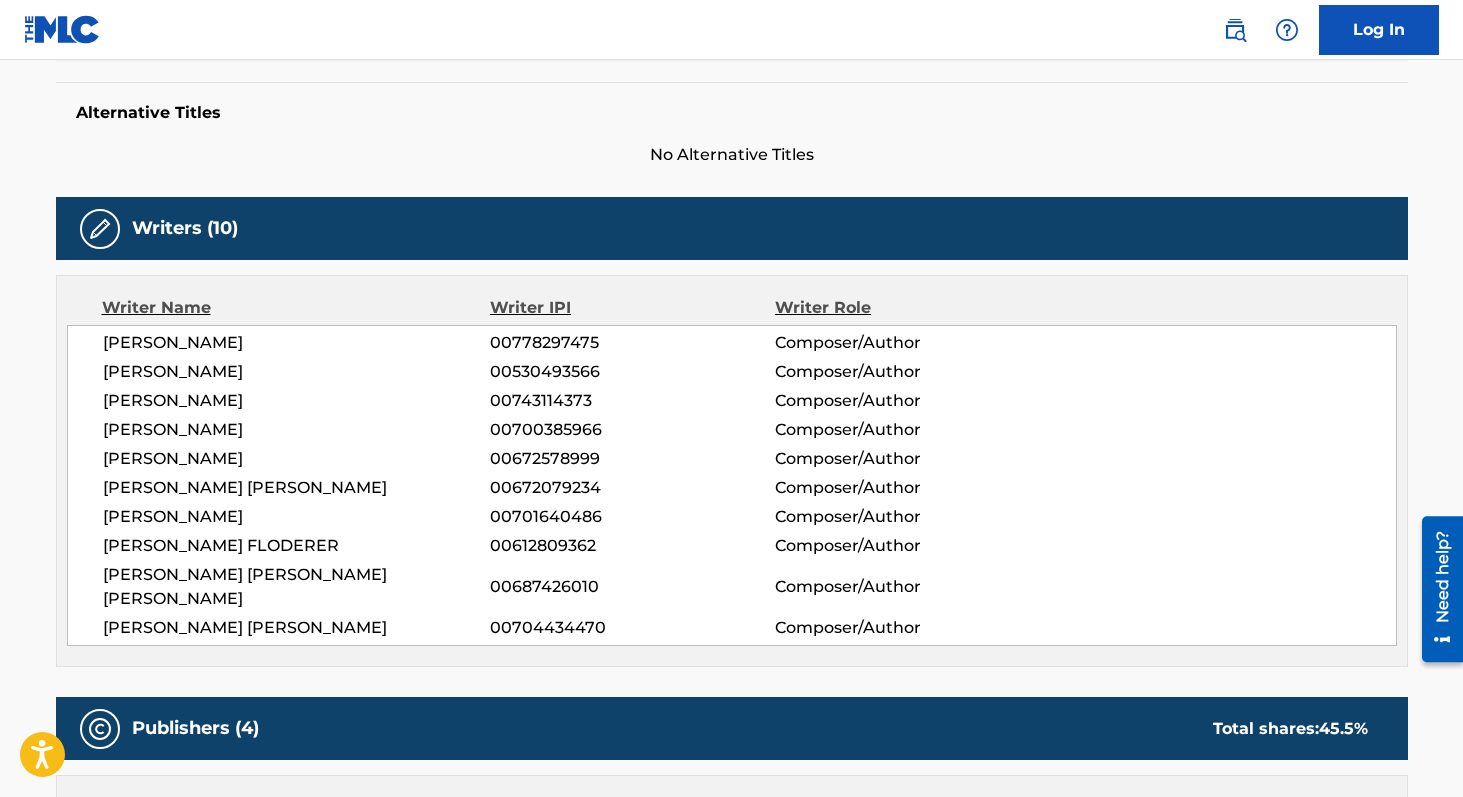 click on "00704434470" at bounding box center [632, 628] 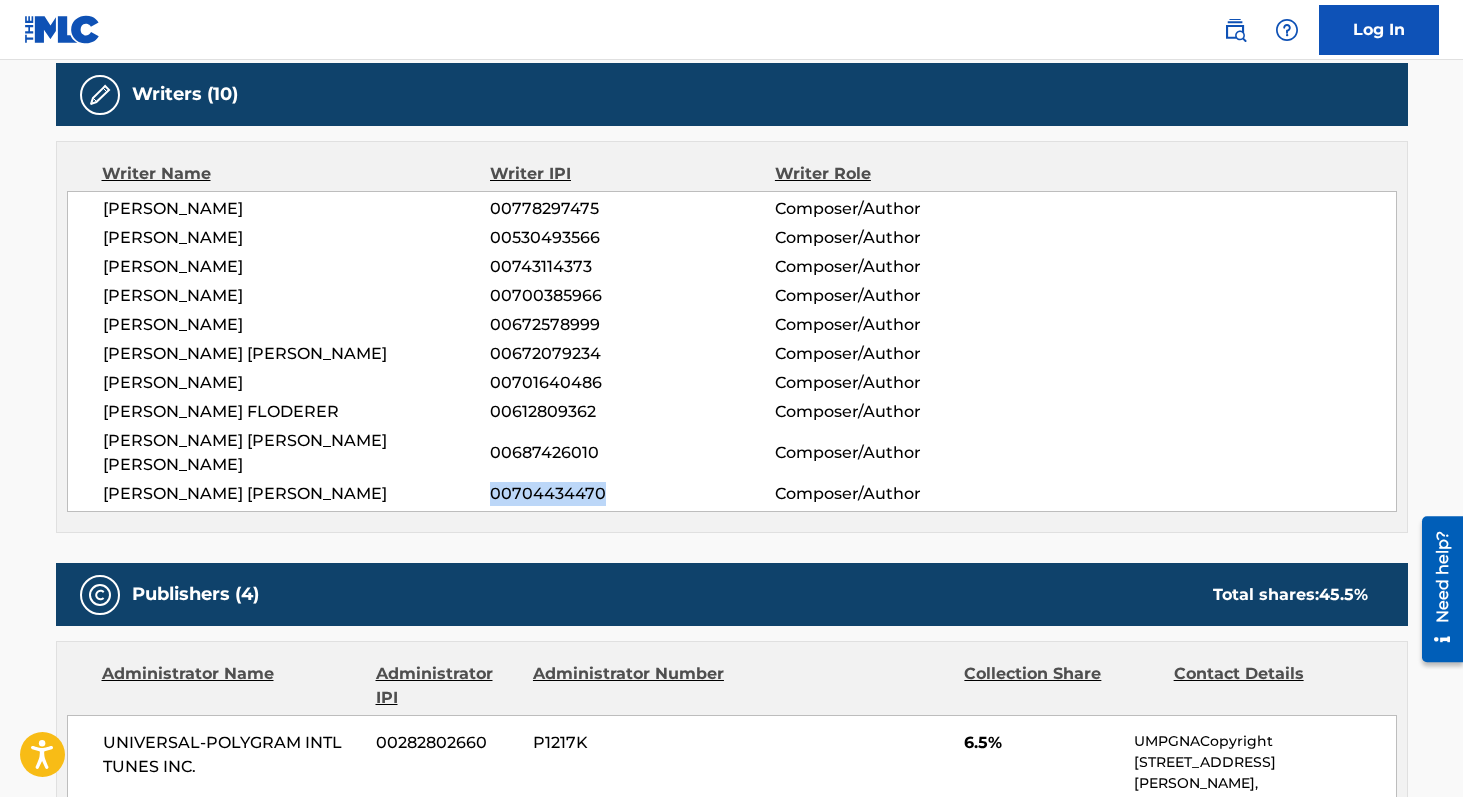 scroll, scrollTop: 0, scrollLeft: 0, axis: both 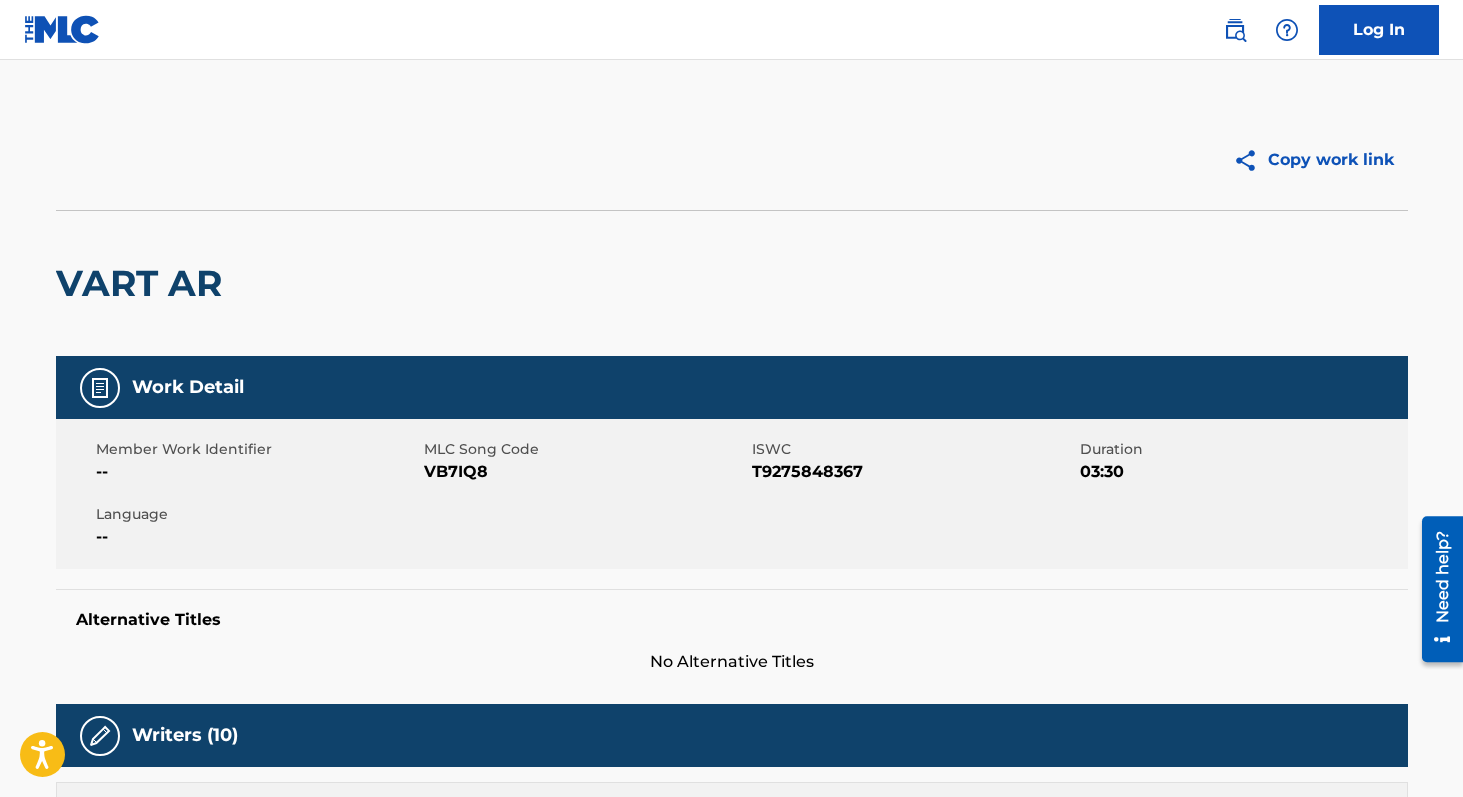 click on "VB7IQ8" at bounding box center [585, 472] 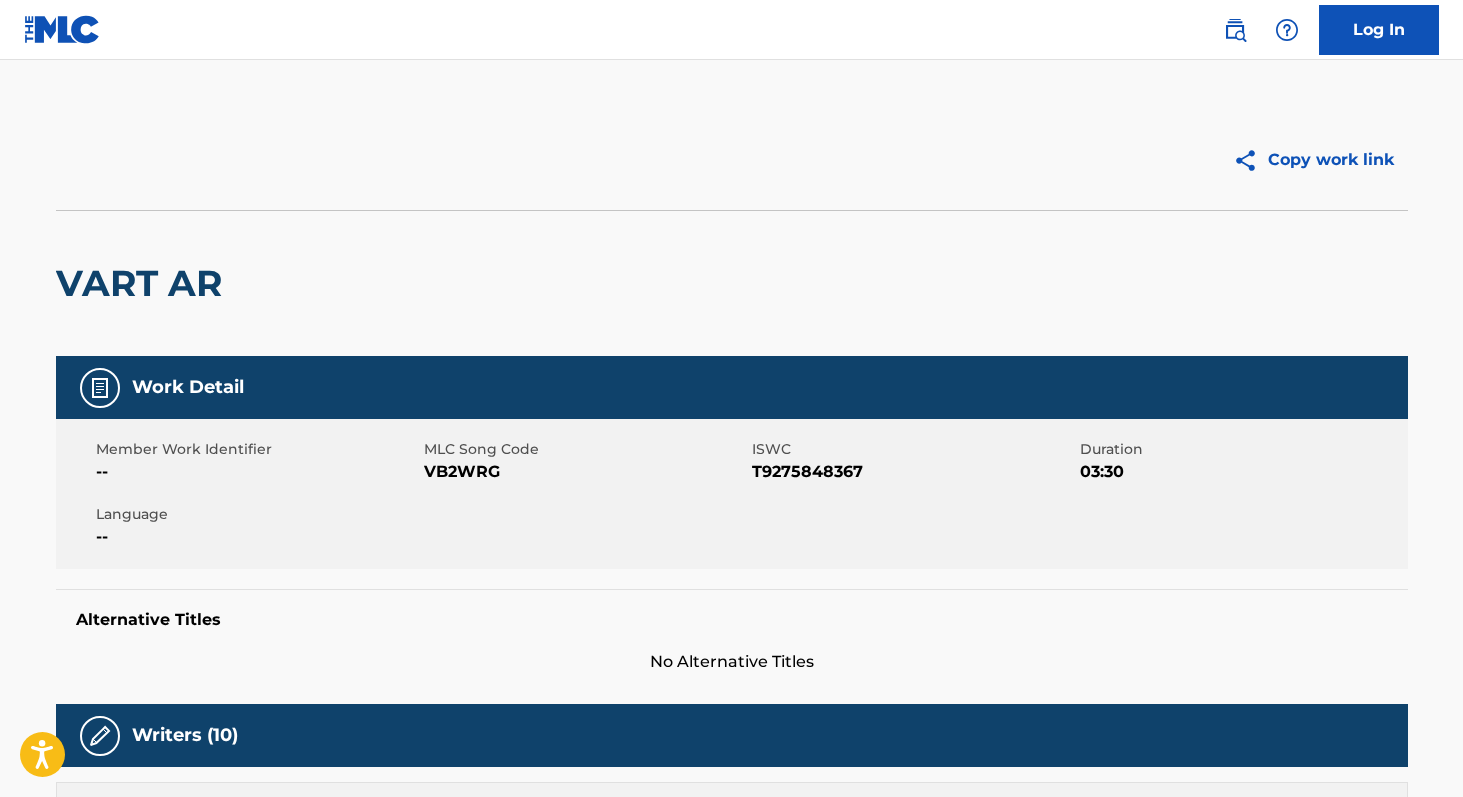 scroll, scrollTop: 0, scrollLeft: 0, axis: both 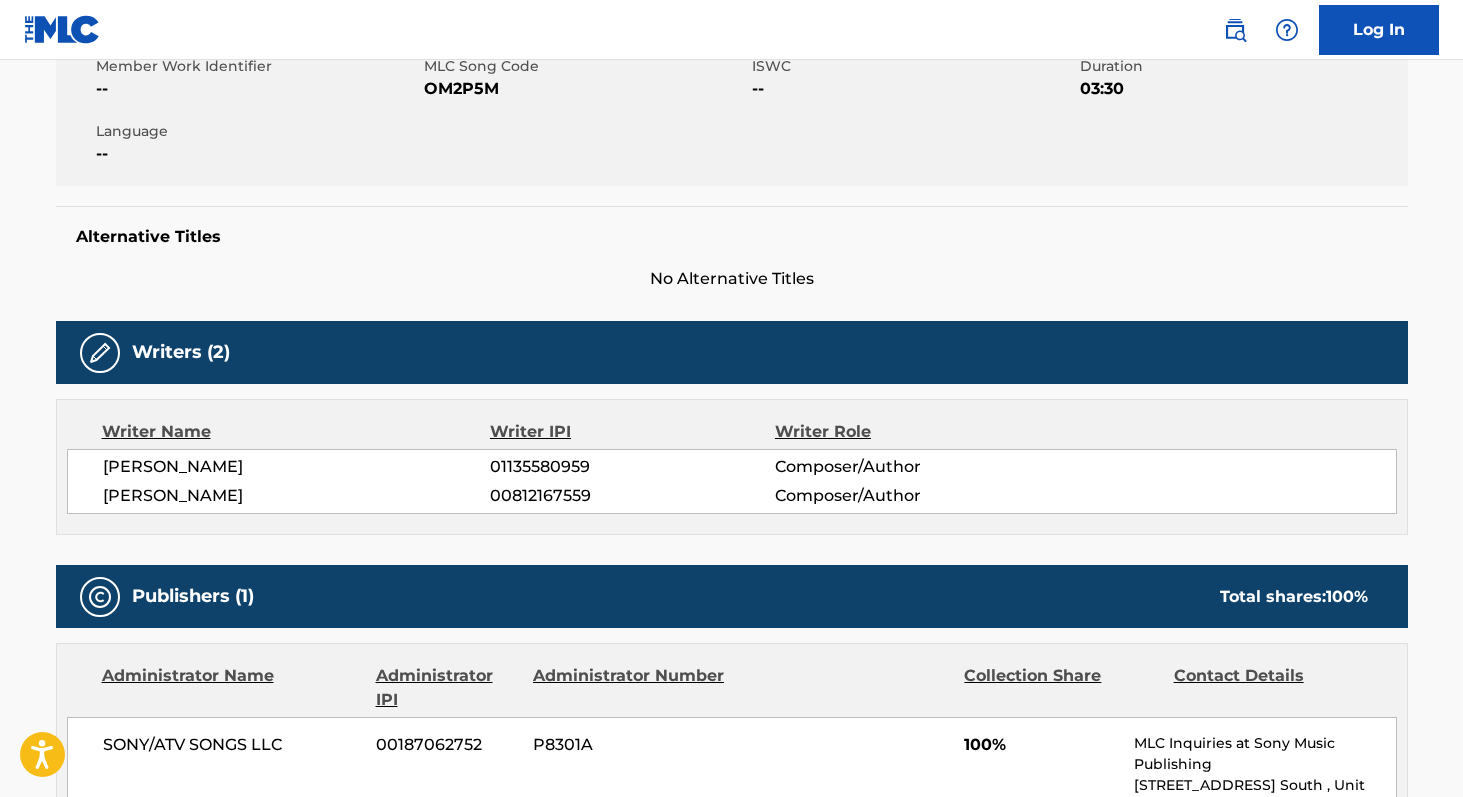 click on "01135580959" at bounding box center [632, 467] 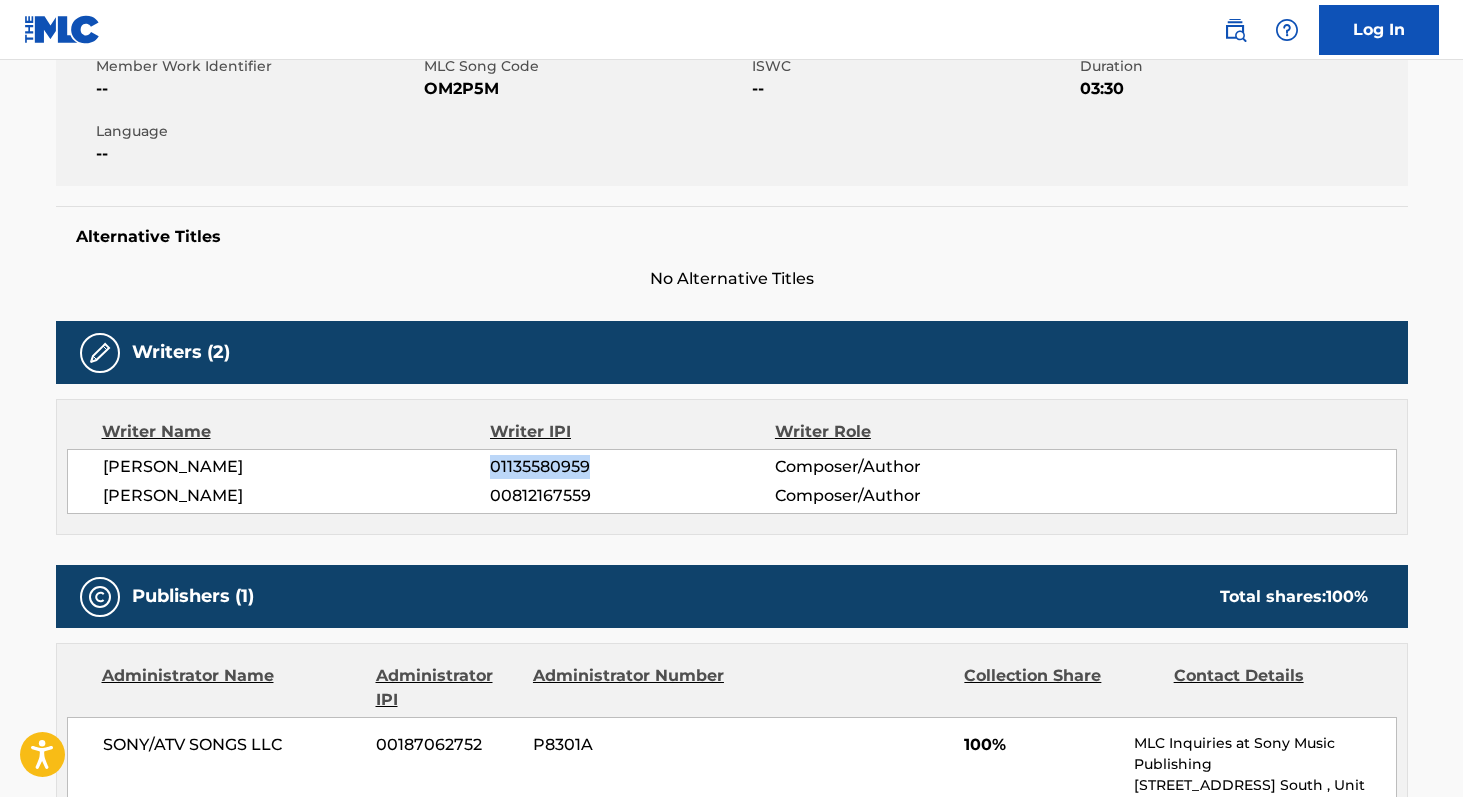 copy on "01135580959" 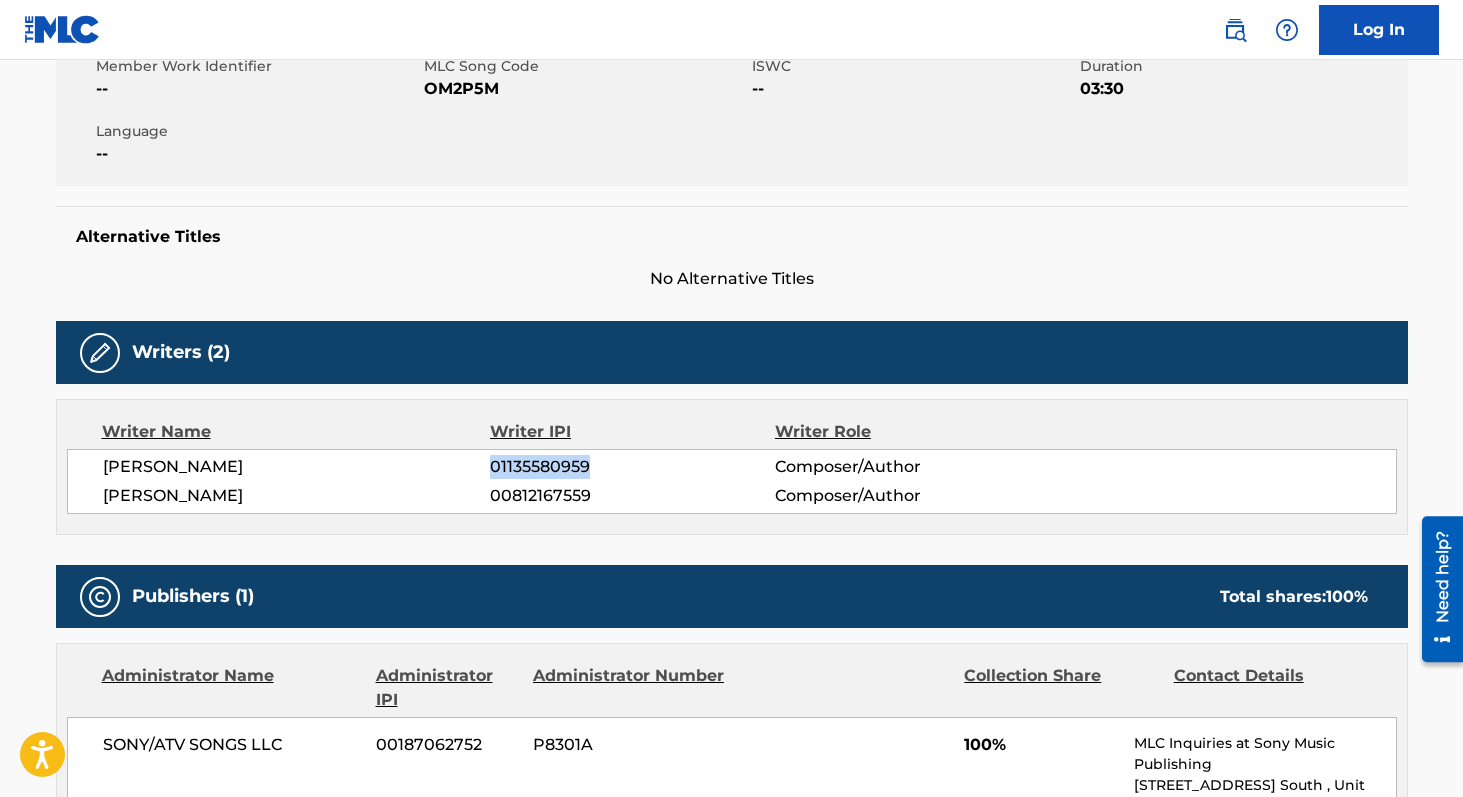 click on "00812167559" at bounding box center (632, 496) 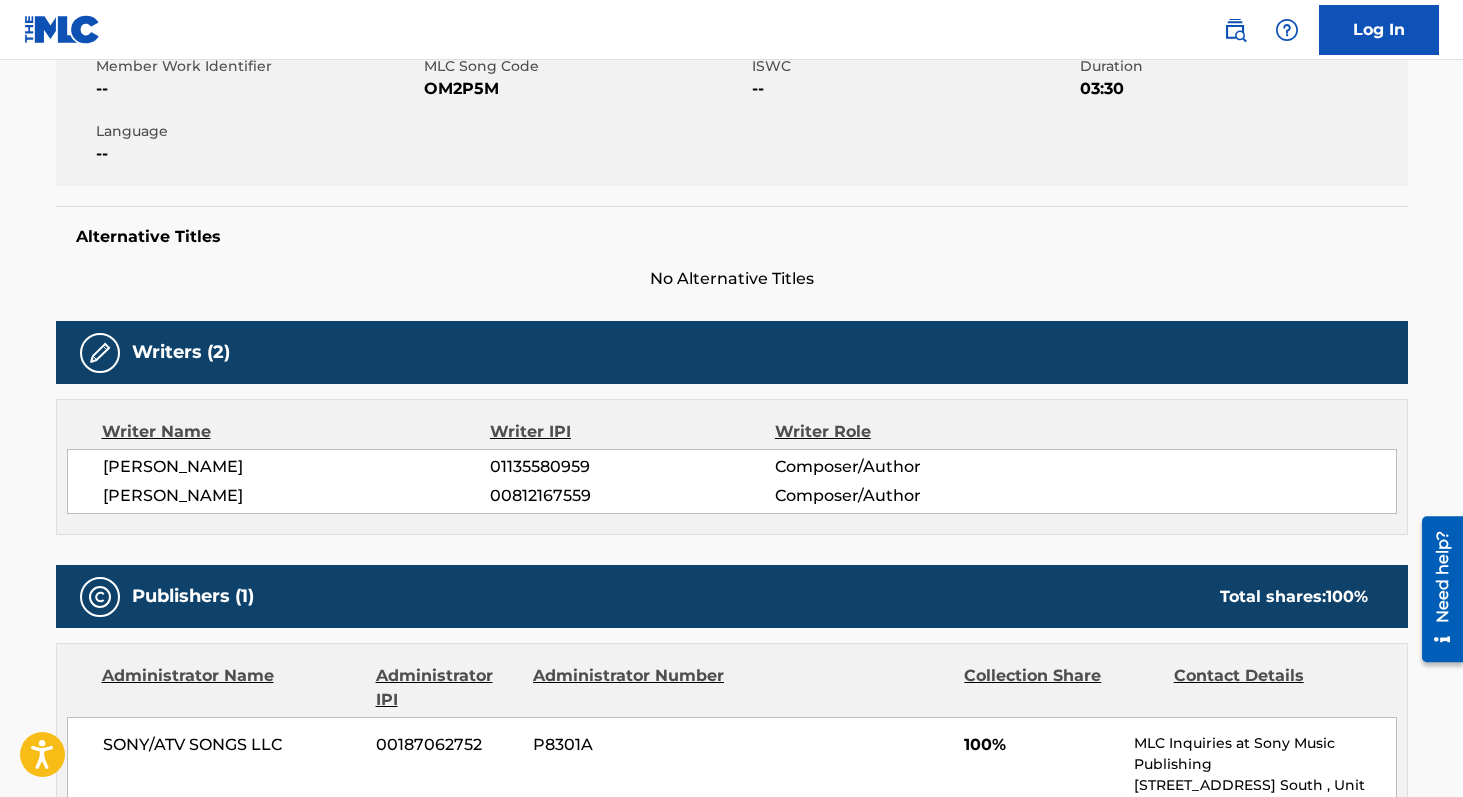 click on "00812167559" at bounding box center (632, 496) 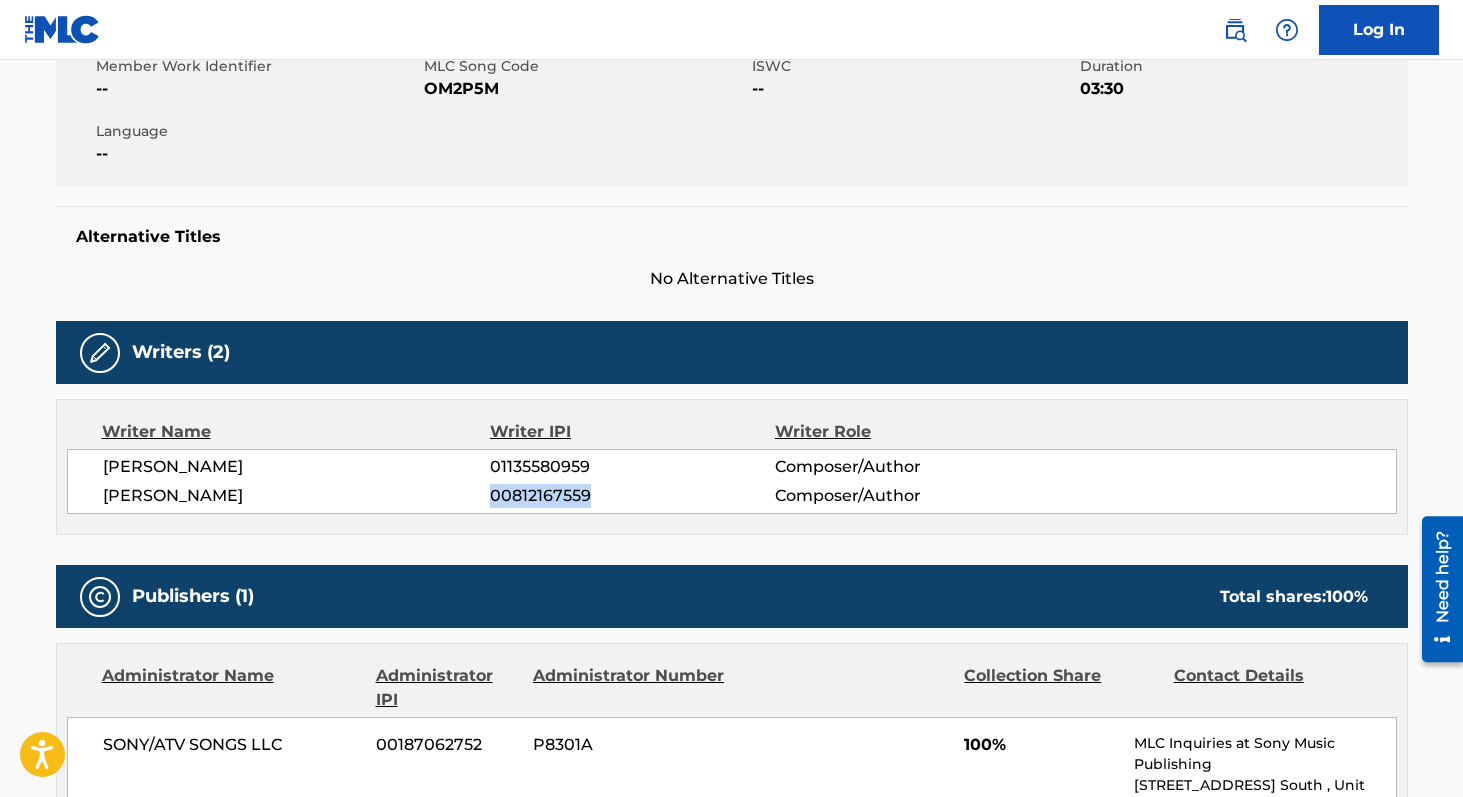 copy on "00812167559" 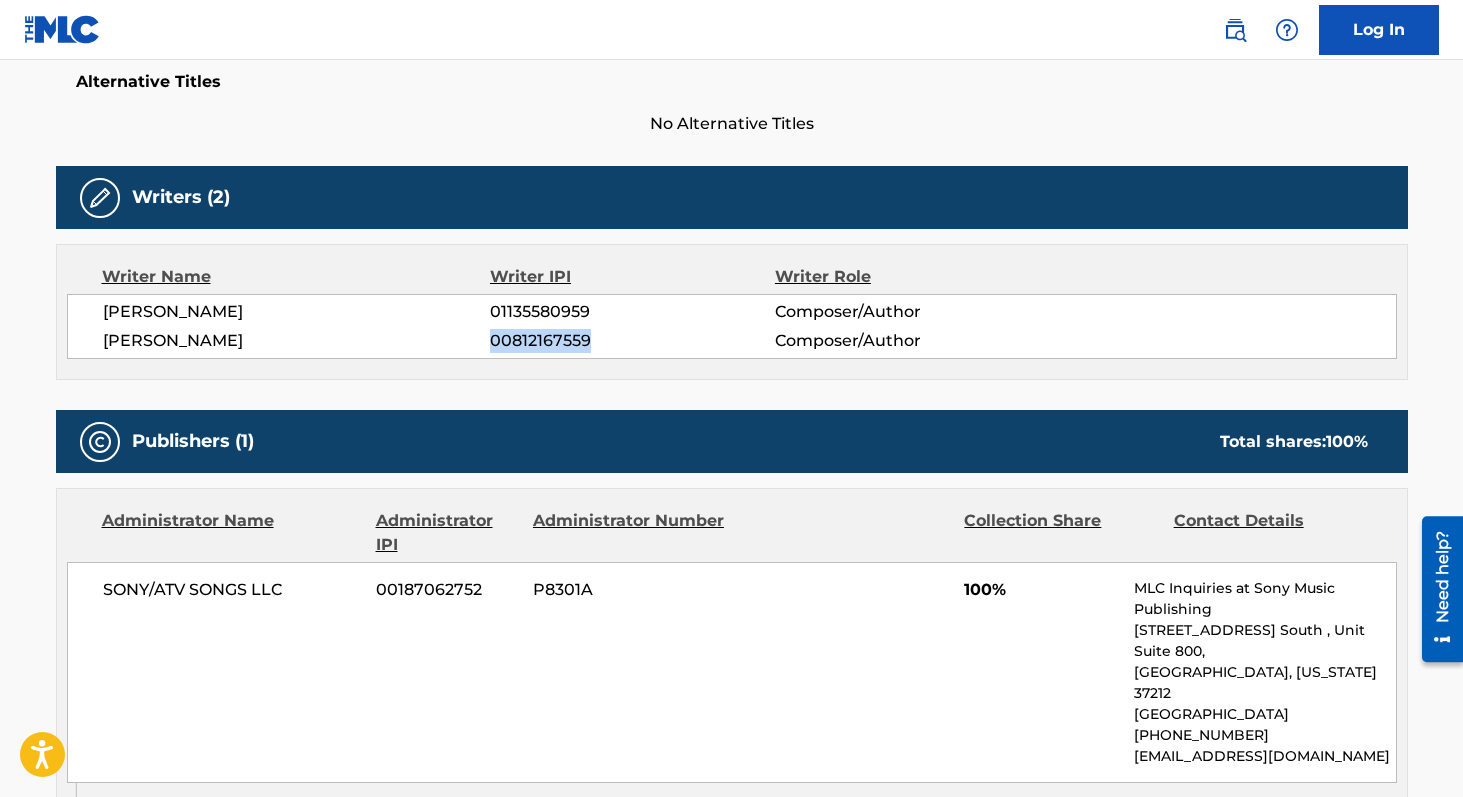 scroll, scrollTop: 0, scrollLeft: 0, axis: both 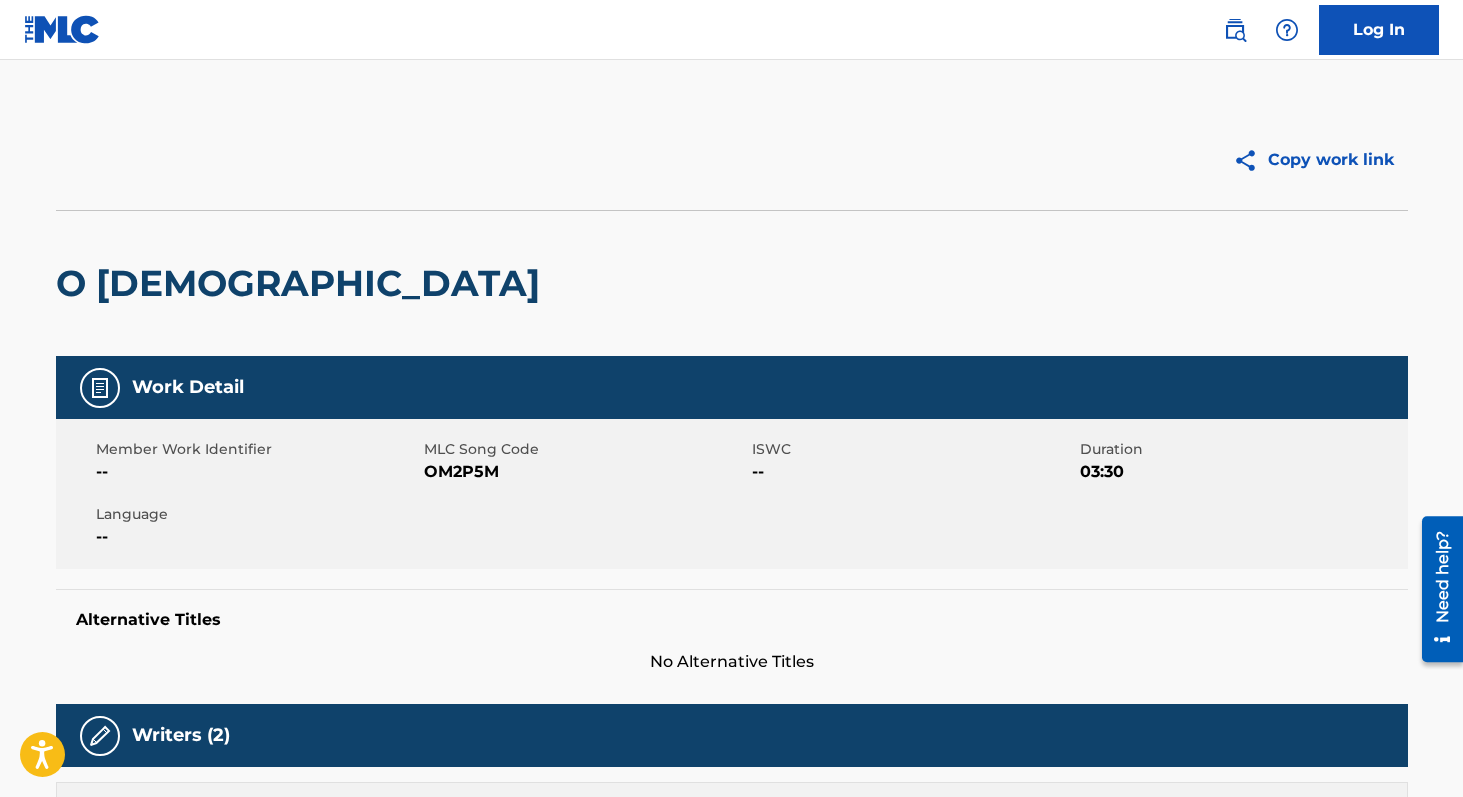 click on "OM2P5M" at bounding box center [585, 472] 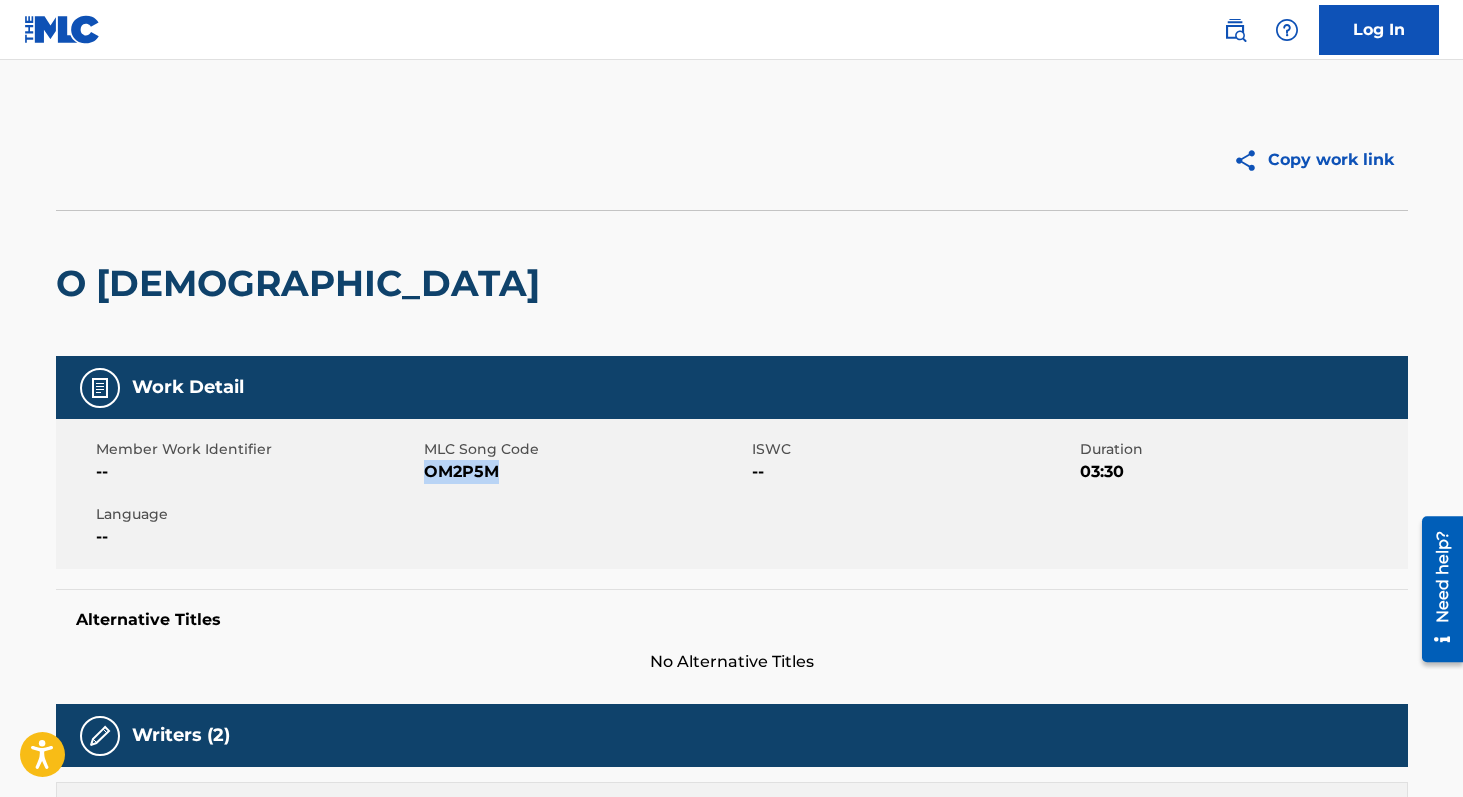copy on "OM2P5M" 